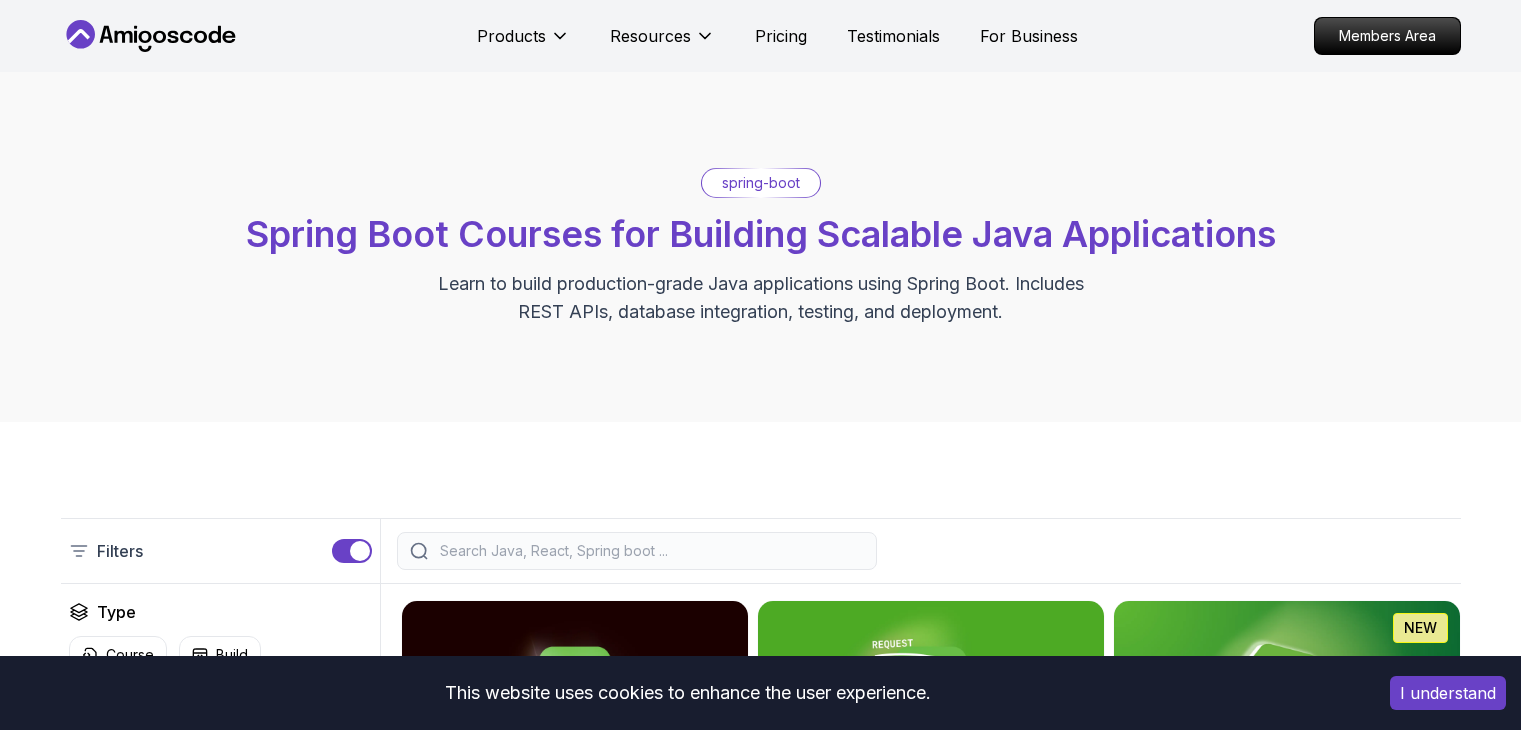 scroll, scrollTop: 500, scrollLeft: 0, axis: vertical 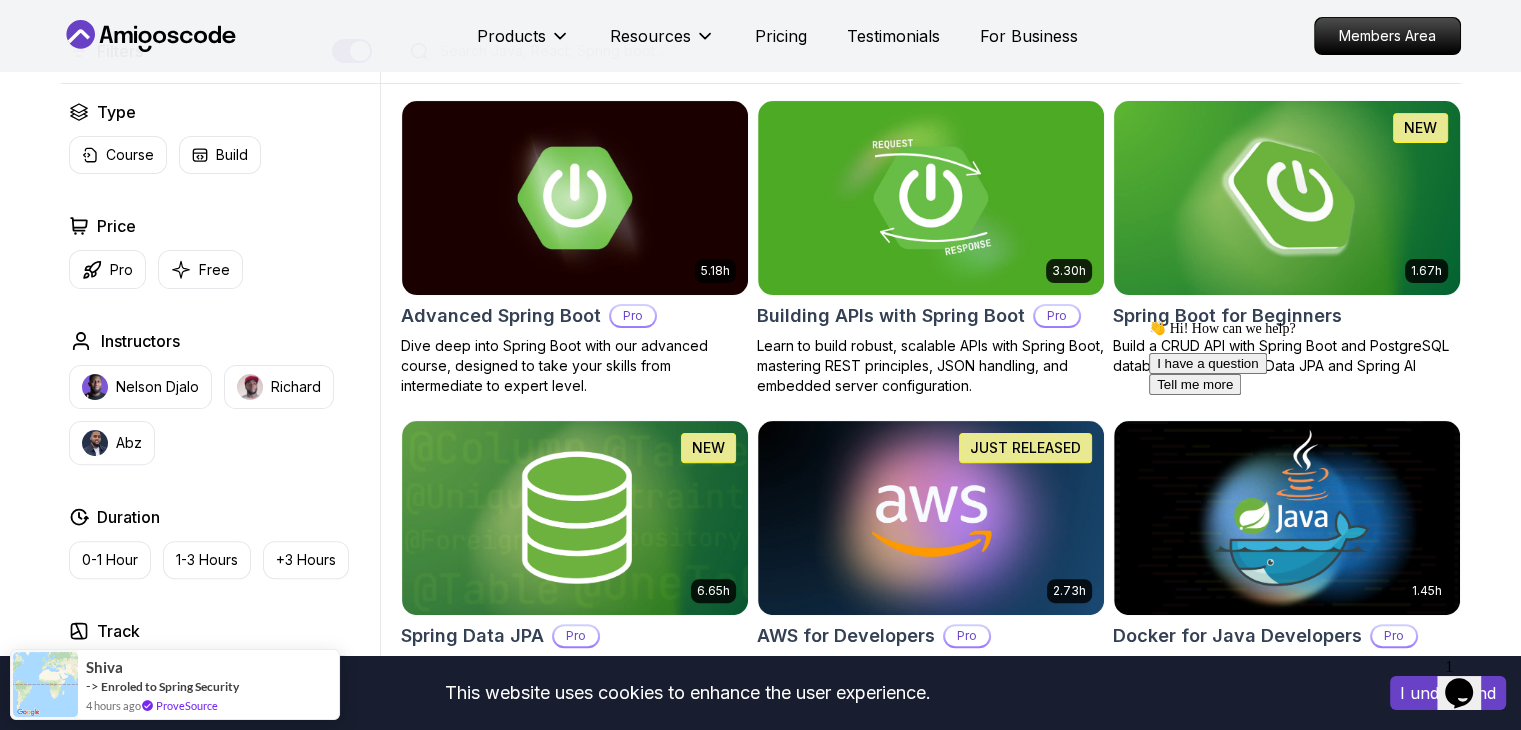 click at bounding box center [1286, 197] 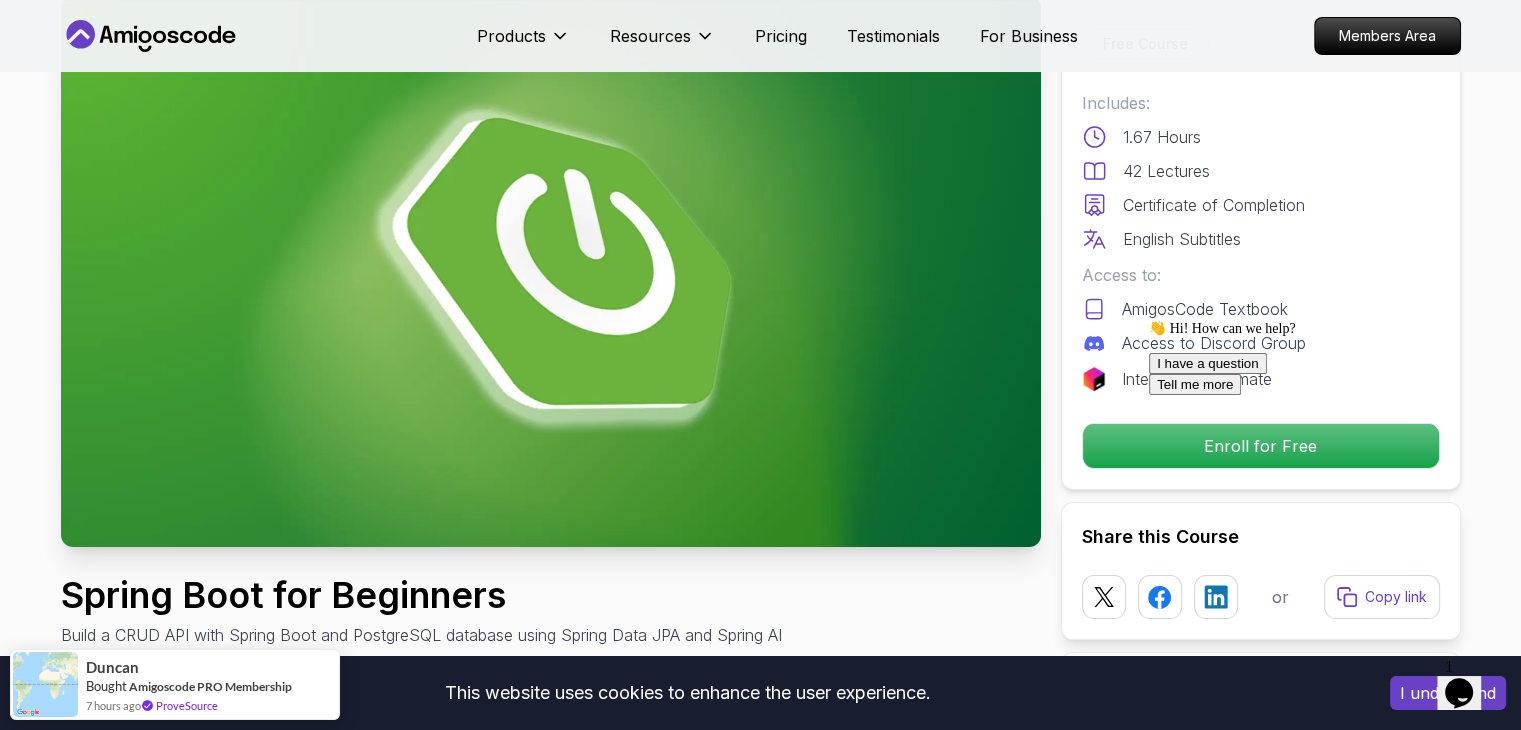 scroll, scrollTop: 100, scrollLeft: 0, axis: vertical 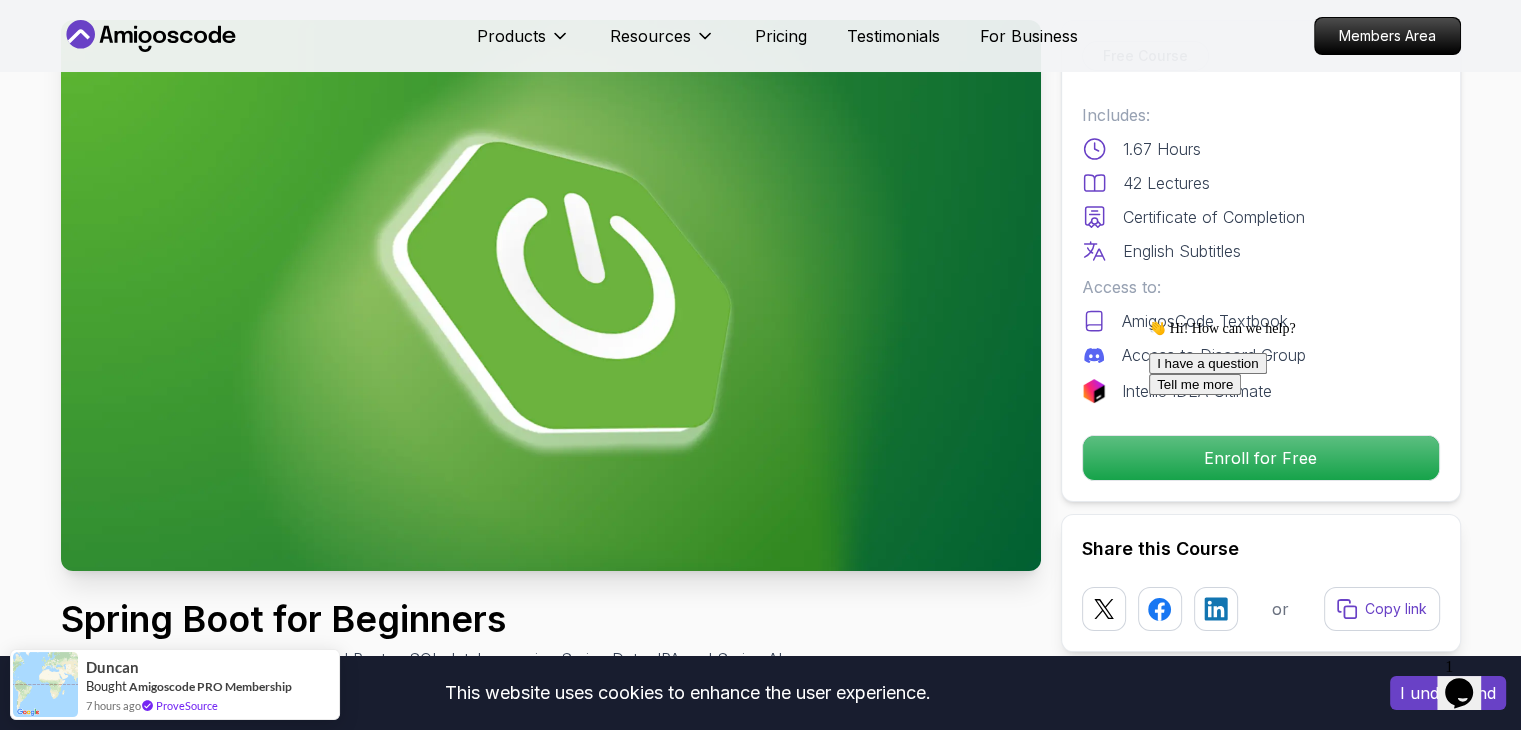 click on "This website uses cookies to enhance the user experience. I understand Products Resources Pricing Testimonials For Business Members Area Products Resources Pricing Testimonials For Business Members Area Spring Boot for Beginners Build a CRUD API with Spring Boot and PostgreSQL database using Spring Data JPA and Spring AI [NAME] /   Instructor Free Course Includes: 1.67 Hours 42 Lectures Certificate of Completion English Subtitles Access to: AmigosCode Textbook Access to Discord Group IntelliJ IDEA Ultimate Enroll for Free Share this Course or Copy link Got a Team of 5 or More? With one subscription, give your entire team access to all courses and features. Check our Business Plan [NAME] /   Instructor What you will learn java spring spring-boot postgres terminal ai git github chatgpt The Basics of Spring - Learn the fundamental concepts and features of the Spring framework. Spring Boot - Understand how to use Spring Boot to simplify the development of Spring applications." at bounding box center [760, 4958] 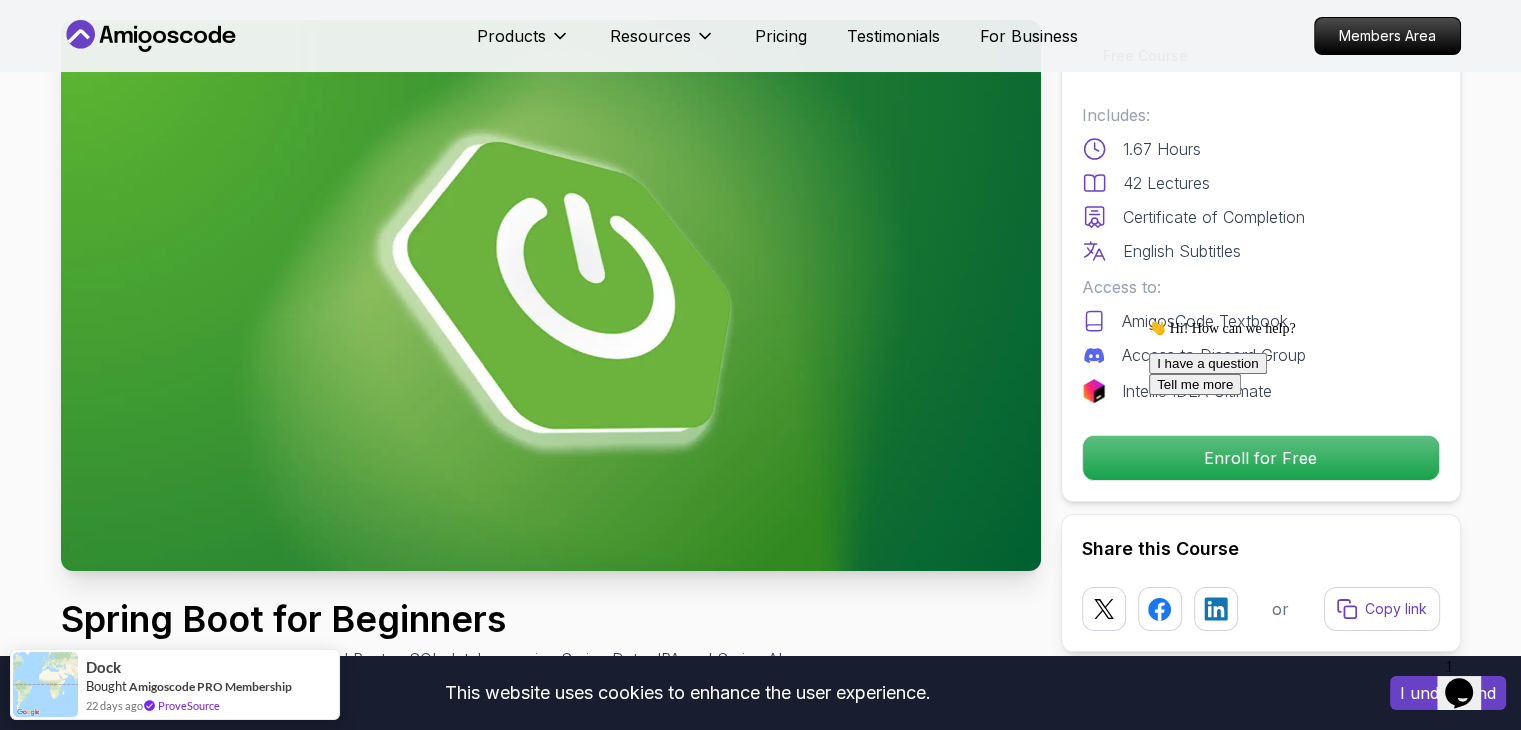 click at bounding box center (551, 295) 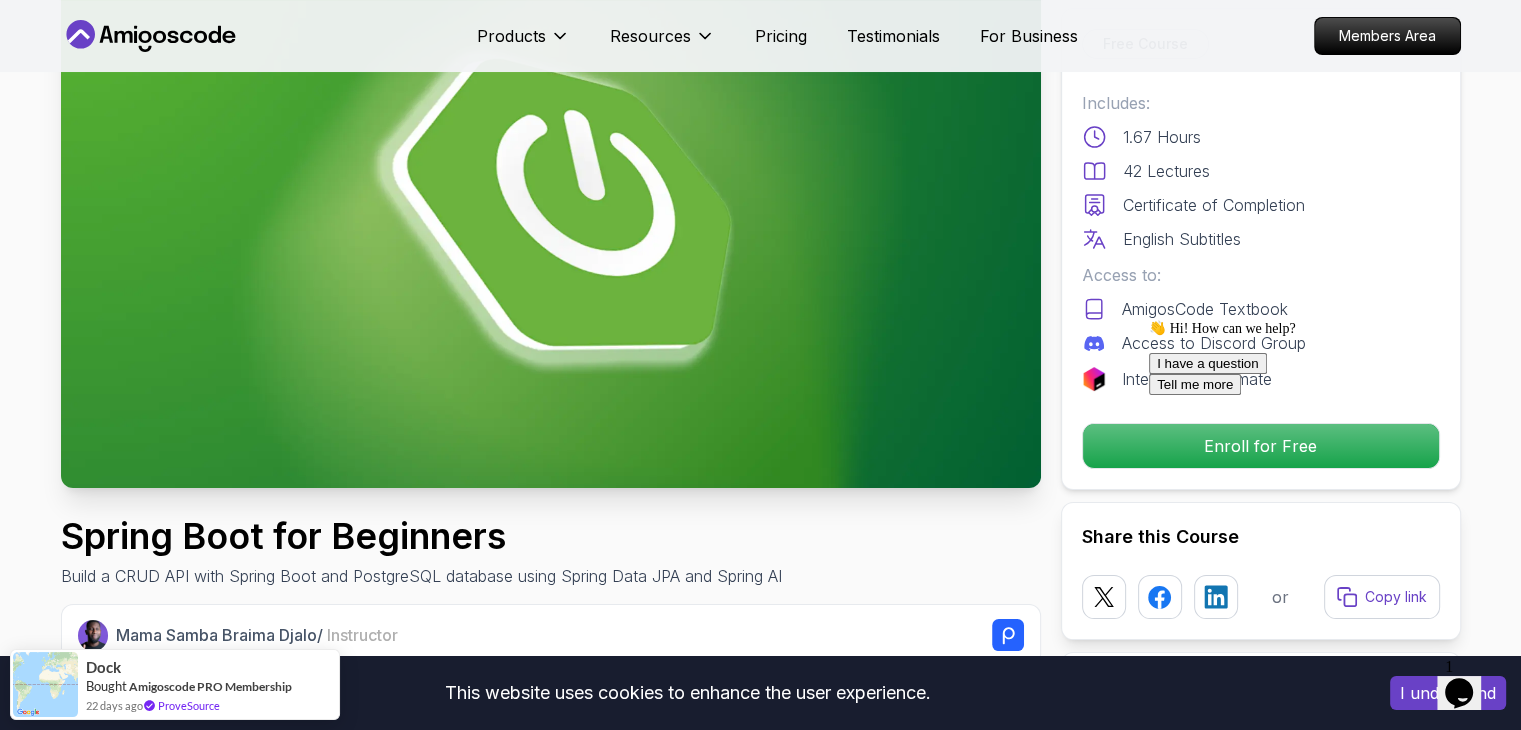 scroll, scrollTop: 300, scrollLeft: 0, axis: vertical 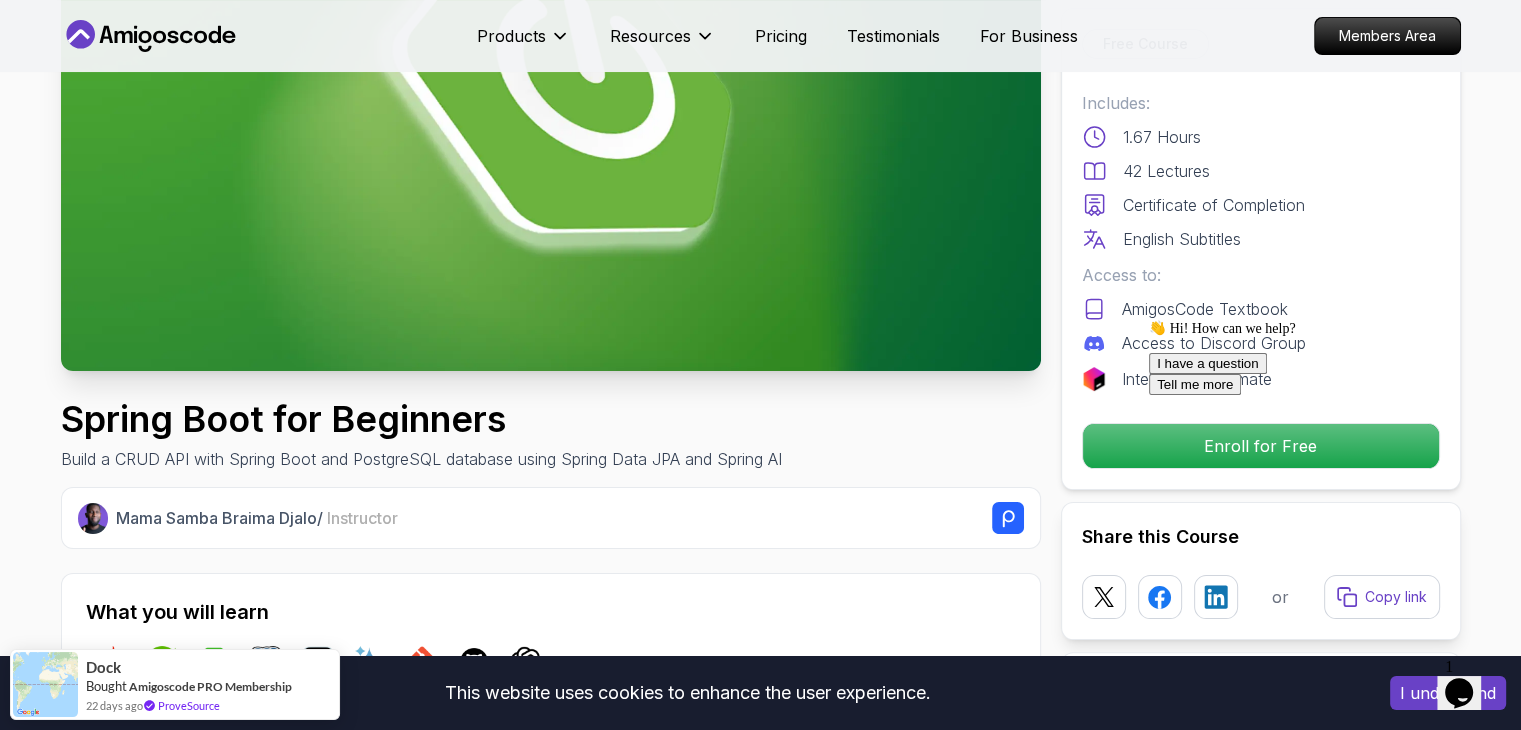 click at bounding box center [1329, 320] 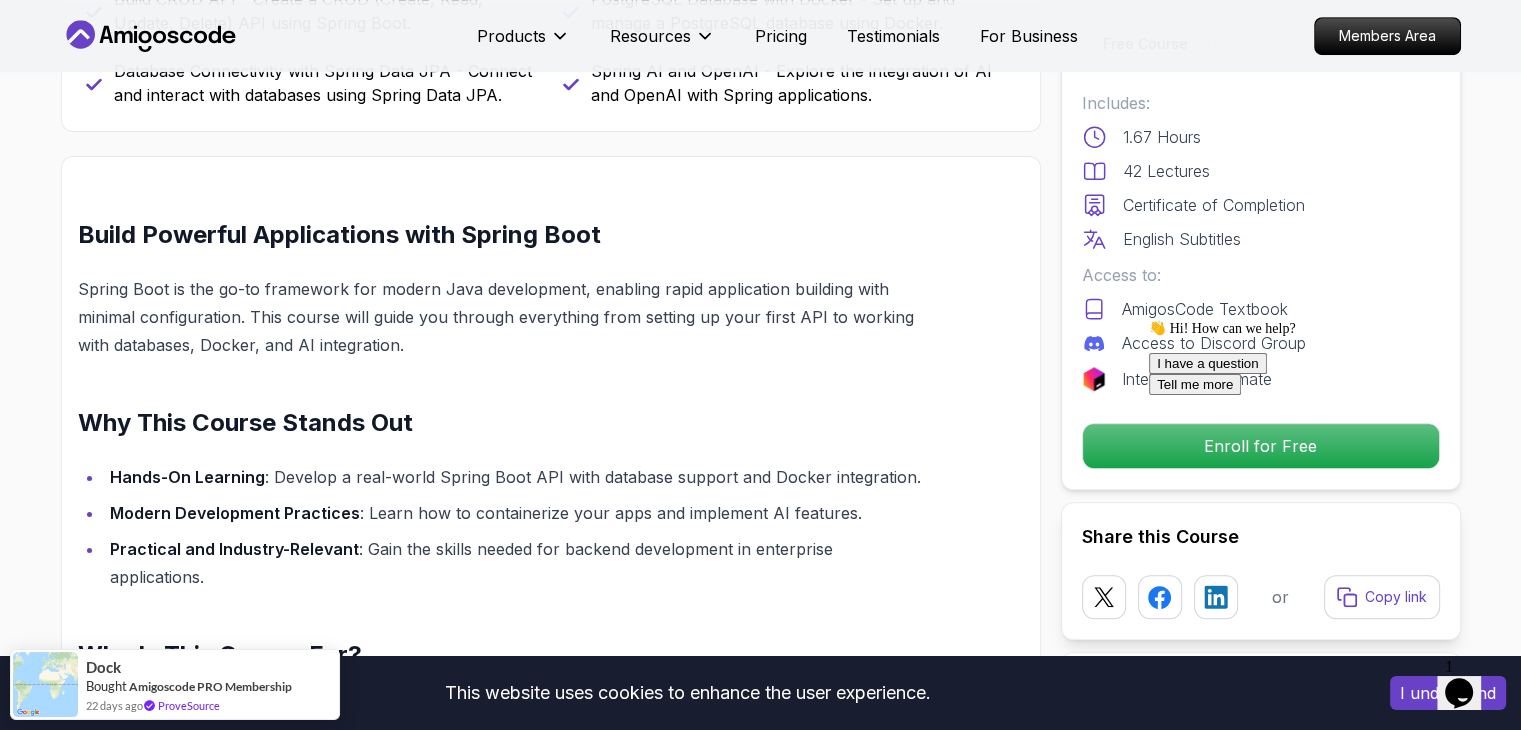 scroll, scrollTop: 1300, scrollLeft: 0, axis: vertical 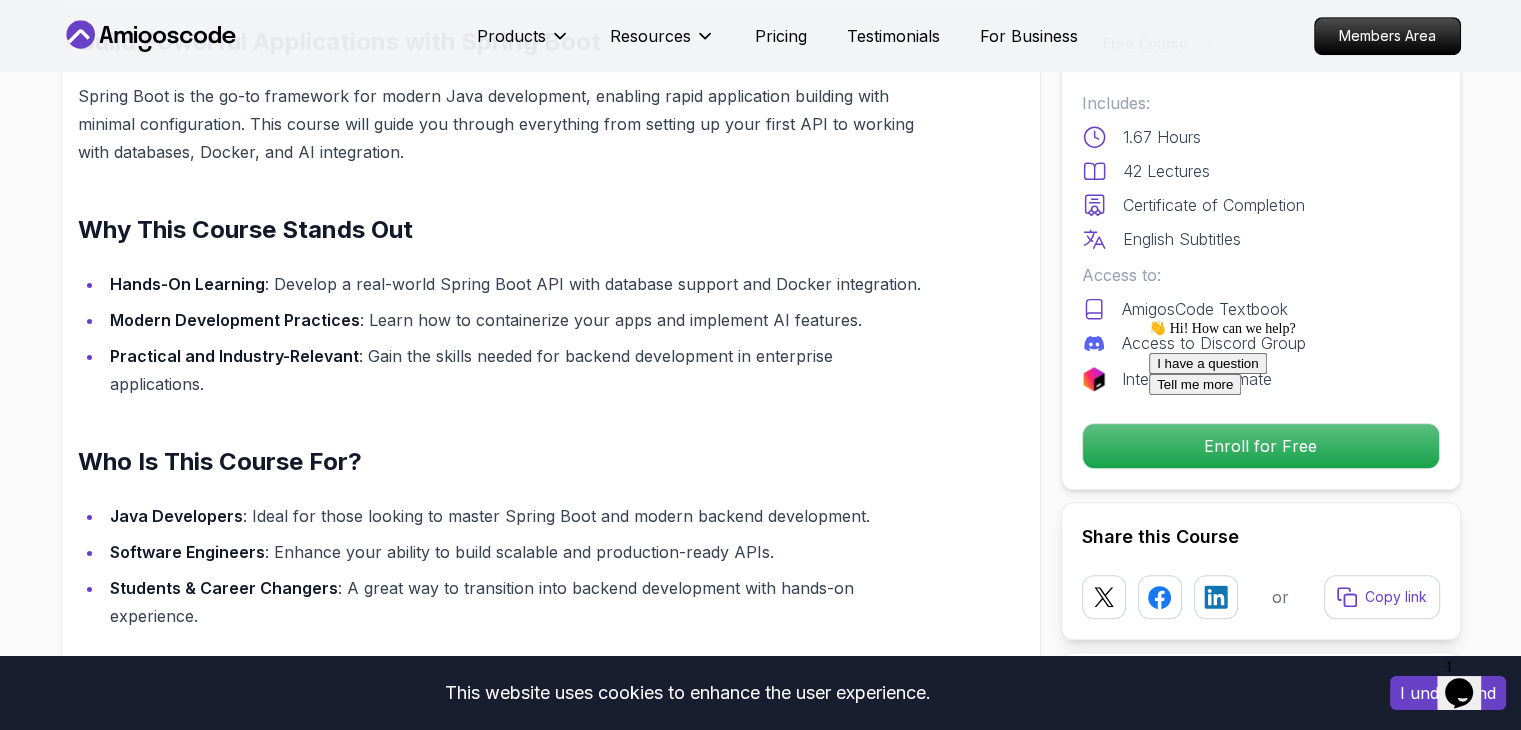click at bounding box center [1329, 320] 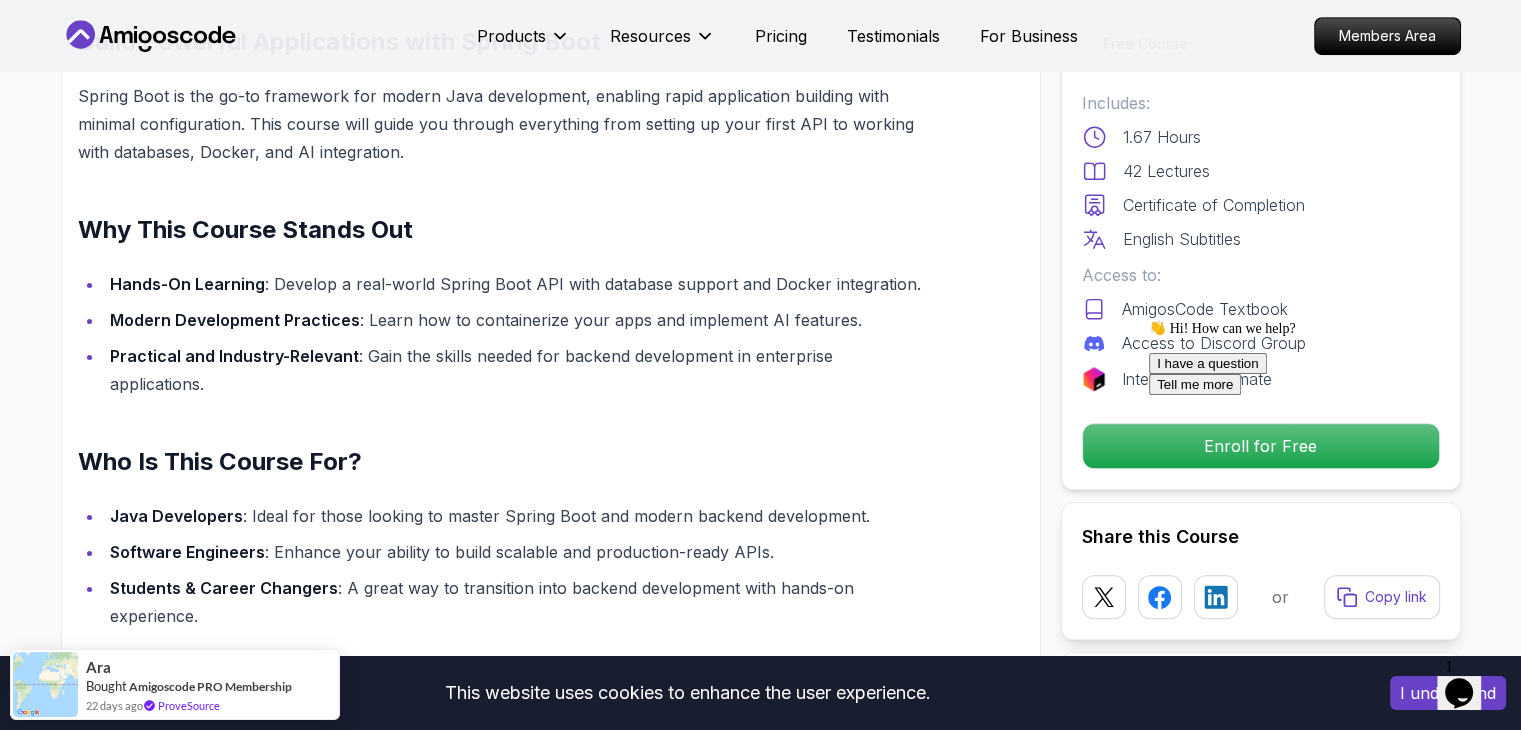 click on "1" at bounding box center (1449, 666) 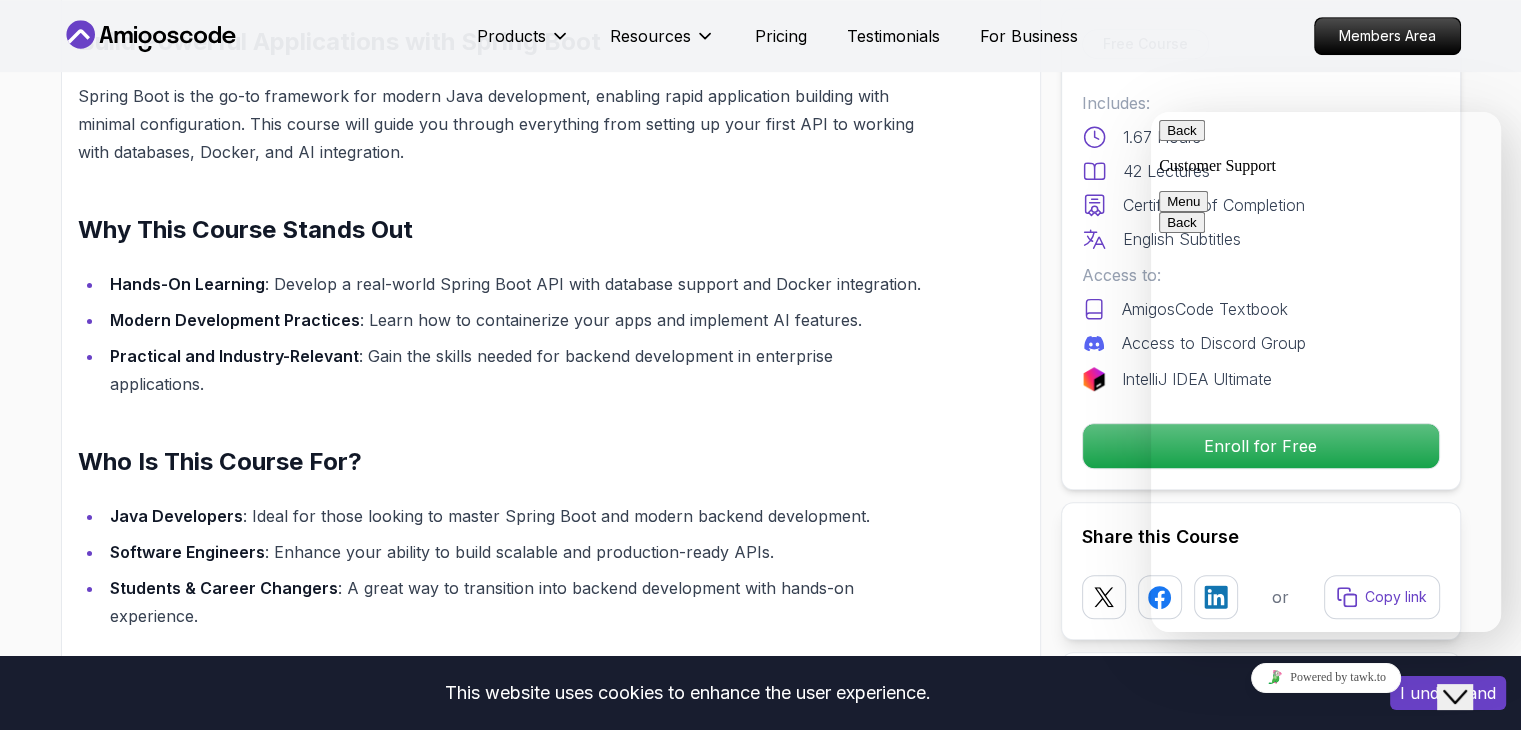click on "Build Powerful Applications with Spring Boot
Spring Boot is the go-to framework for modern Java development, enabling rapid application building with minimal configuration. This course will guide you through everything from setting up your first API to working with databases, Docker, and AI integration.
Why This Course Stands Out
Hands-On Learning : Develop a real-world Spring Boot API with database support and Docker integration.
Modern Development Practices : Learn how to containerize your apps and implement AI features.
Practical and Industry-Relevant : Gain the skills needed for backend development in enterprise applications.
Who Is This Course For?
Java Developers : Ideal for those looking to master Spring Boot and modern backend development.
Software Engineers : Enhance your ability to build scalable and production-ready APIs.
Students & Career Changers : A great way to transition into backend development with hands-on experience.
Career Opportunities Upon Completion" at bounding box center [551, 572] 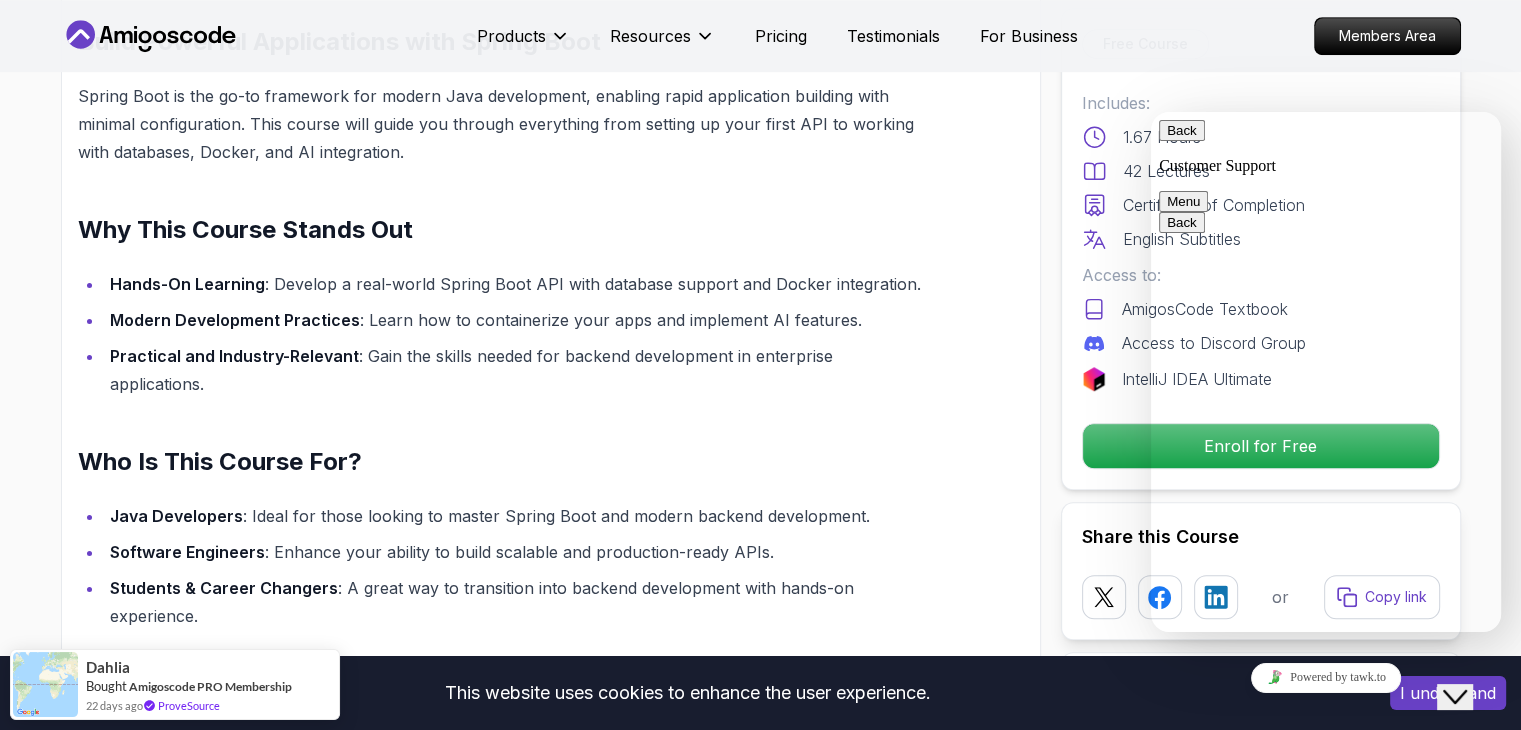 click on "Close Chat This icon closes the chat window." 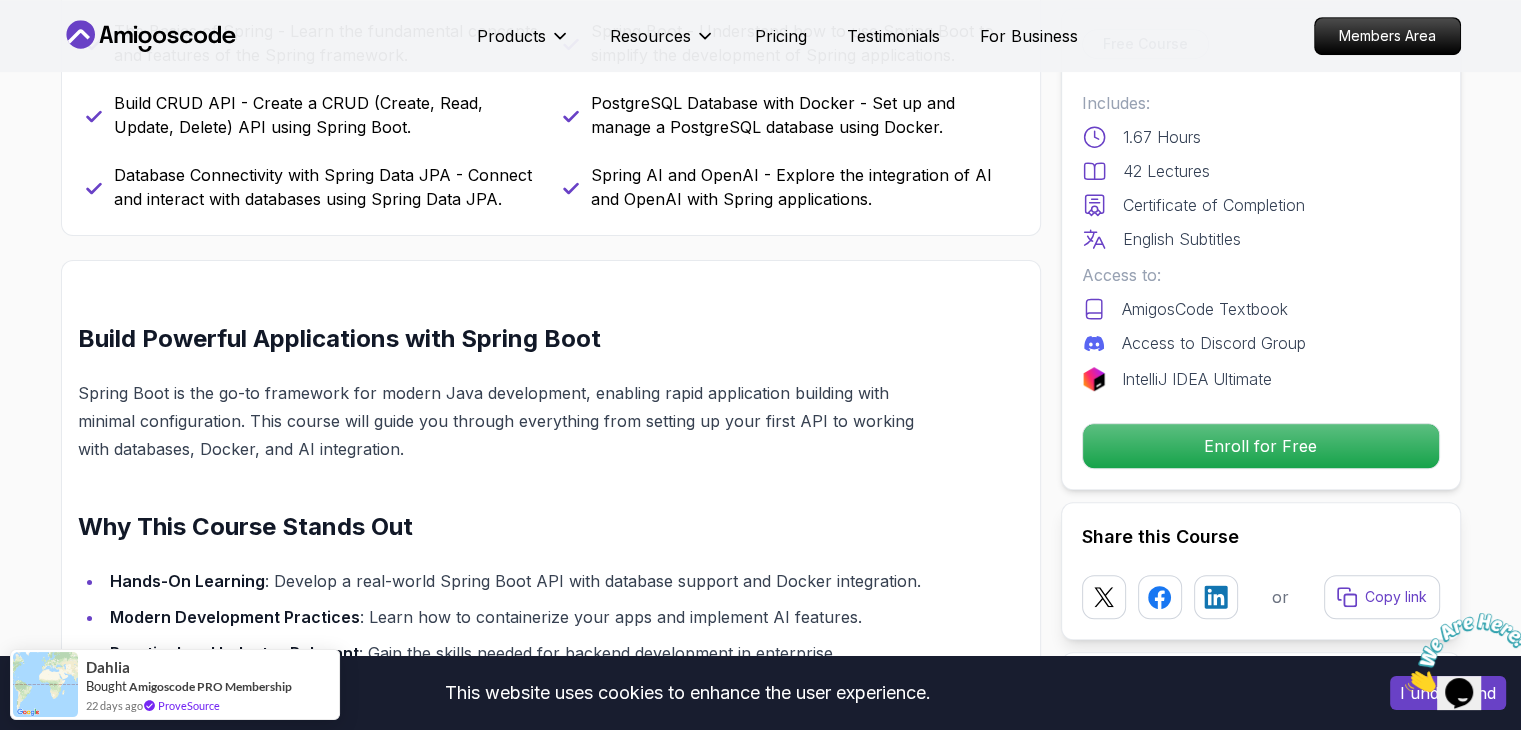 scroll, scrollTop: 1400, scrollLeft: 0, axis: vertical 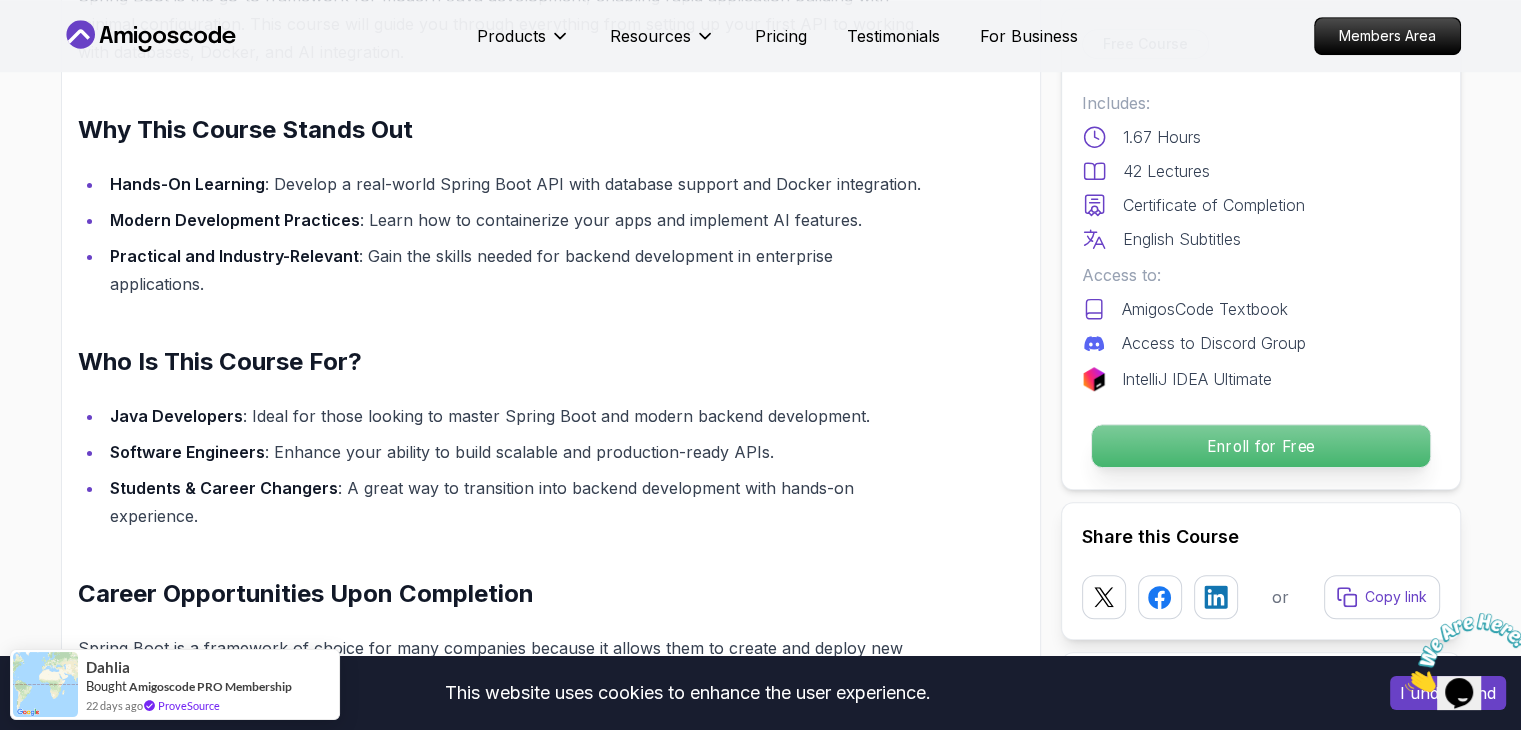 click on "Enroll for Free" at bounding box center (1260, 446) 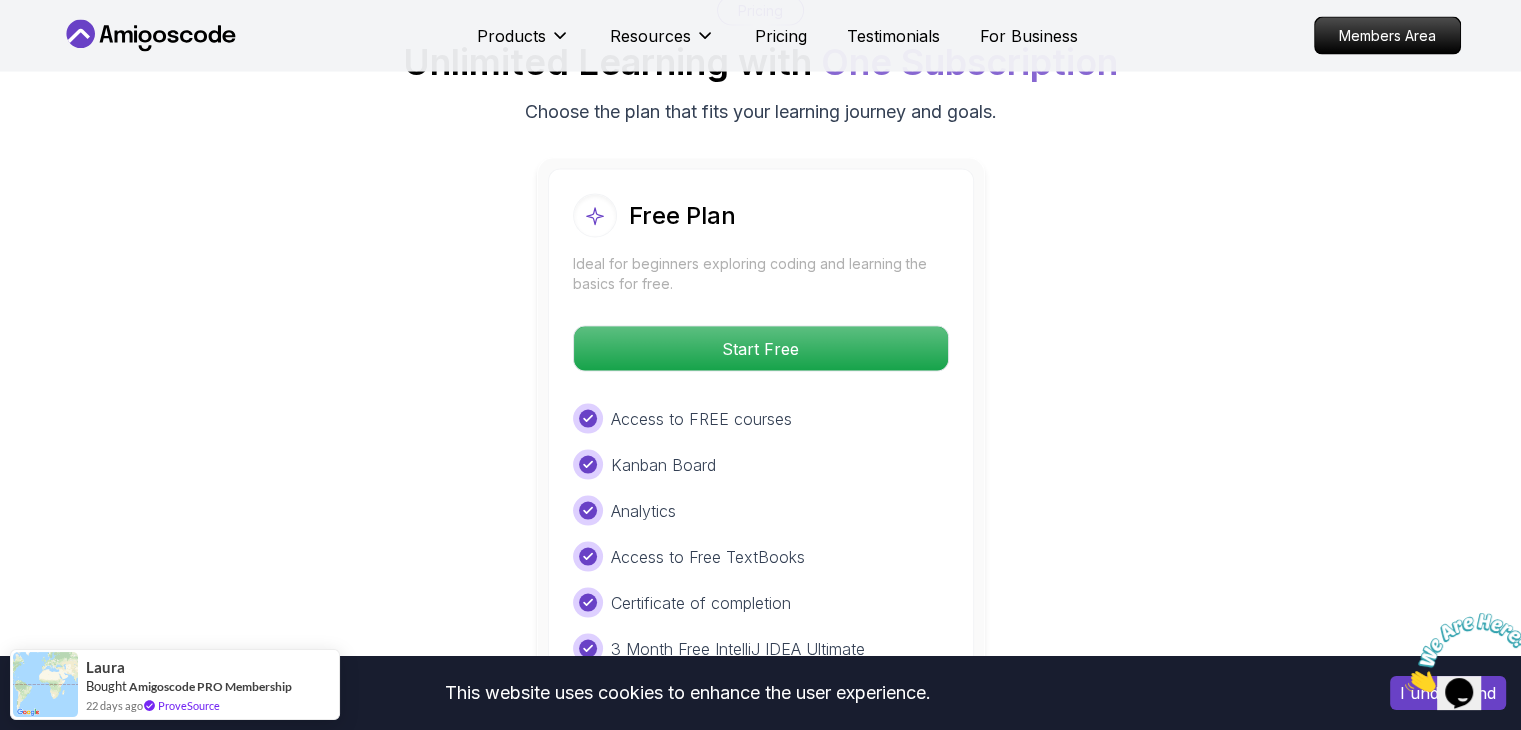 scroll, scrollTop: 4120, scrollLeft: 0, axis: vertical 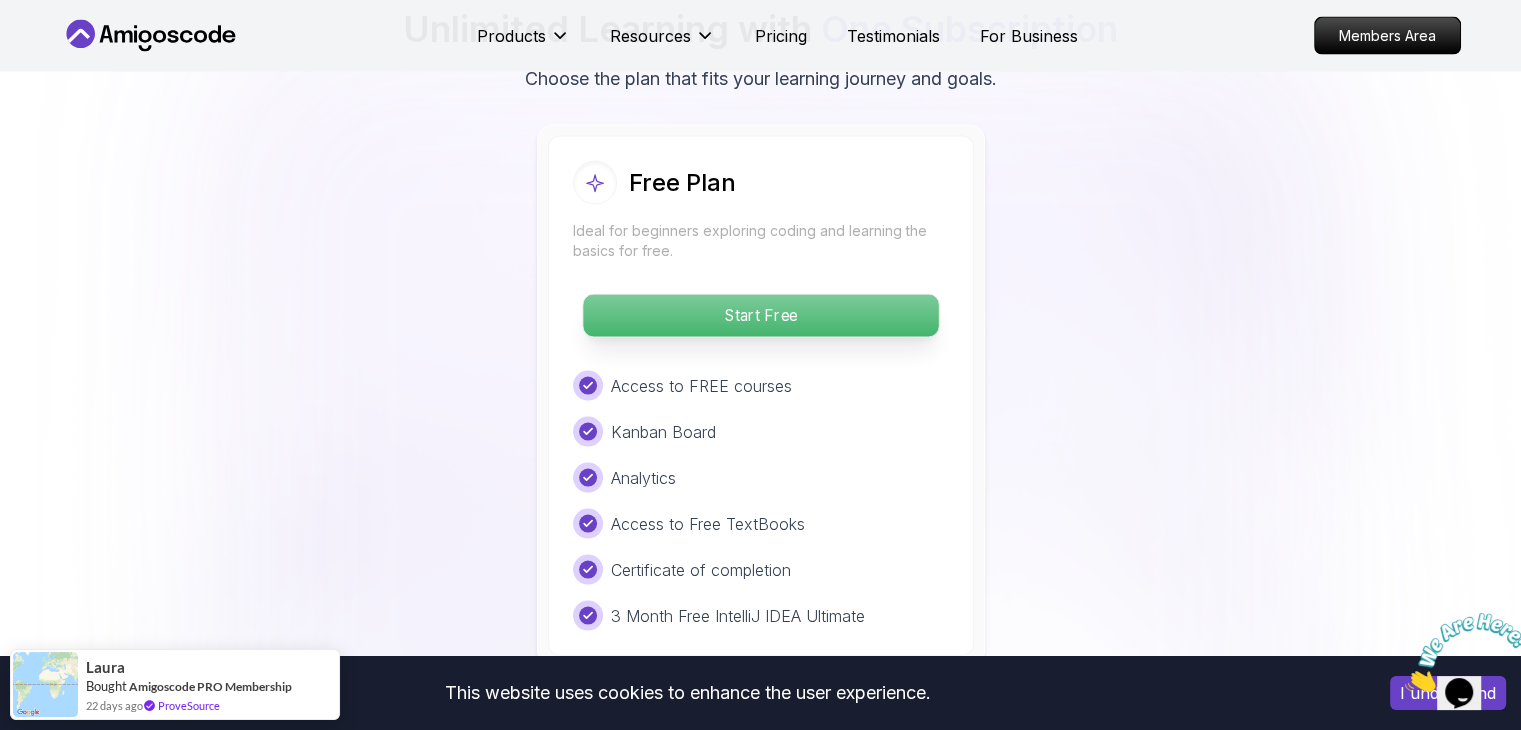 click on "Start Free" at bounding box center [760, 316] 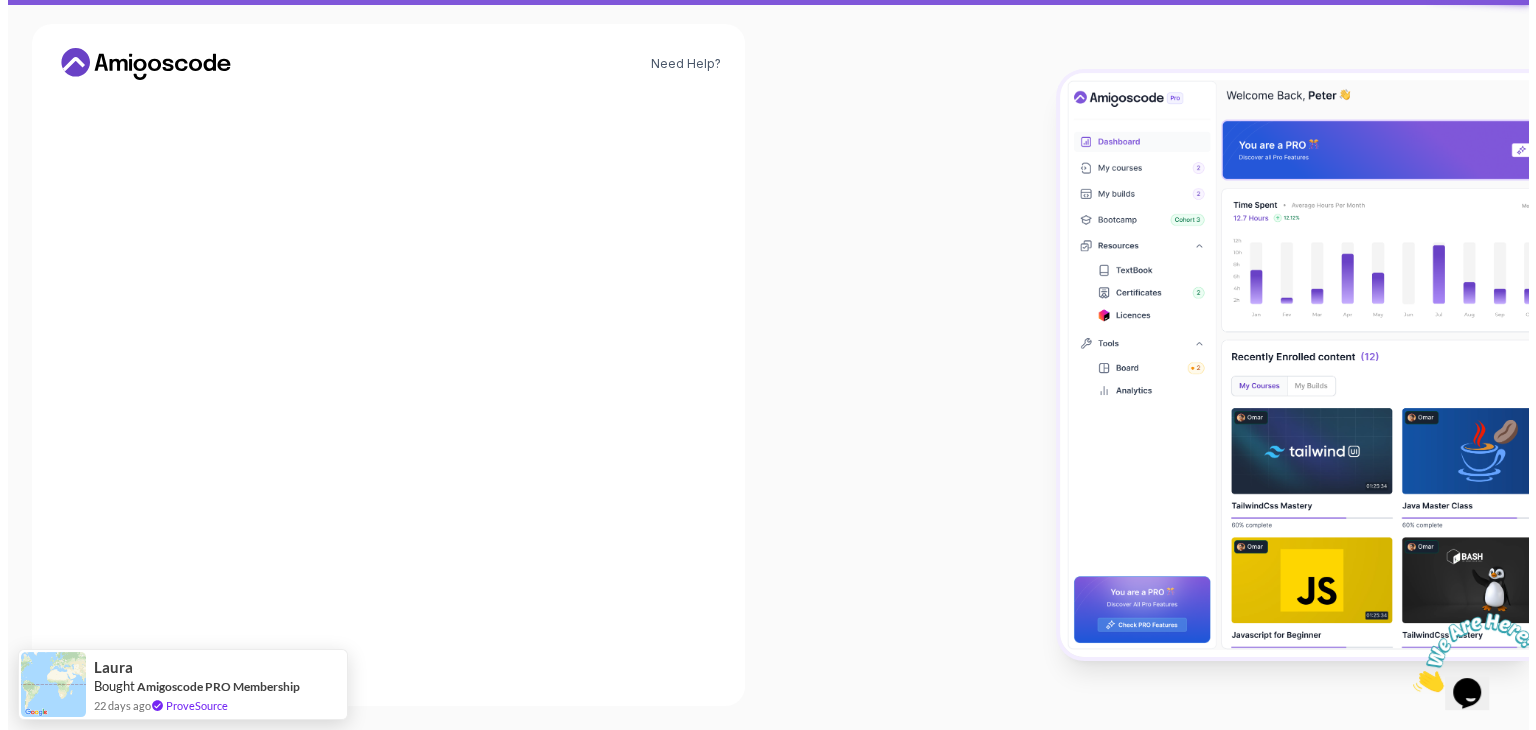 scroll, scrollTop: 0, scrollLeft: 0, axis: both 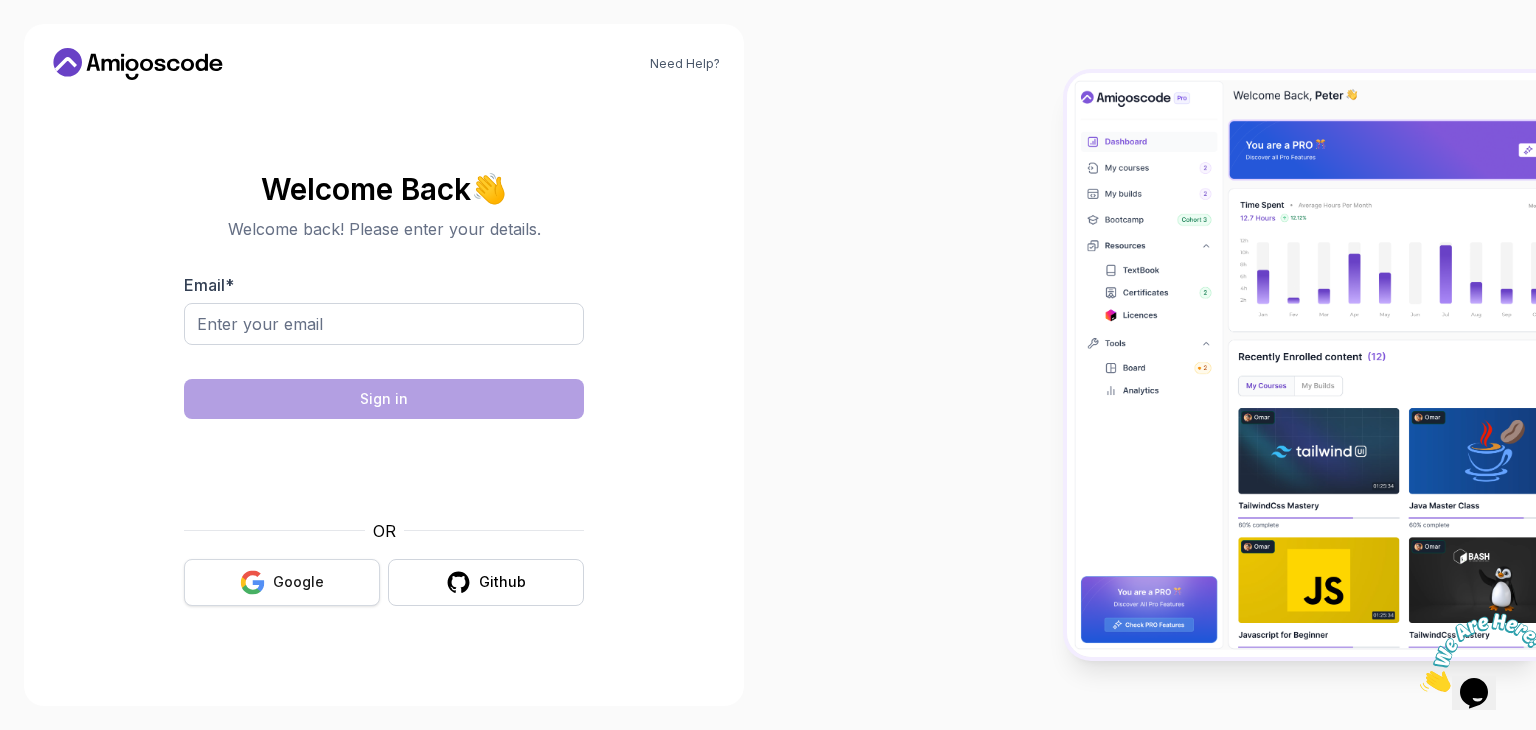 click on "Google" at bounding box center (282, 582) 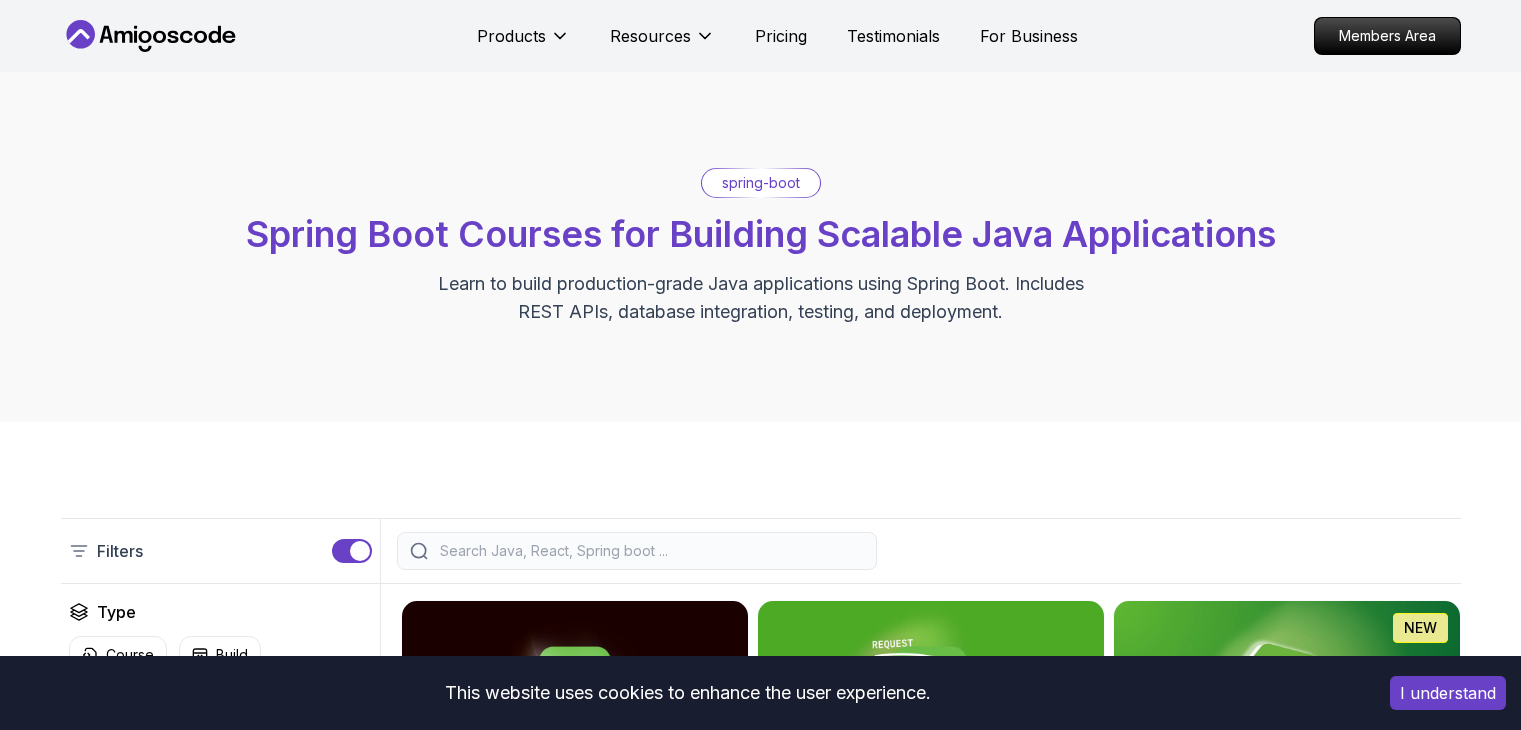 scroll, scrollTop: 400, scrollLeft: 0, axis: vertical 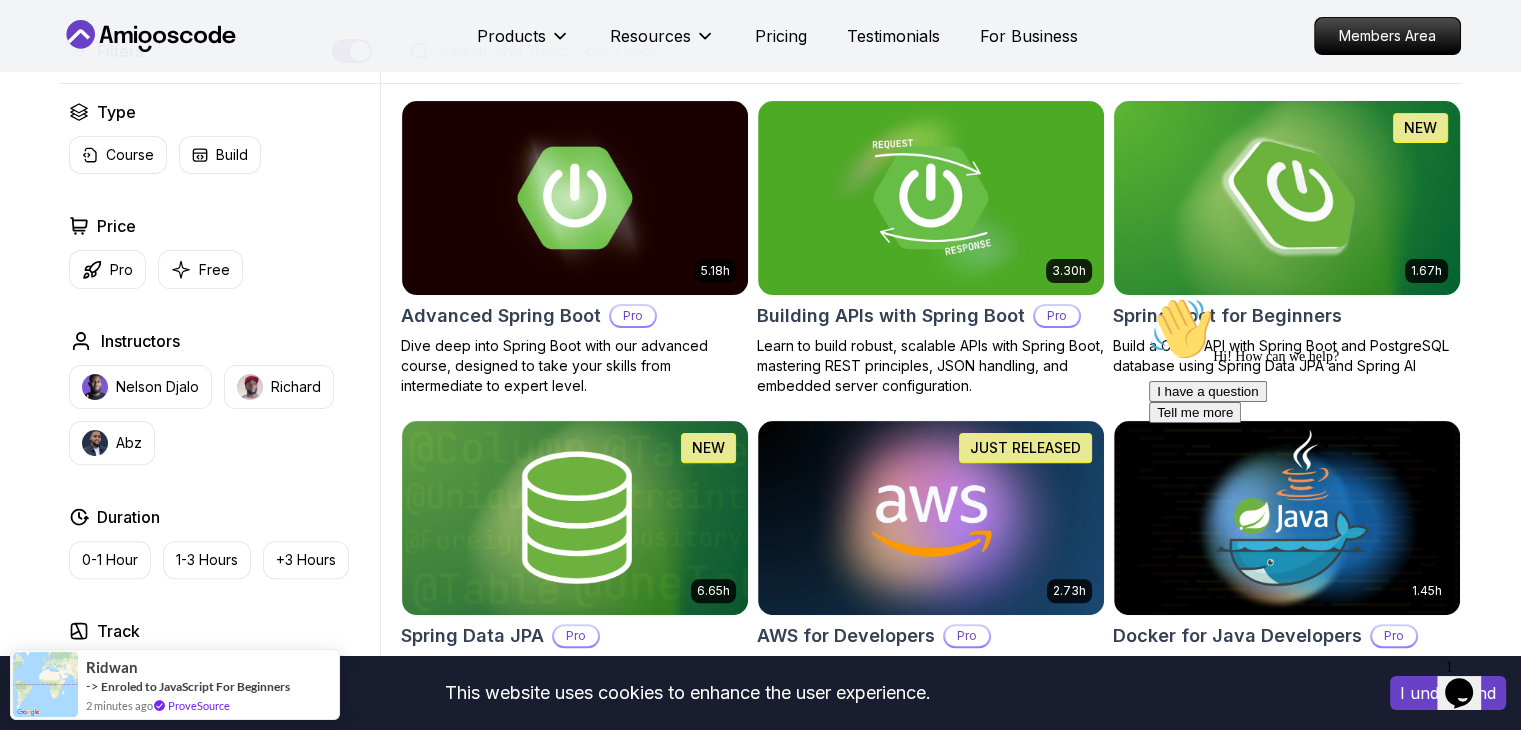 click at bounding box center [1286, 197] 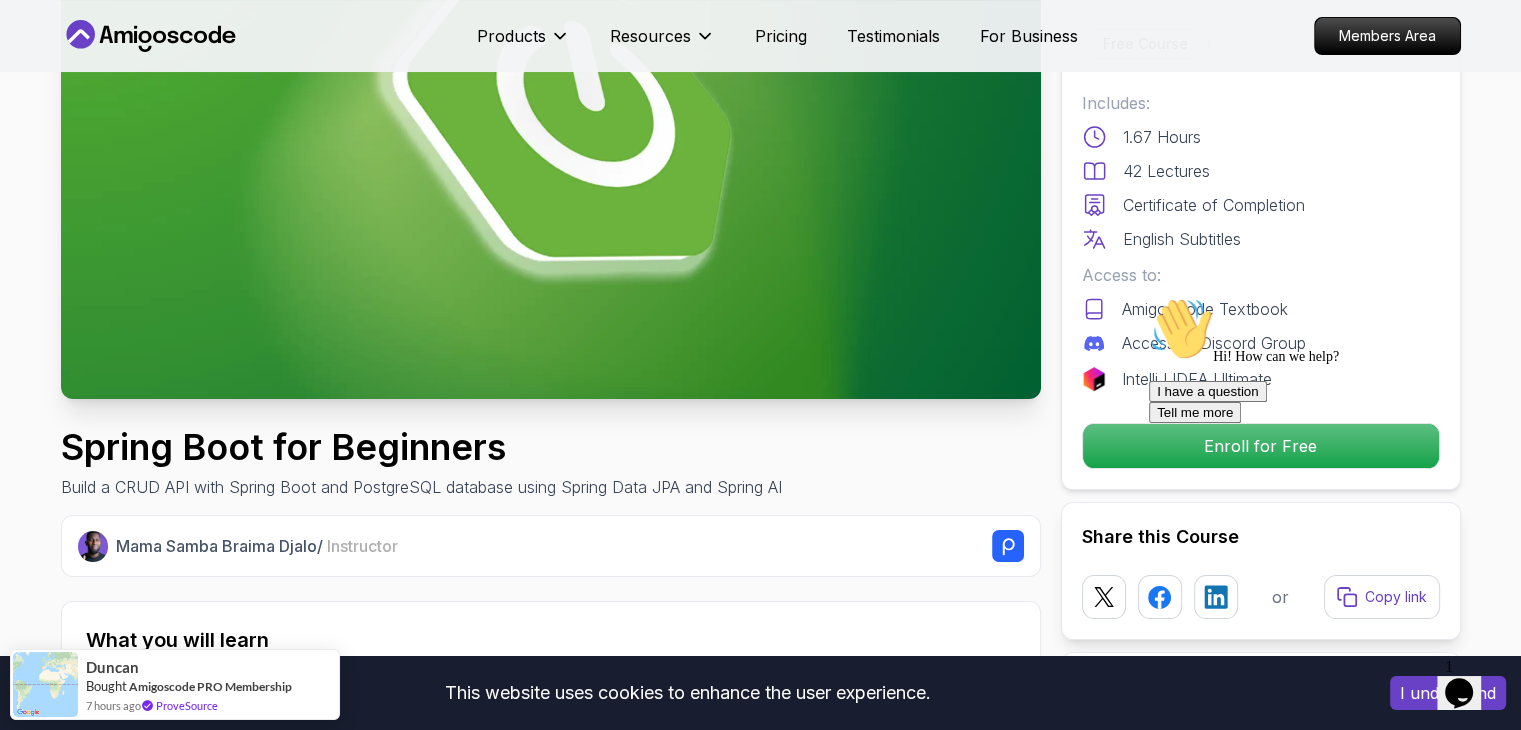 scroll, scrollTop: 300, scrollLeft: 0, axis: vertical 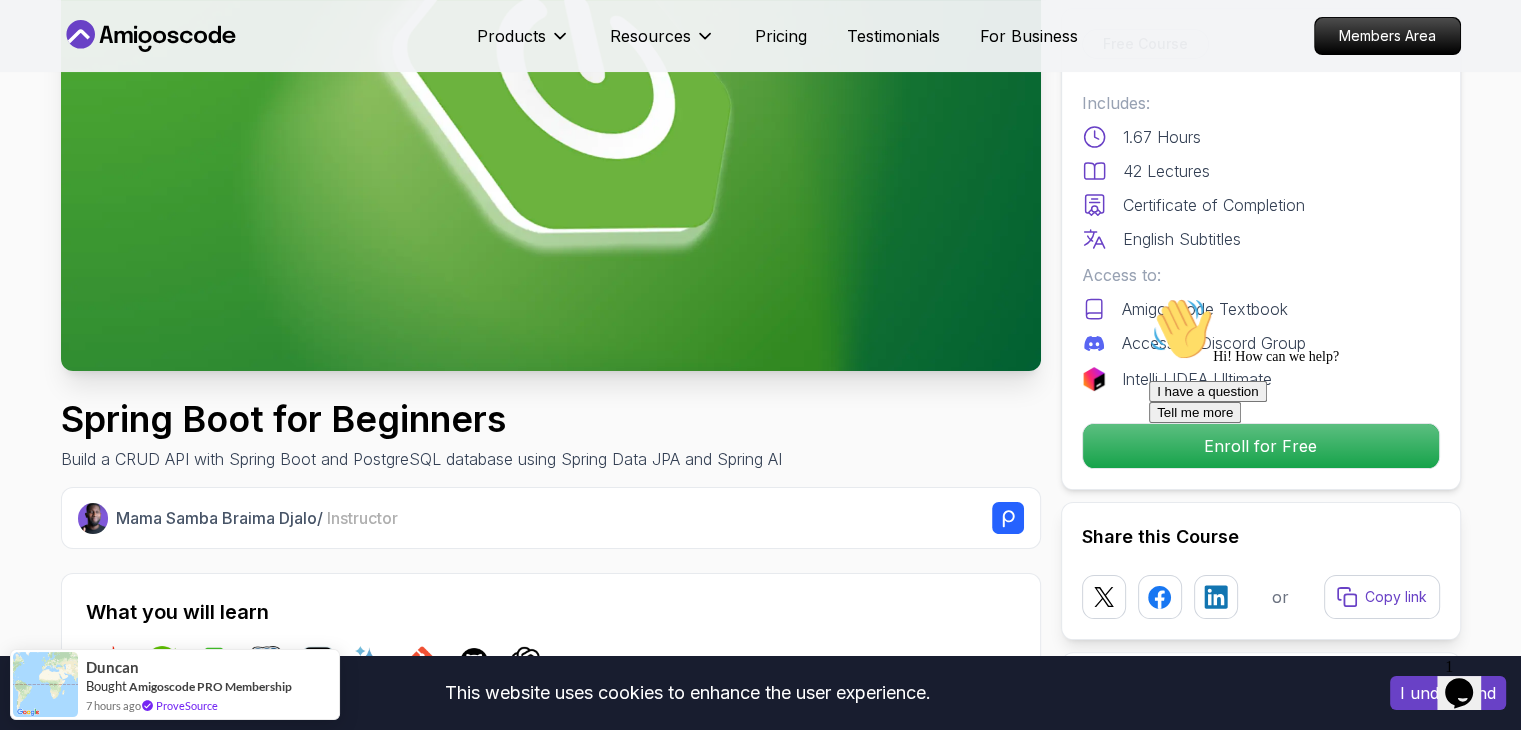 click at bounding box center [1329, 297] 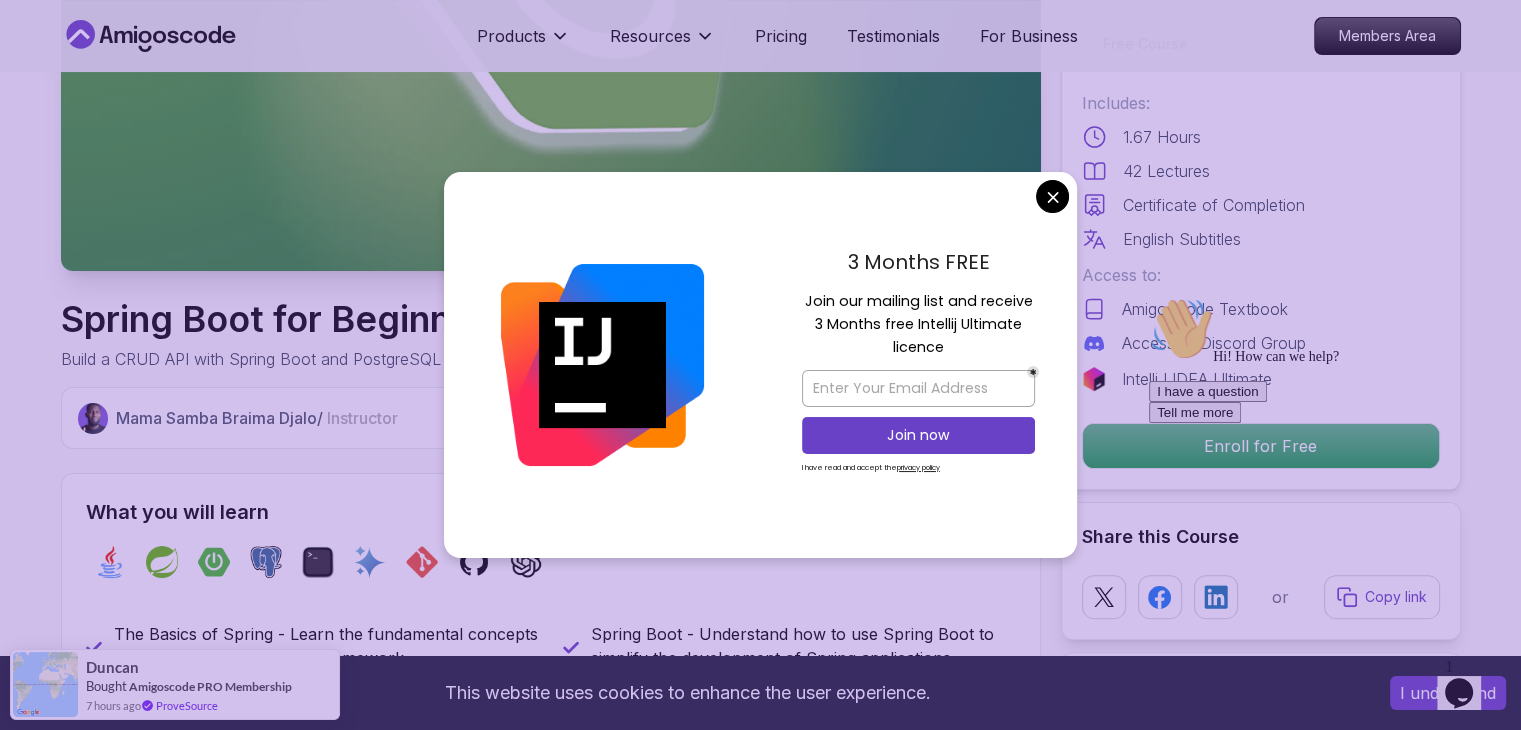 click at bounding box center (1149, 297) 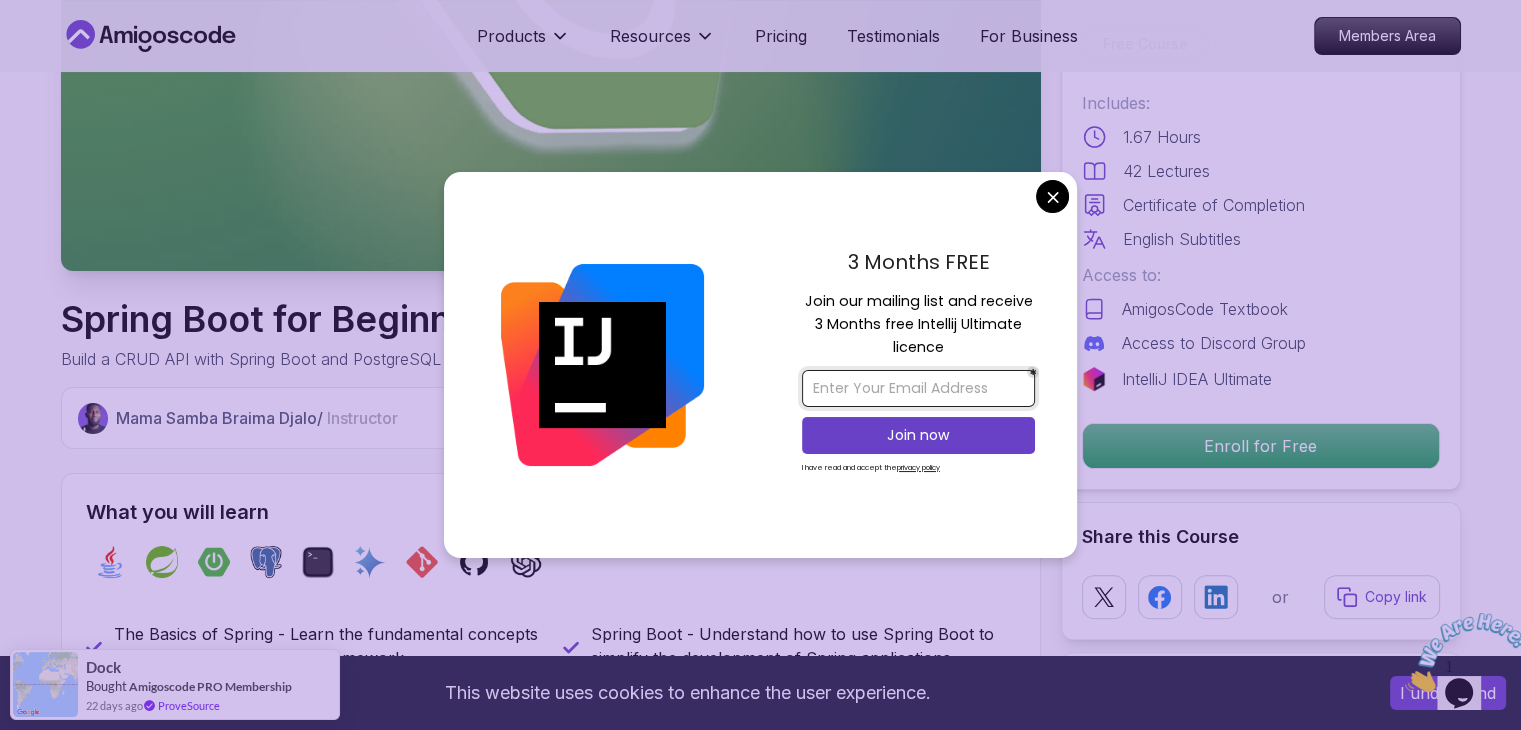 click at bounding box center (918, 388) 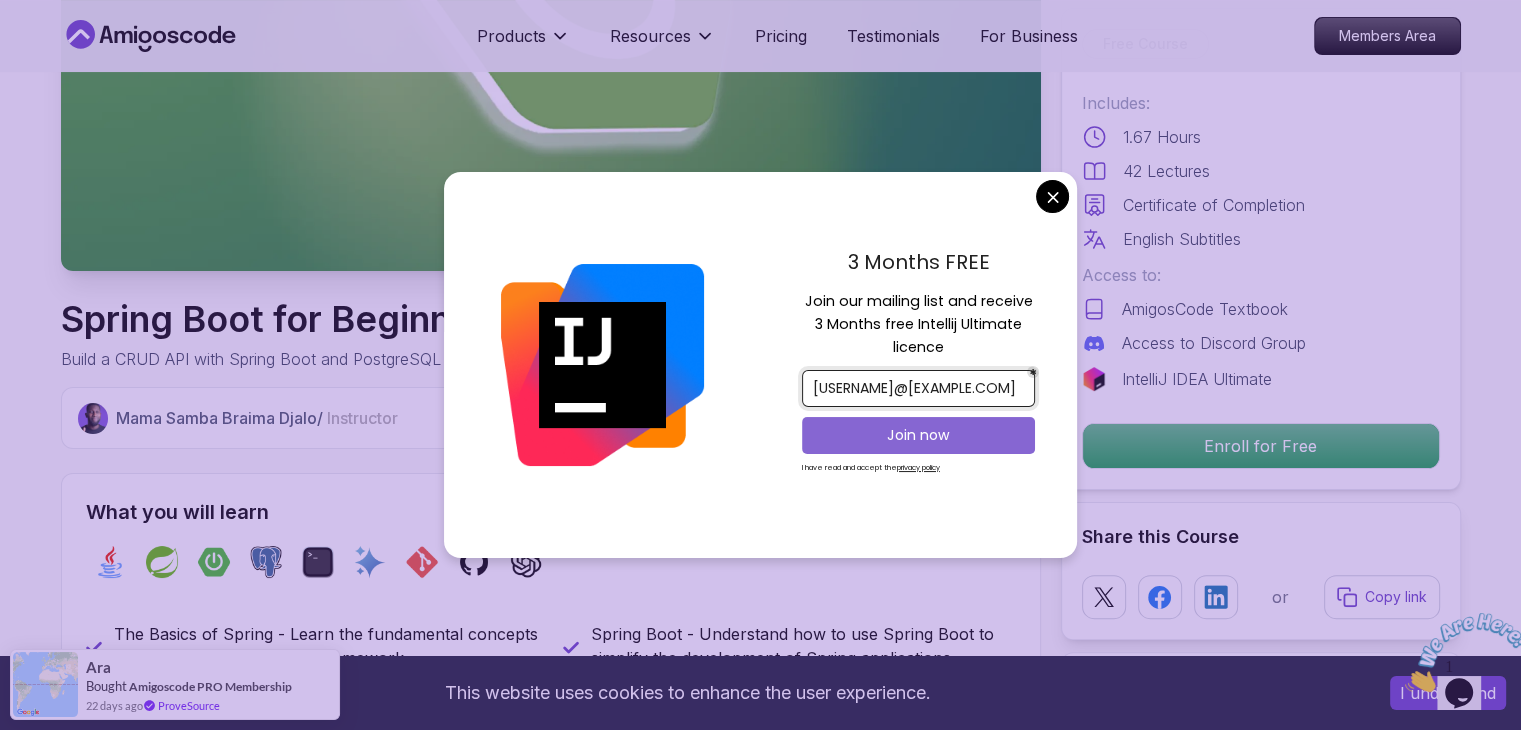 type on "[USERNAME]@[EXAMPLE.COM]" 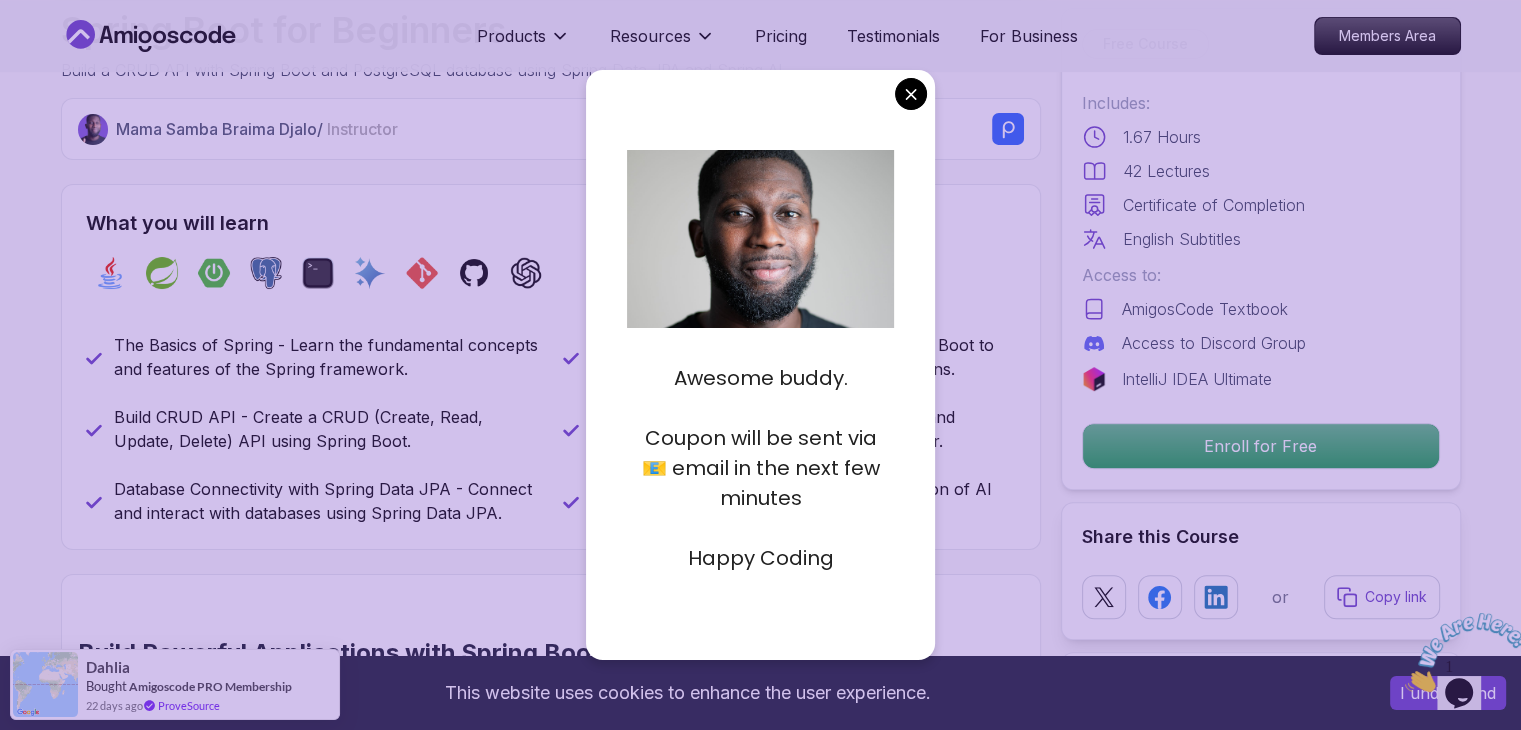 scroll, scrollTop: 800, scrollLeft: 0, axis: vertical 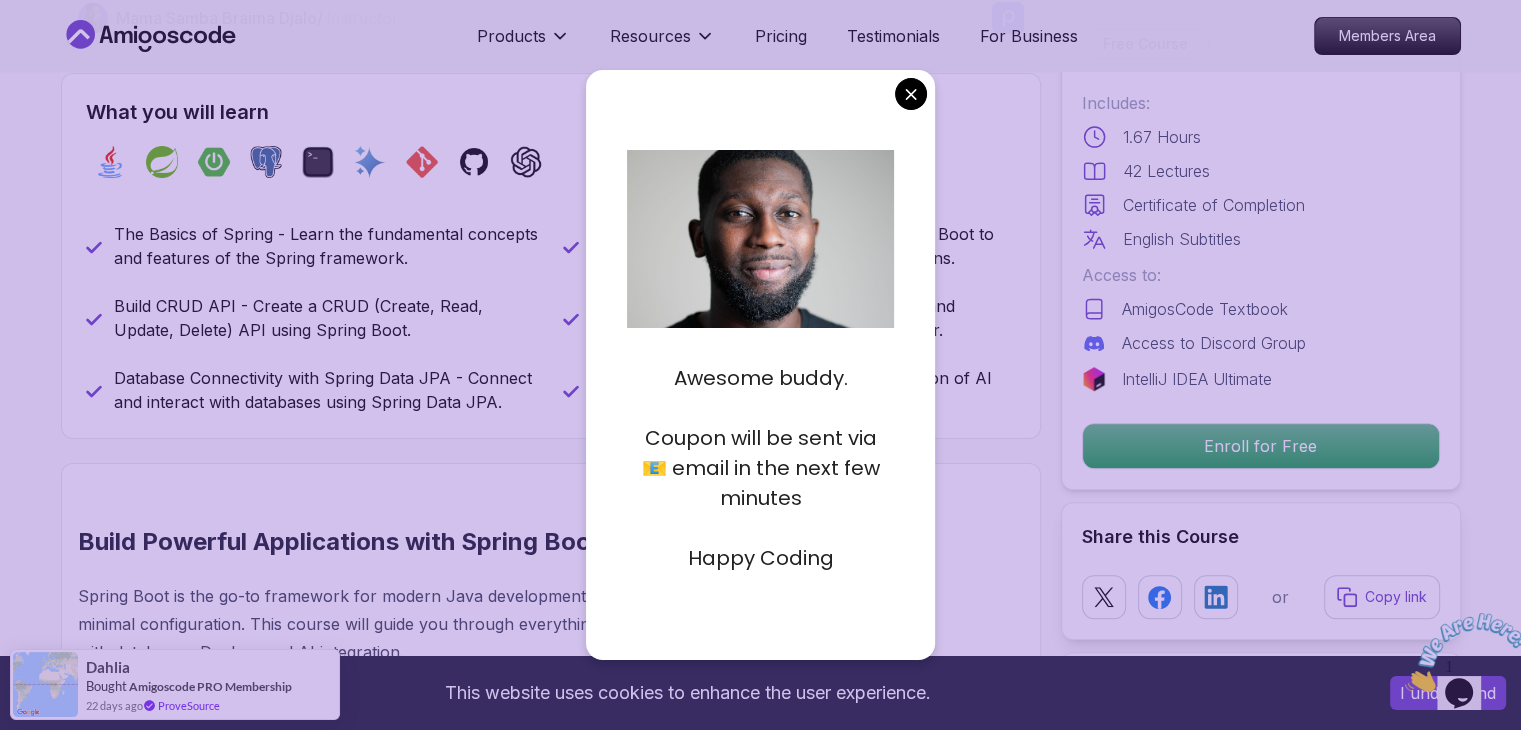 click on "Spring AI and OpenAI - Explore the integration of AI and OpenAI with Spring applications." at bounding box center (803, 390) 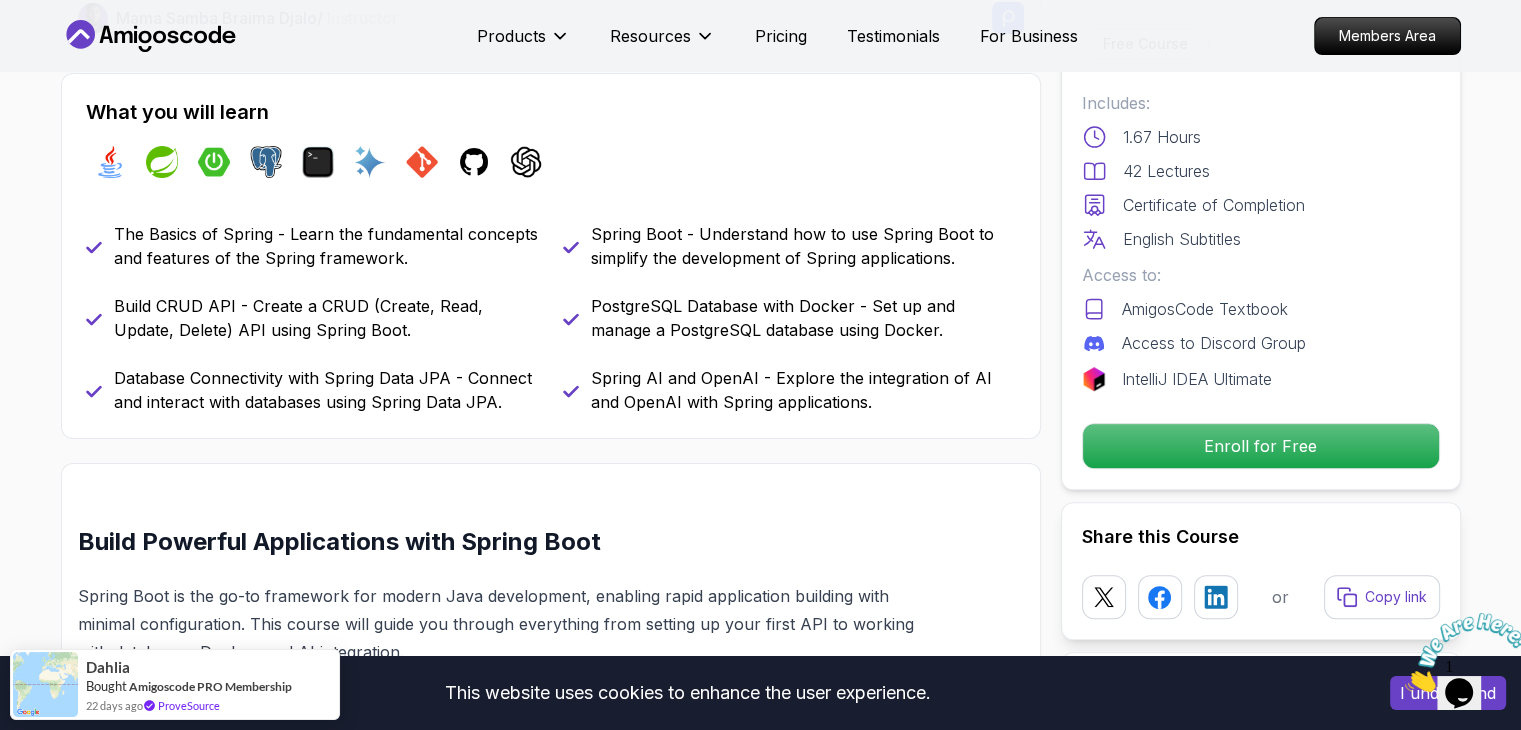 click on "This website uses cookies to enhance the user experience. I understand Products Resources Pricing Testimonials For Business Members Area Products Resources Pricing Testimonials For Business Members Area Spring Boot for Beginners Build a CRUD API with Spring Boot and PostgreSQL database using Spring Data JPA and Spring AI [FIRST] [LAST]  /   Instructor Free Course Includes: 1.67 Hours 42 Lectures Certificate of Completion English Subtitles Access to: AmigosCode Textbook Access to Discord Group IntelliJ IDEA Ultimate Enroll for Free Share this Course or Copy link Got a Team of 5 or More? With one subscription, give your entire team access to all courses and features. Check our Business Plan [FIRST] [LAST]  /   Instructor What you will learn java spring spring-boot postgres terminal ai git github chatgpt The Basics of Spring - Learn the fundamental concepts and features of the Spring framework. Spring Boot - Understand how to use Spring Boot to simplify the development of Spring applications." at bounding box center [760, 4258] 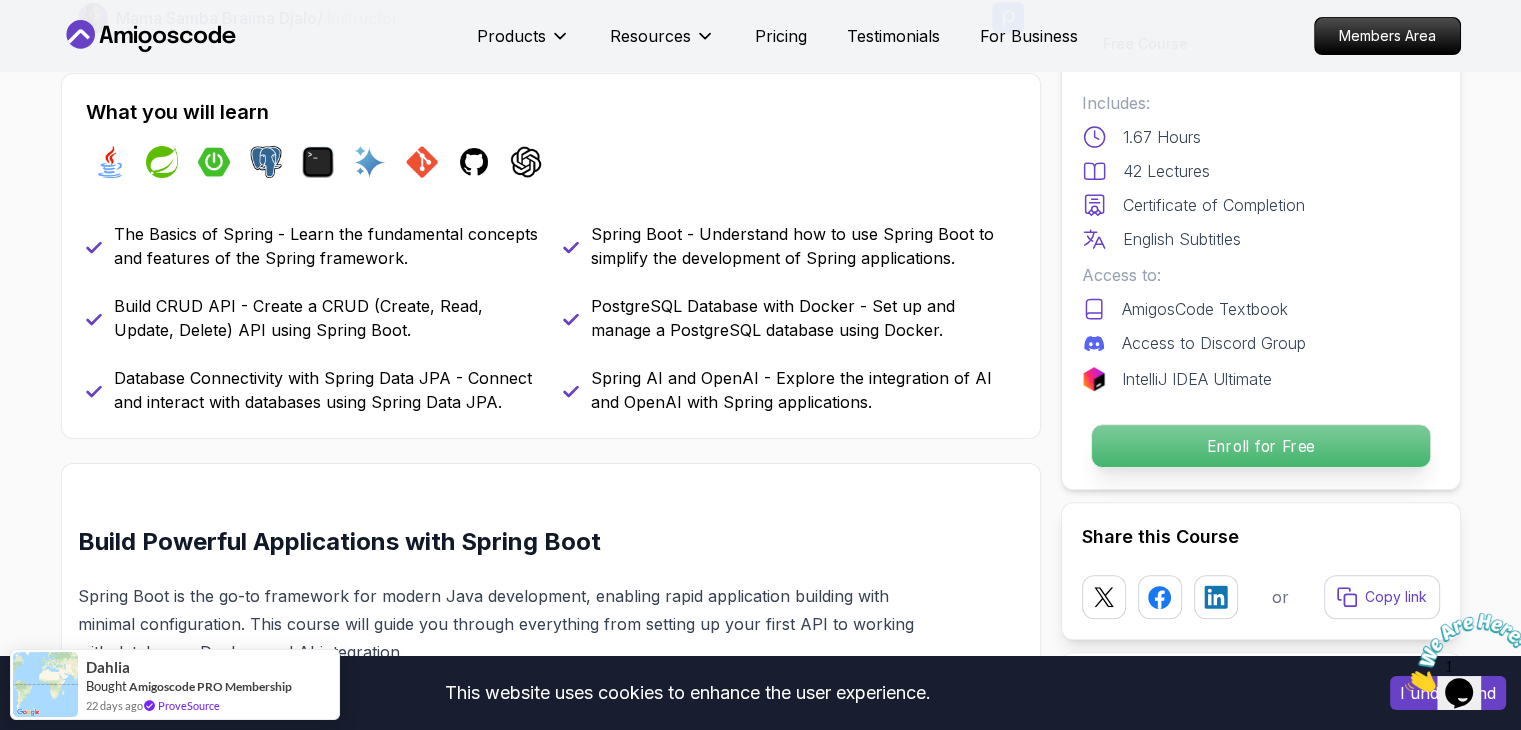 click on "Enroll for Free" at bounding box center (1260, 446) 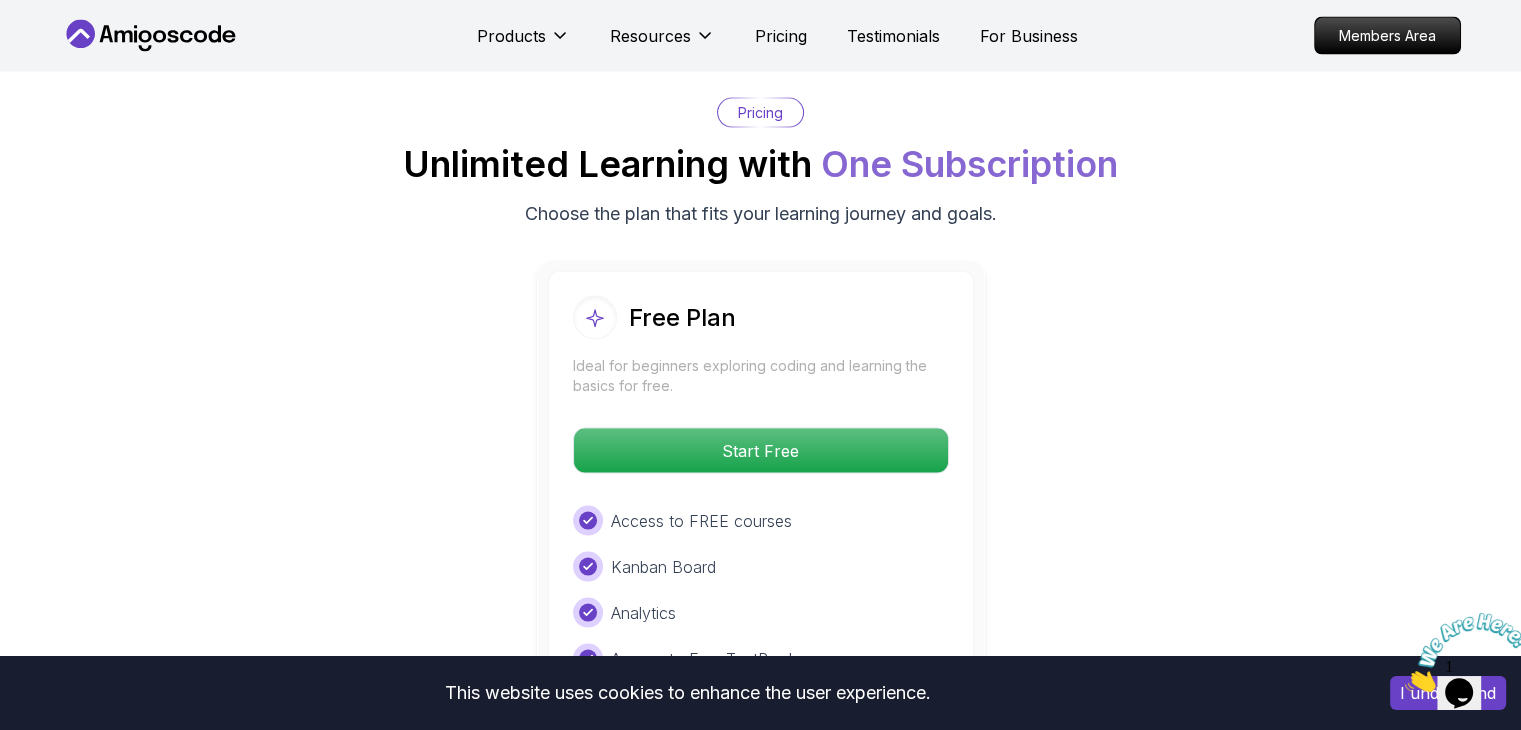scroll, scrollTop: 4020, scrollLeft: 0, axis: vertical 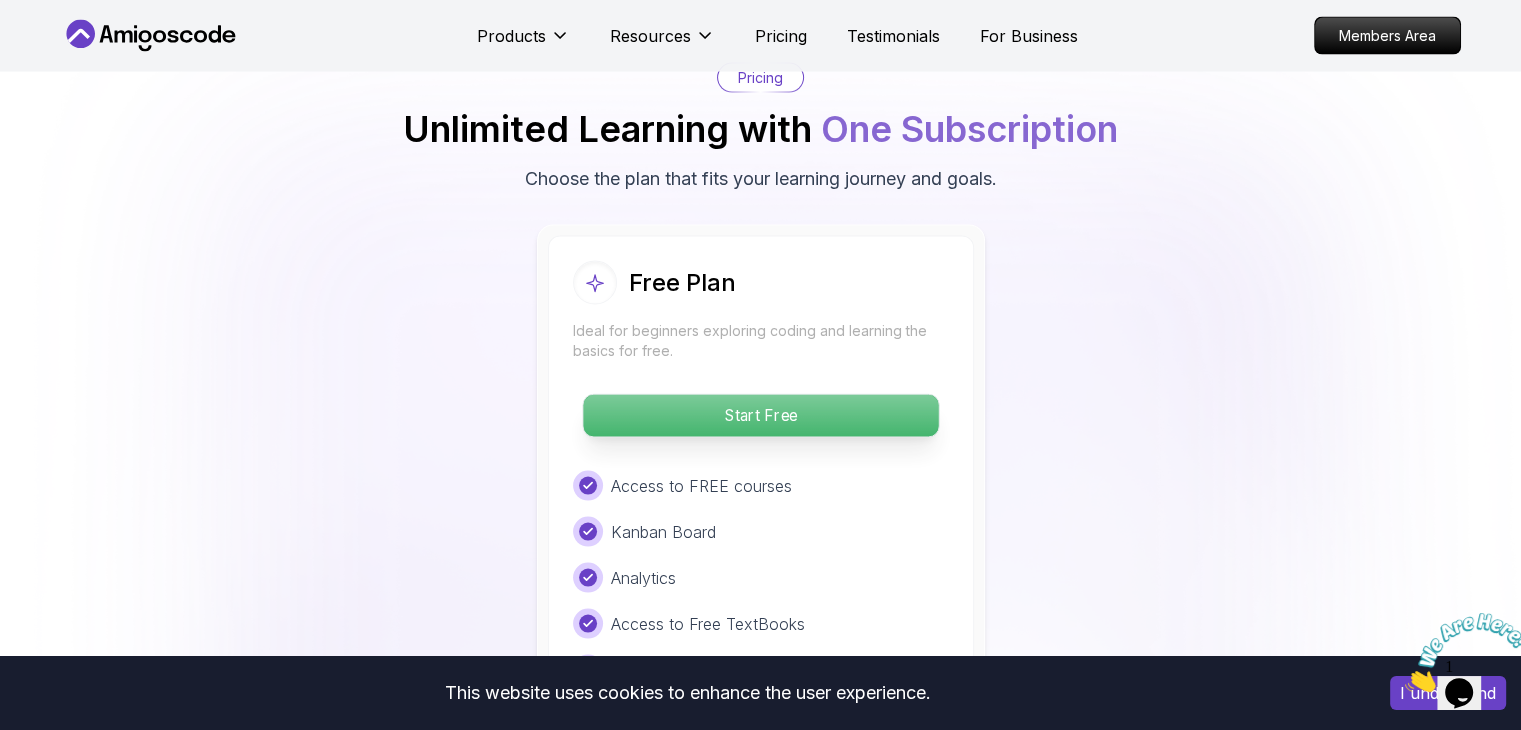 click on "Start Free" at bounding box center [760, 416] 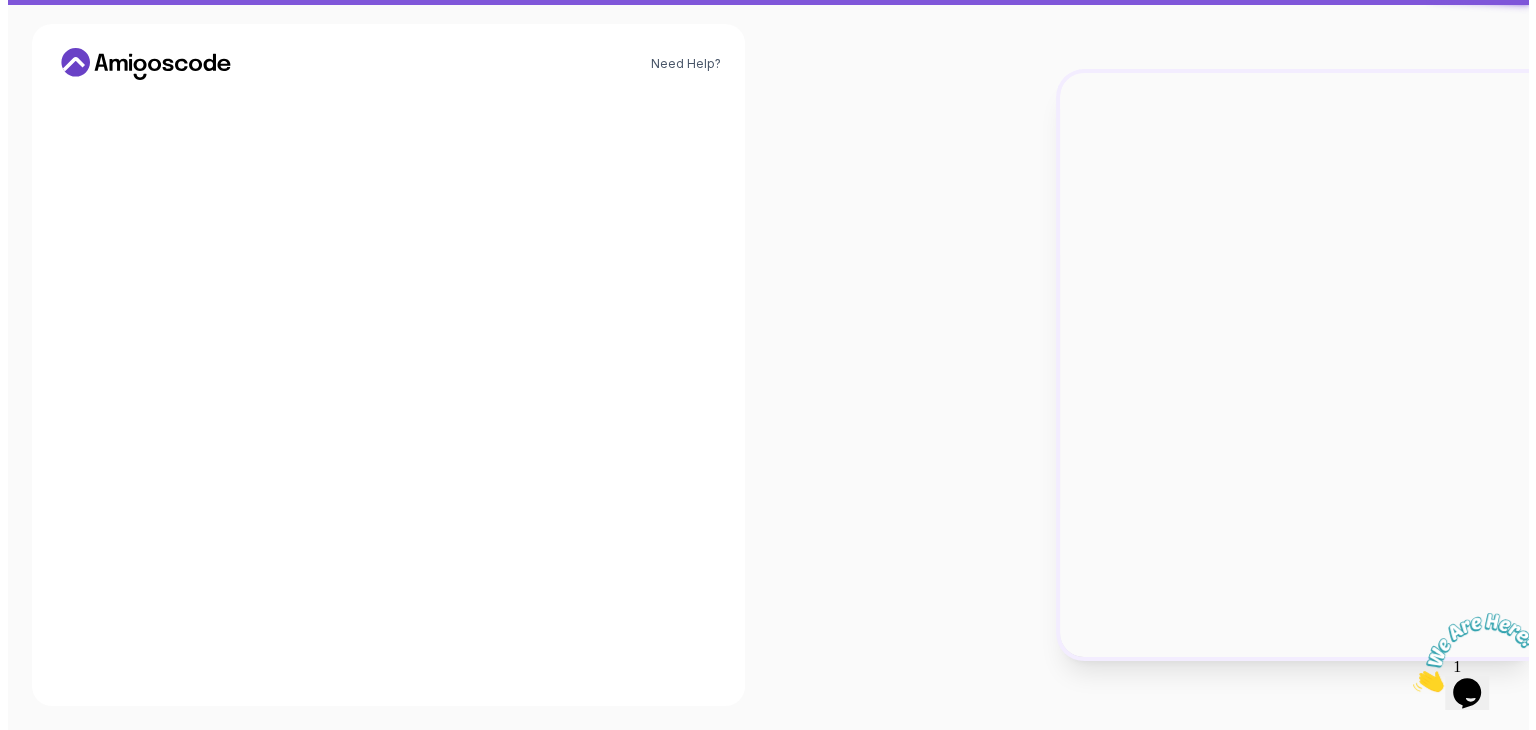 scroll, scrollTop: 0, scrollLeft: 0, axis: both 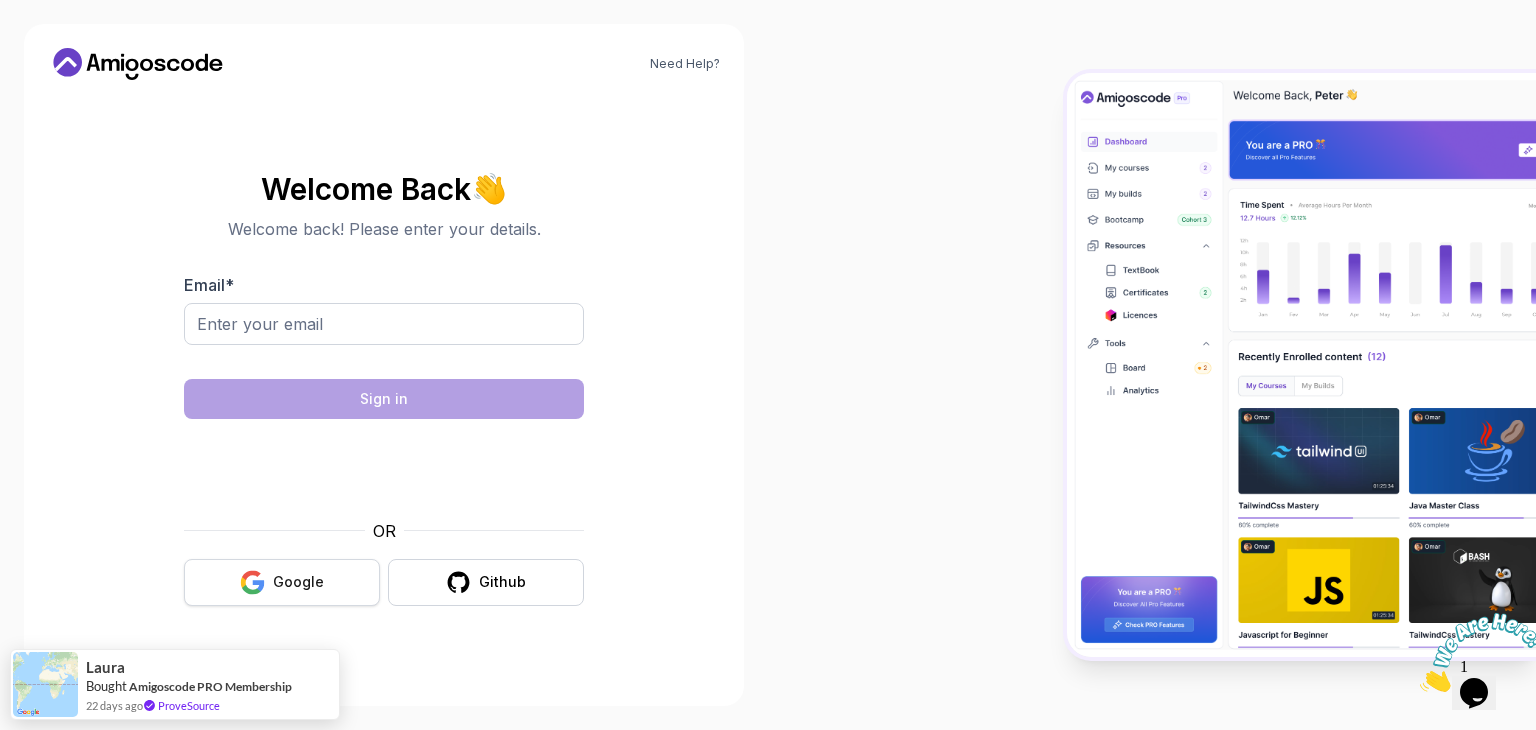 click on "Google" at bounding box center (282, 582) 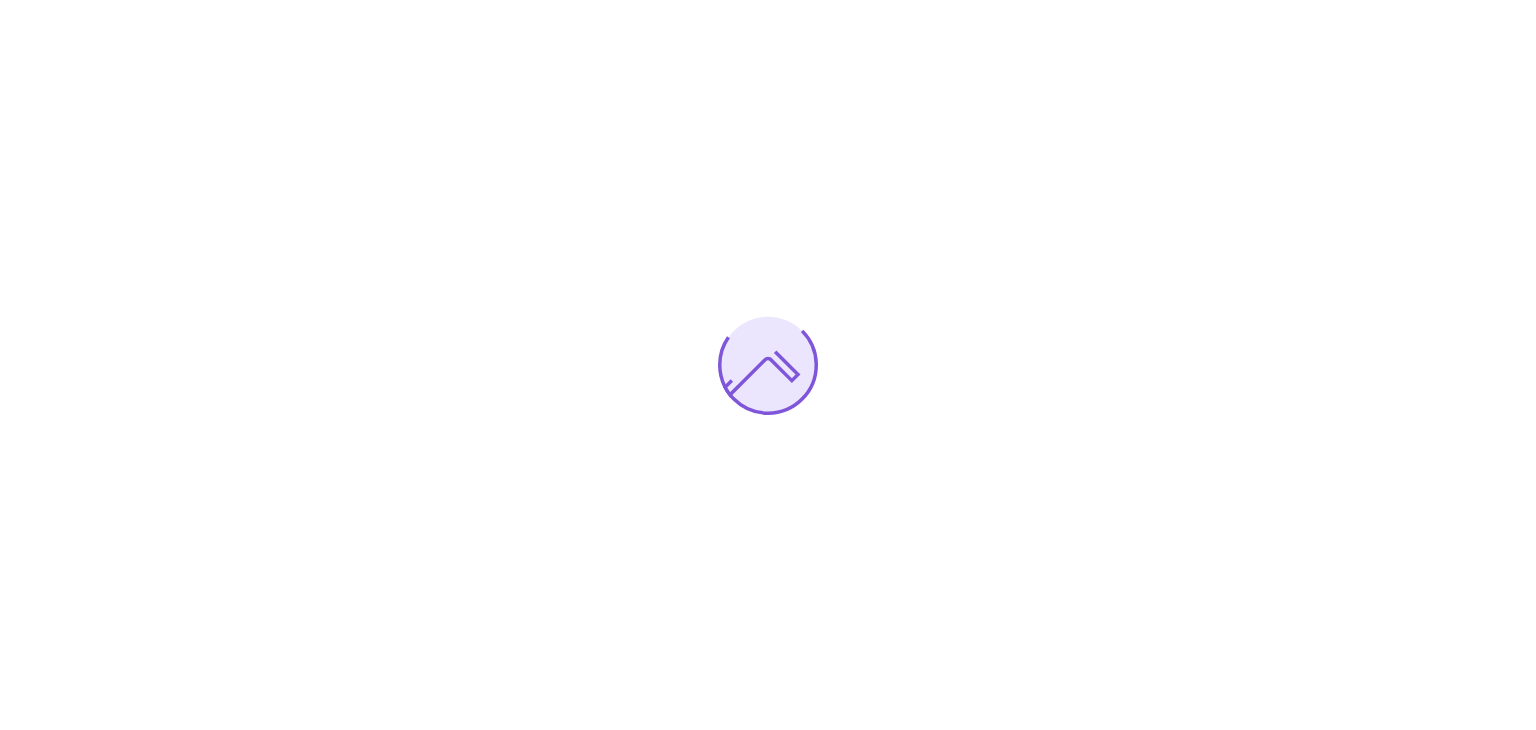 scroll, scrollTop: 0, scrollLeft: 0, axis: both 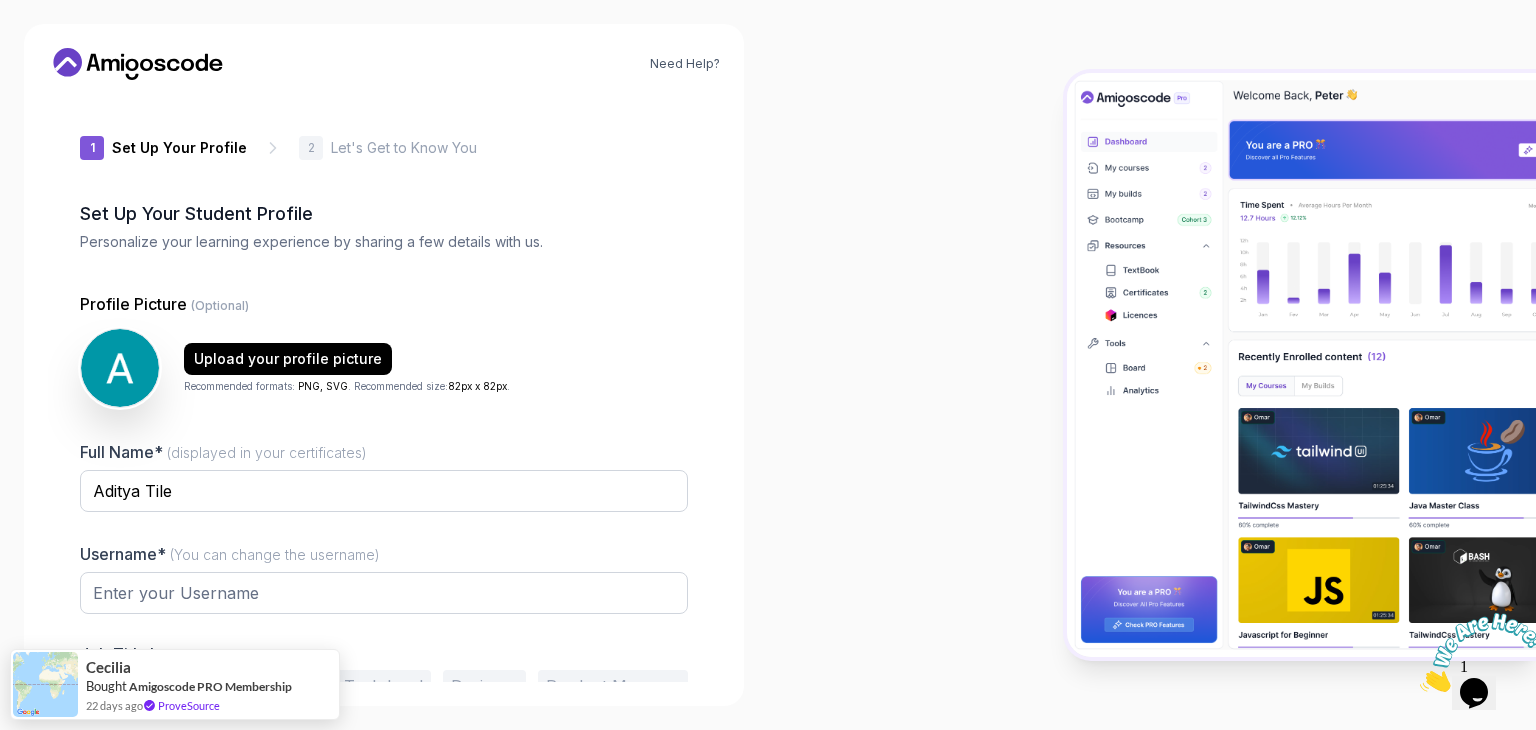 type on "silentsparrow0596c" 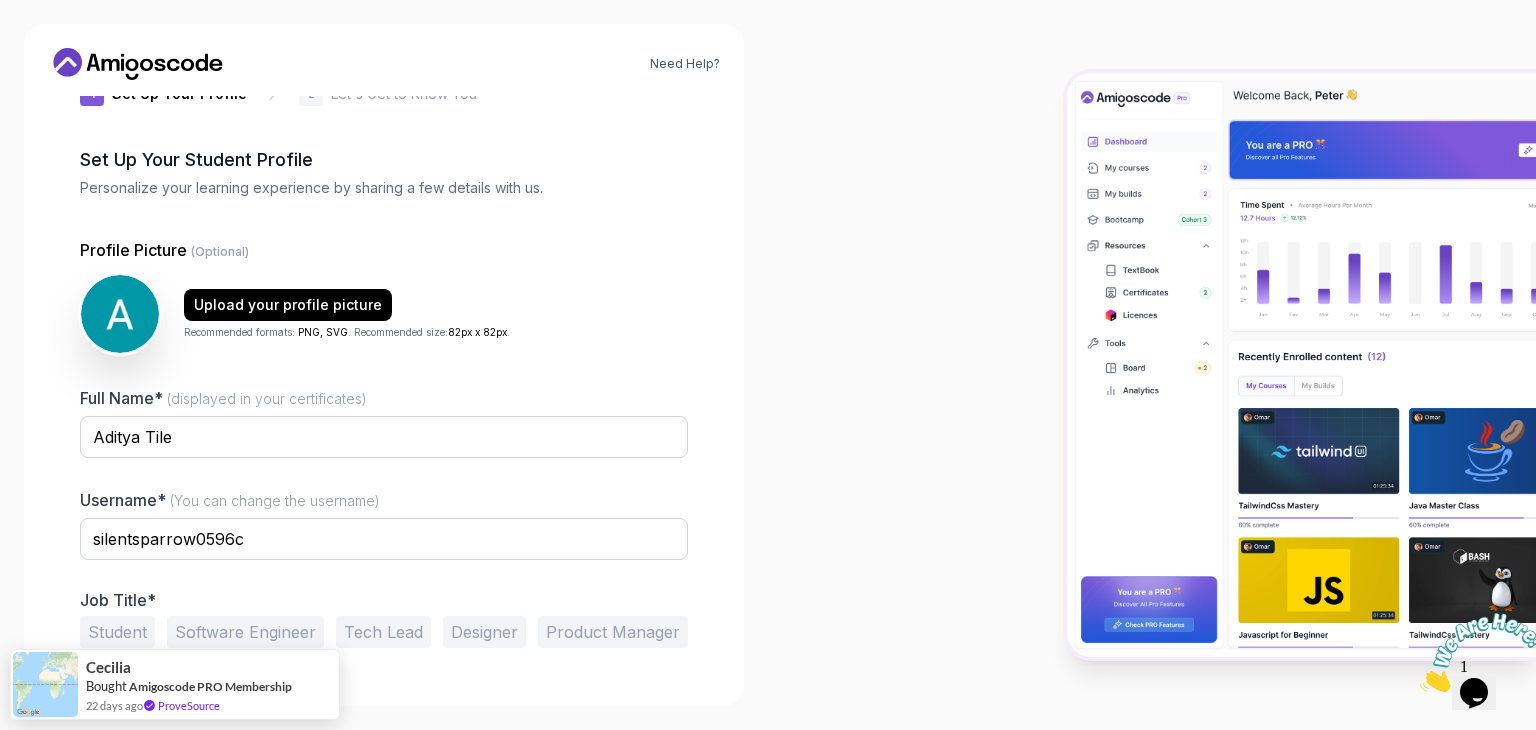 scroll, scrollTop: 104, scrollLeft: 0, axis: vertical 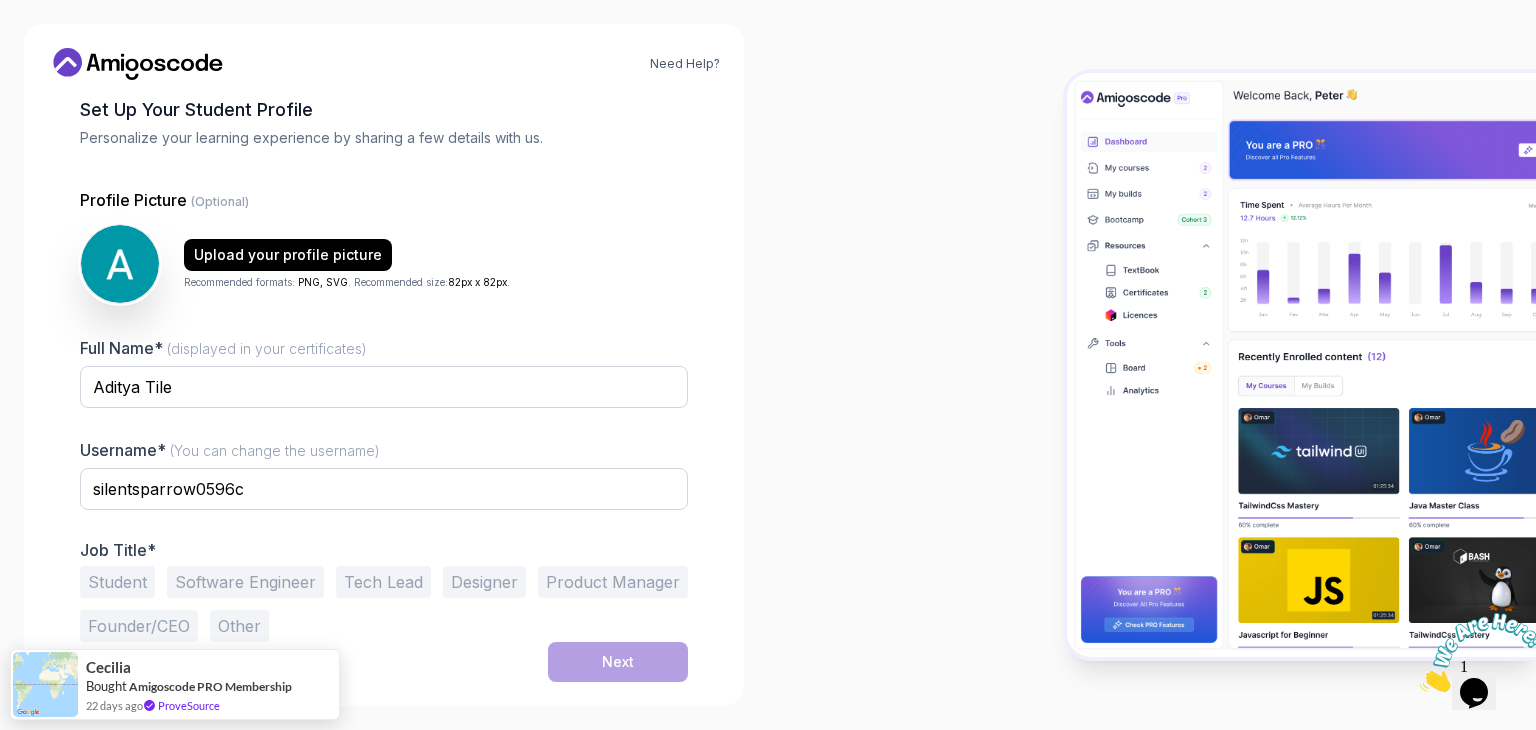 click on "Software Engineer" at bounding box center (245, 582) 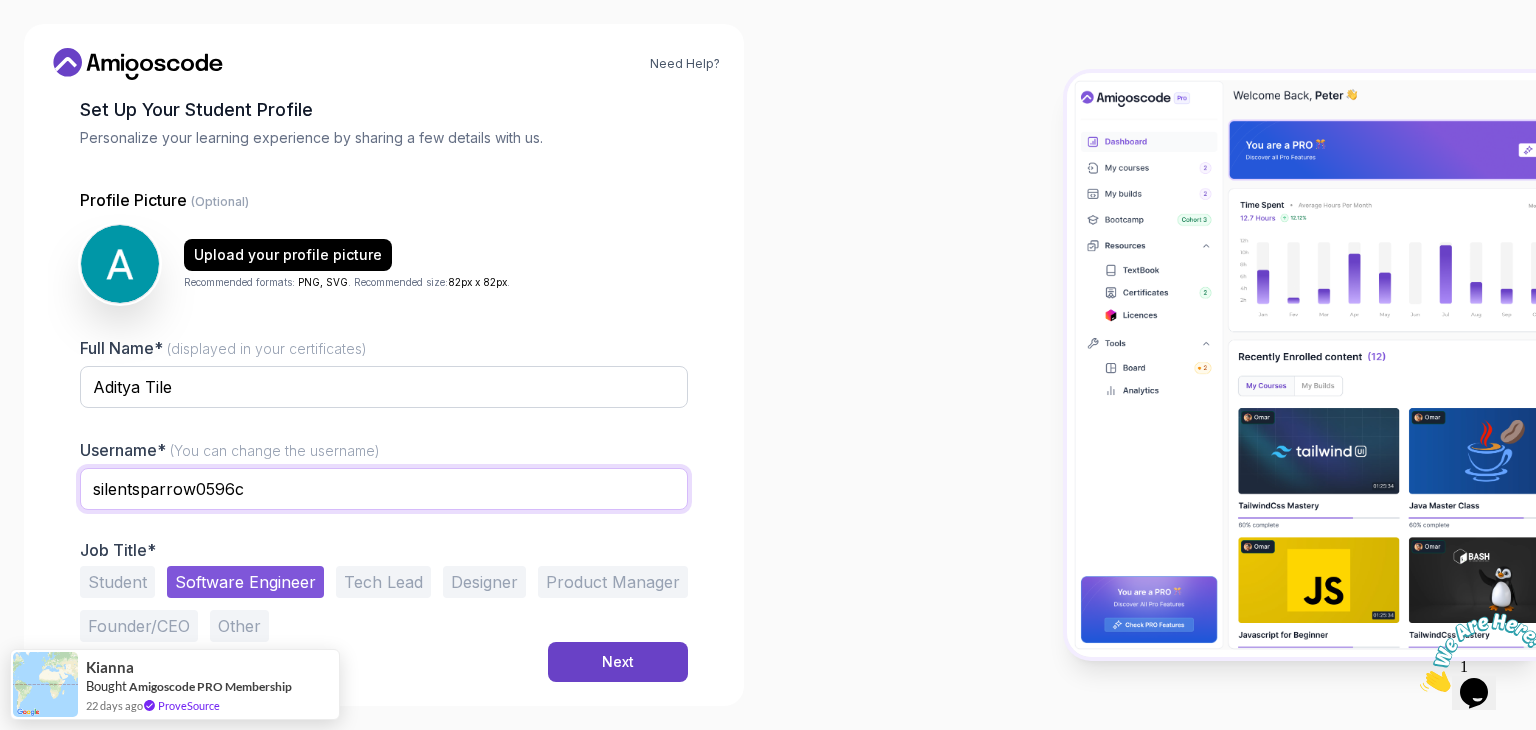 drag, startPoint x: 262, startPoint y: 493, endPoint x: 60, endPoint y: 476, distance: 202.71408 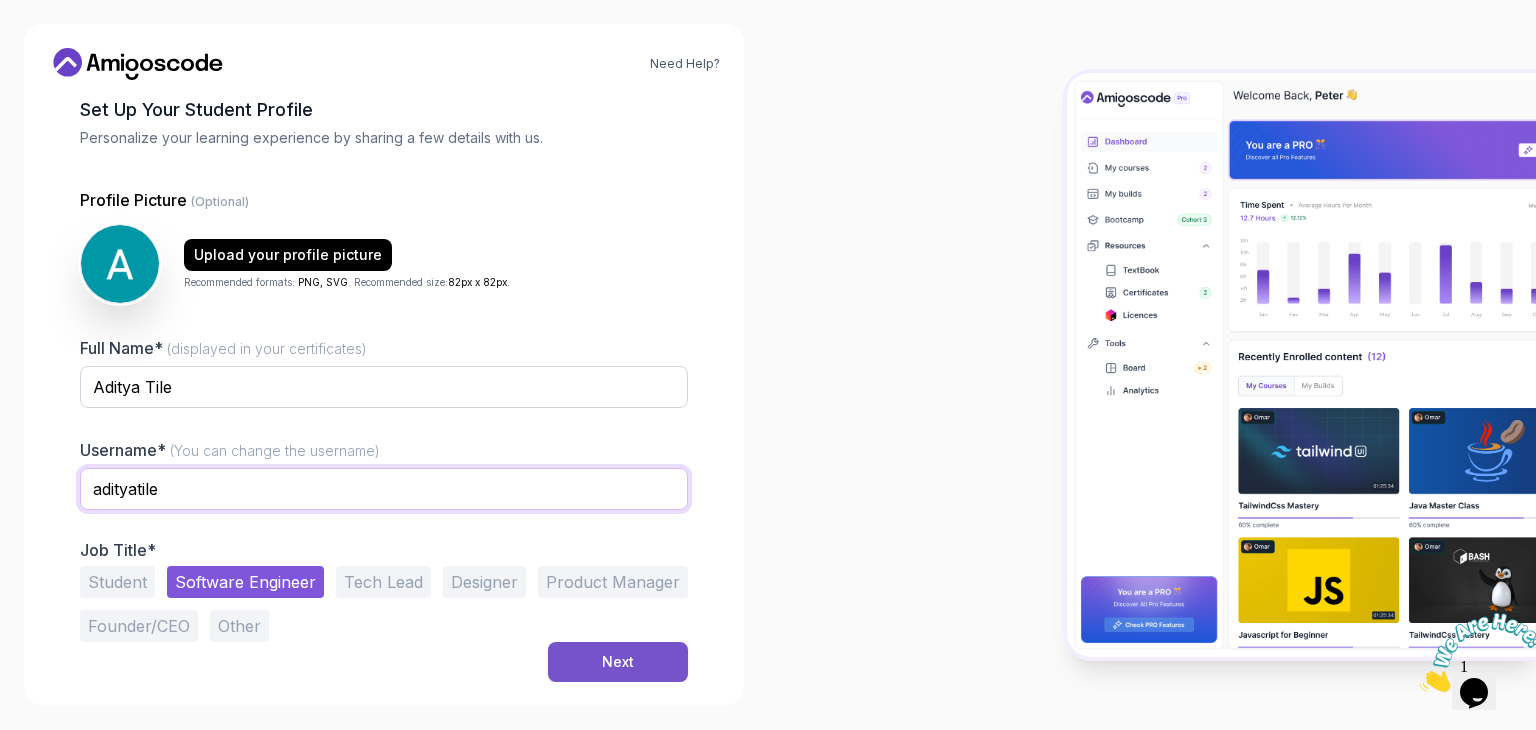 type on "adityatile" 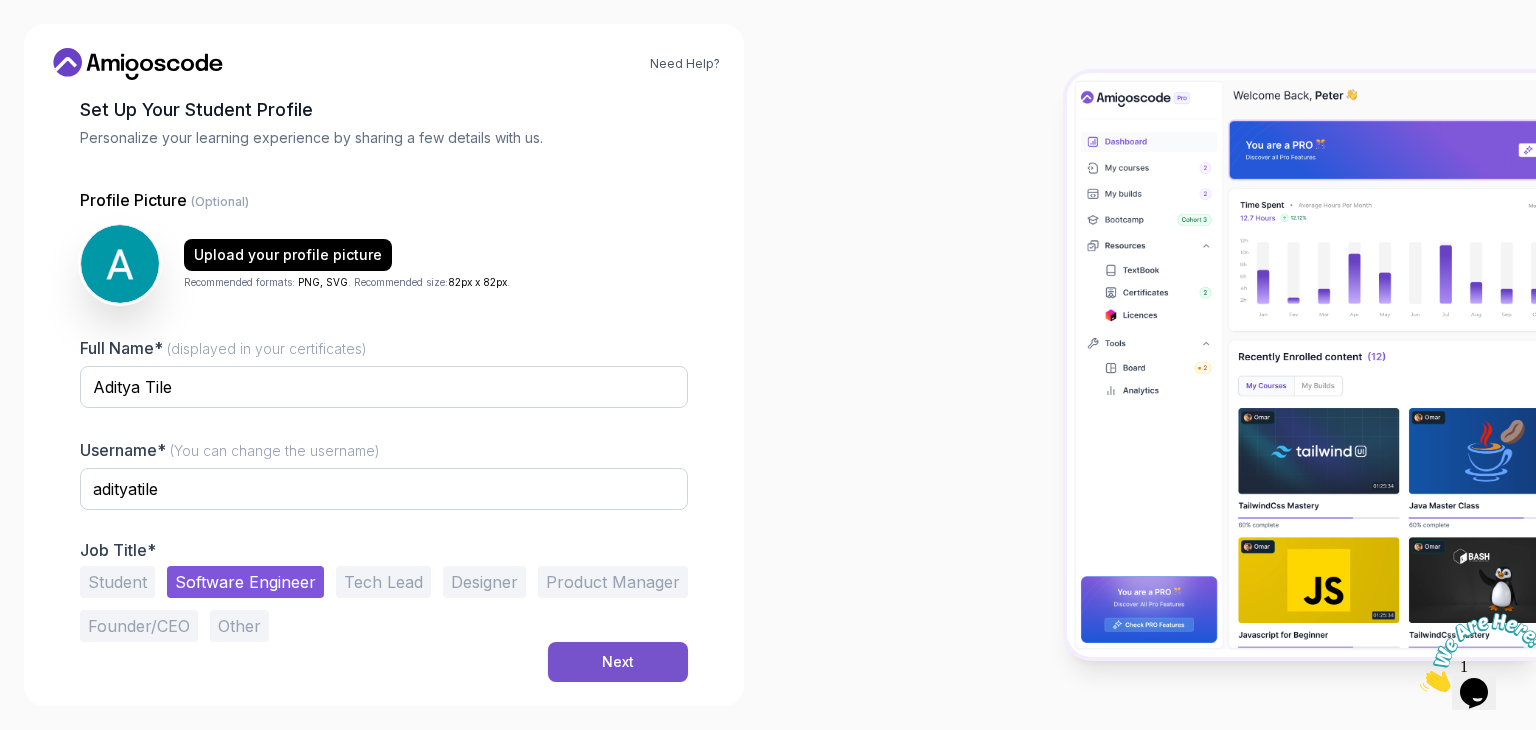 click on "Next" at bounding box center (618, 662) 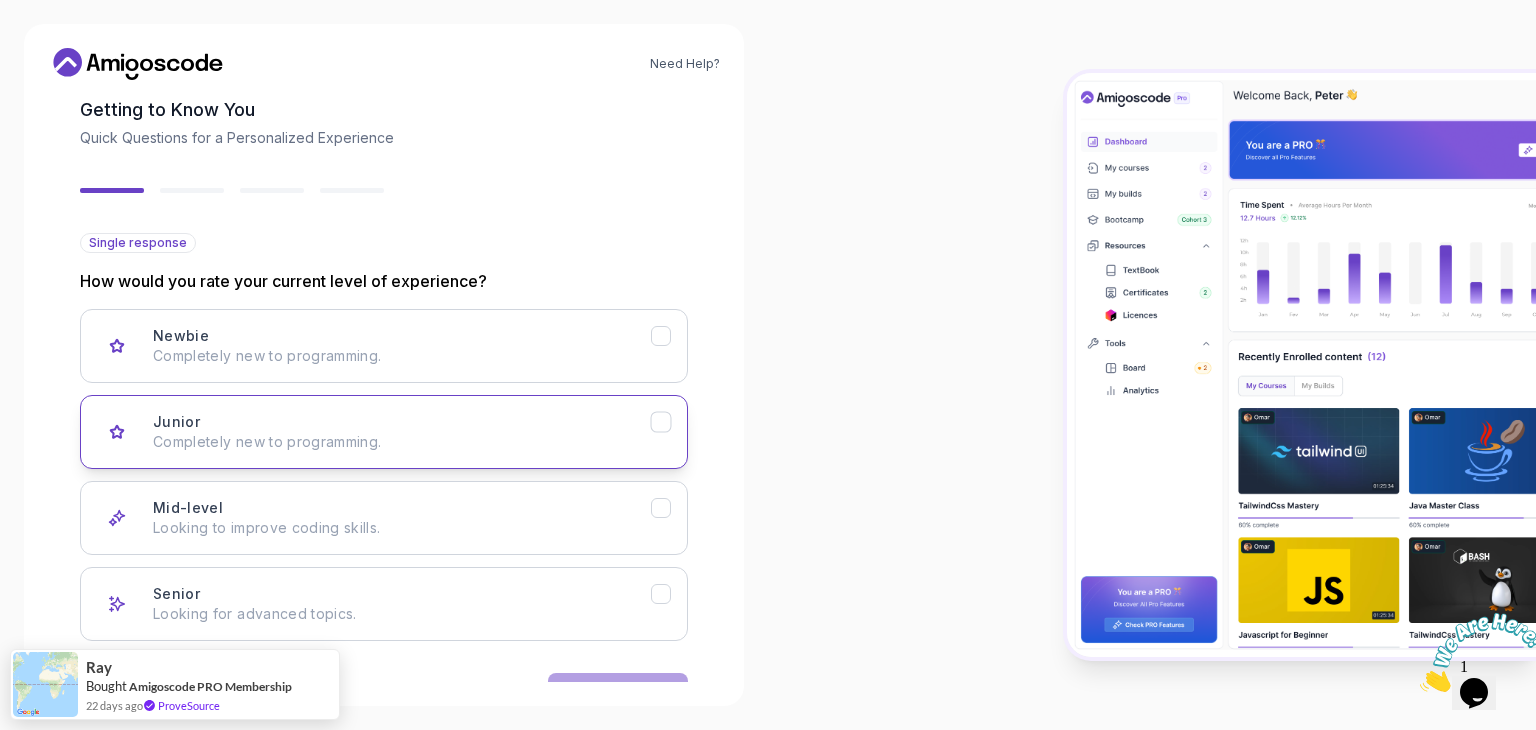 click on "Junior Completely new to programming." at bounding box center (384, 432) 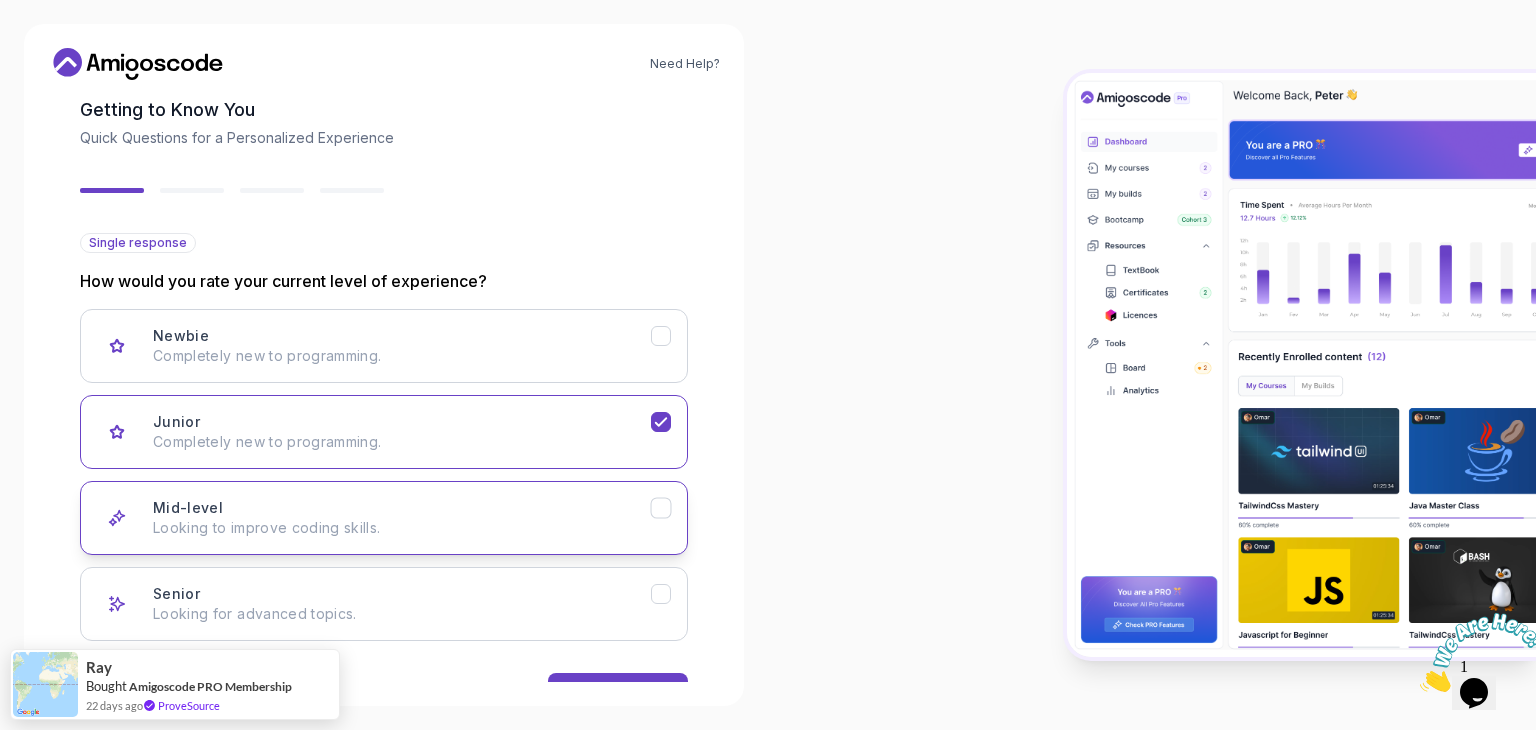 click on "Mid-level Looking to improve coding skills." at bounding box center (402, 518) 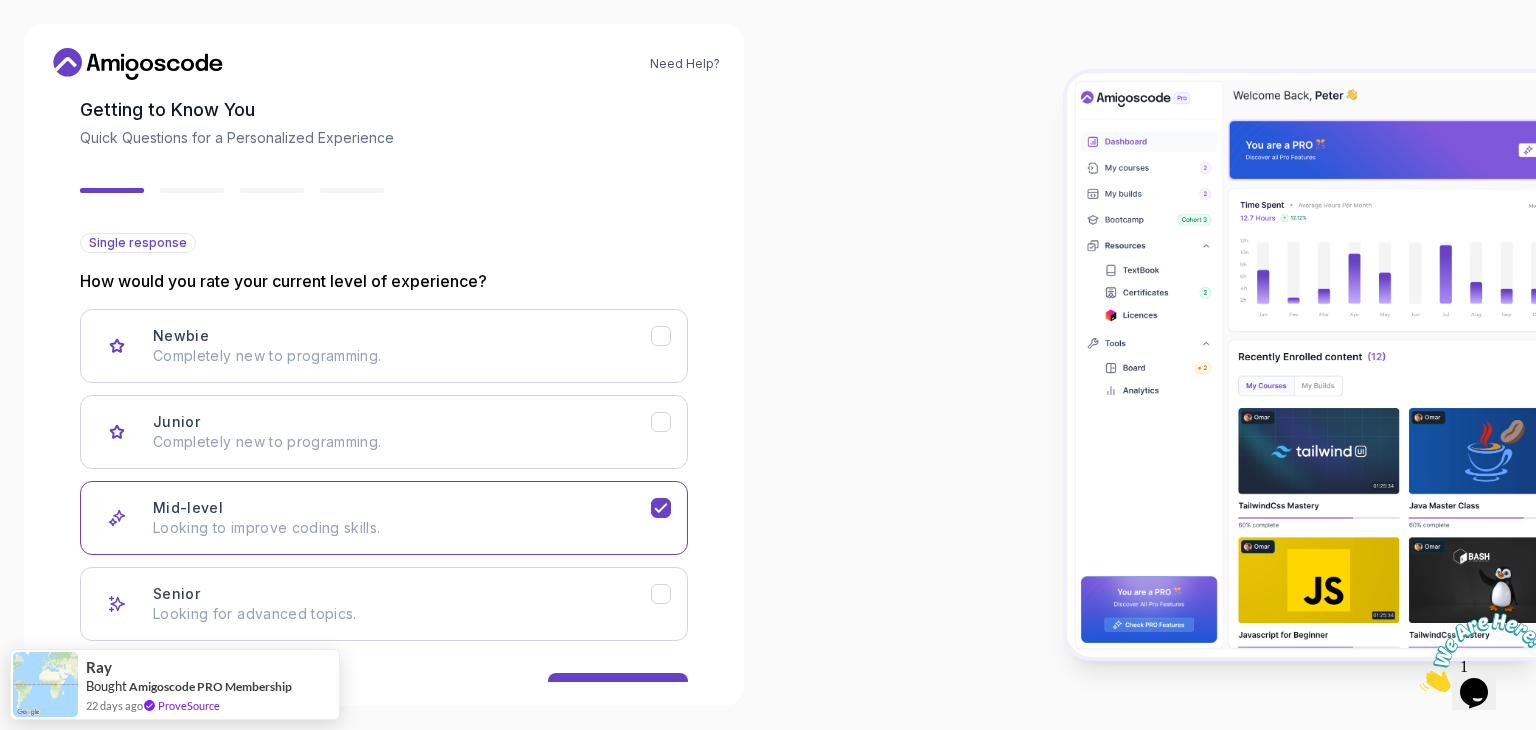 scroll, scrollTop: 165, scrollLeft: 0, axis: vertical 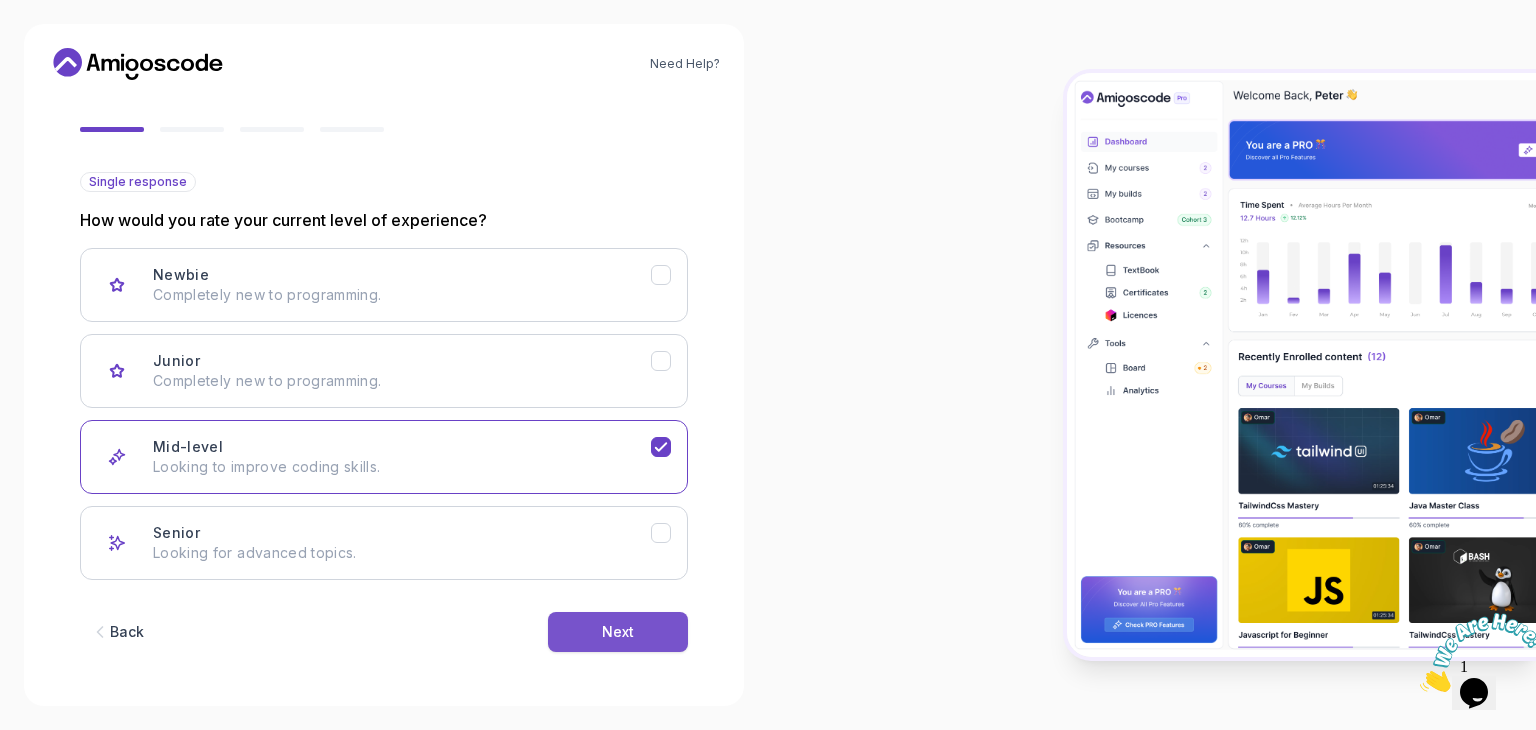 click on "Next" at bounding box center (618, 632) 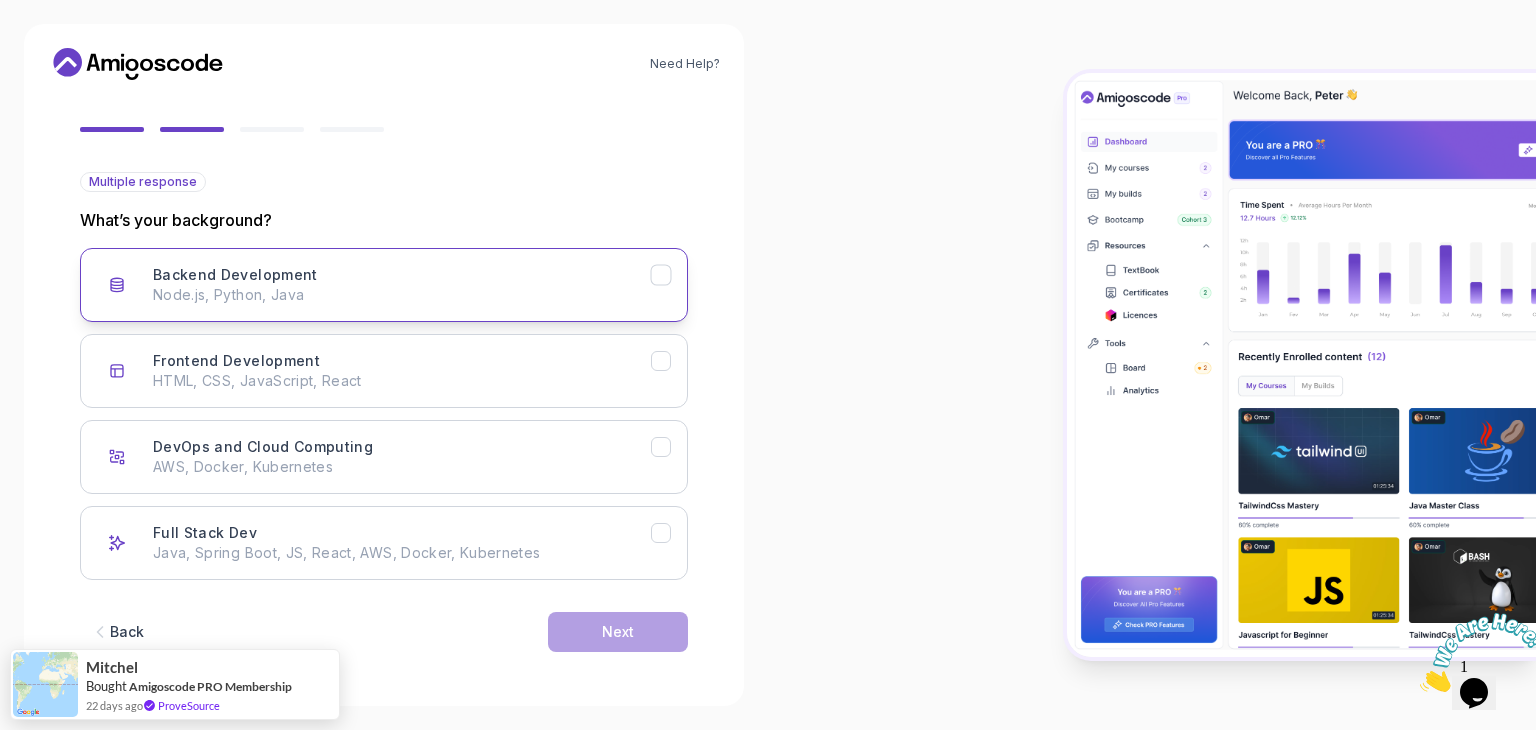 click on "Backend Development Node.js, Python, Java" at bounding box center (402, 285) 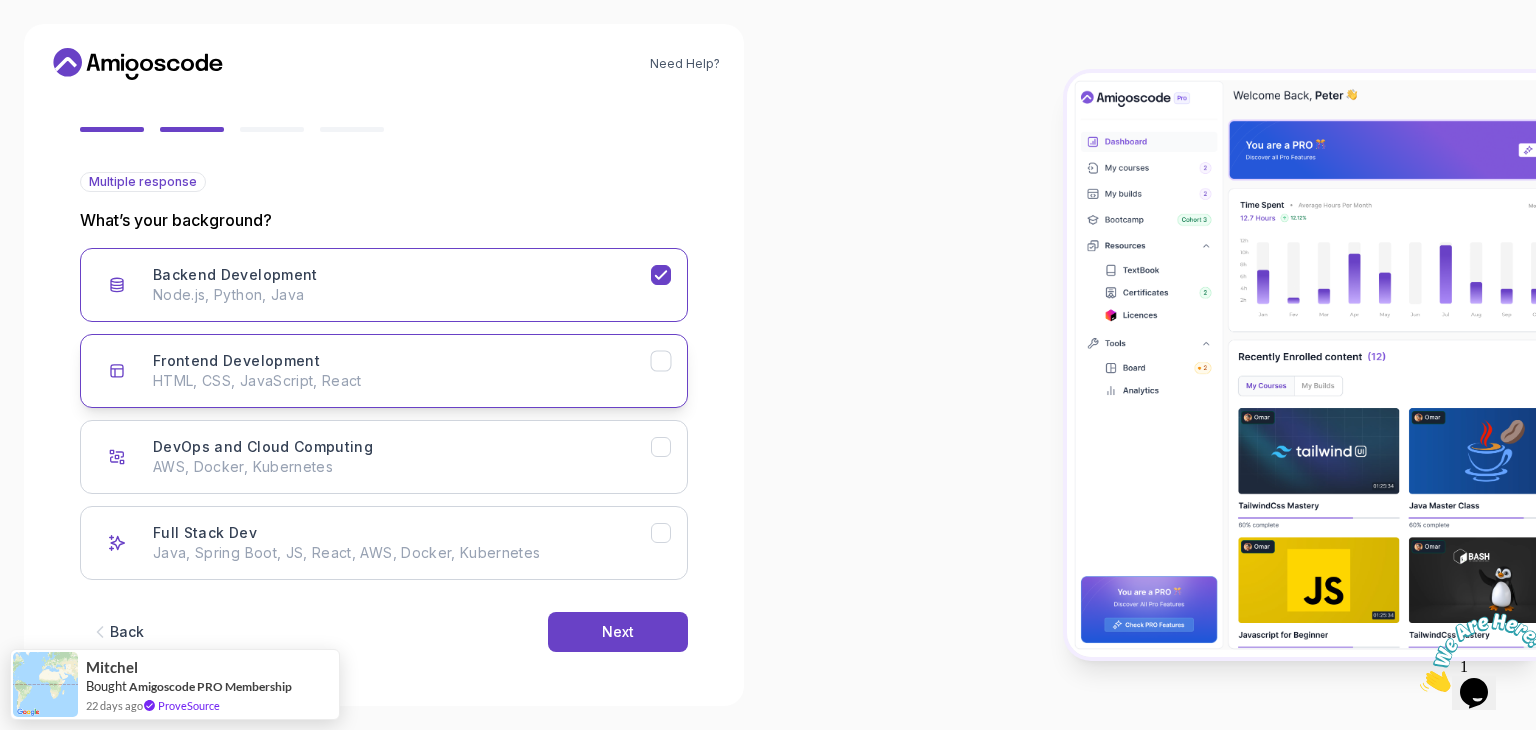 click on "HTML, CSS, JavaScript, React" at bounding box center (402, 381) 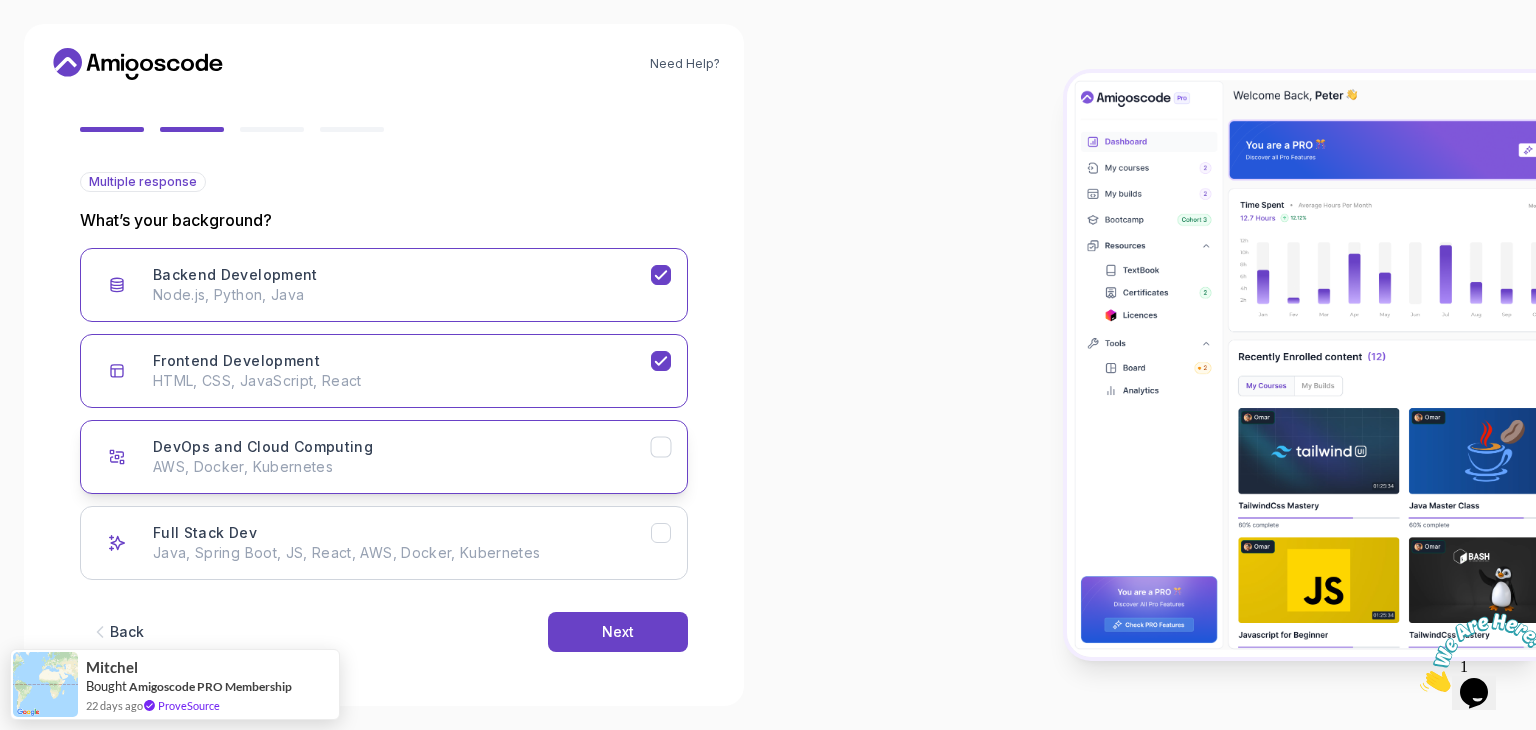 click on "DevOps and Cloud Computing AWS, Docker, Kubernetes" at bounding box center (384, 457) 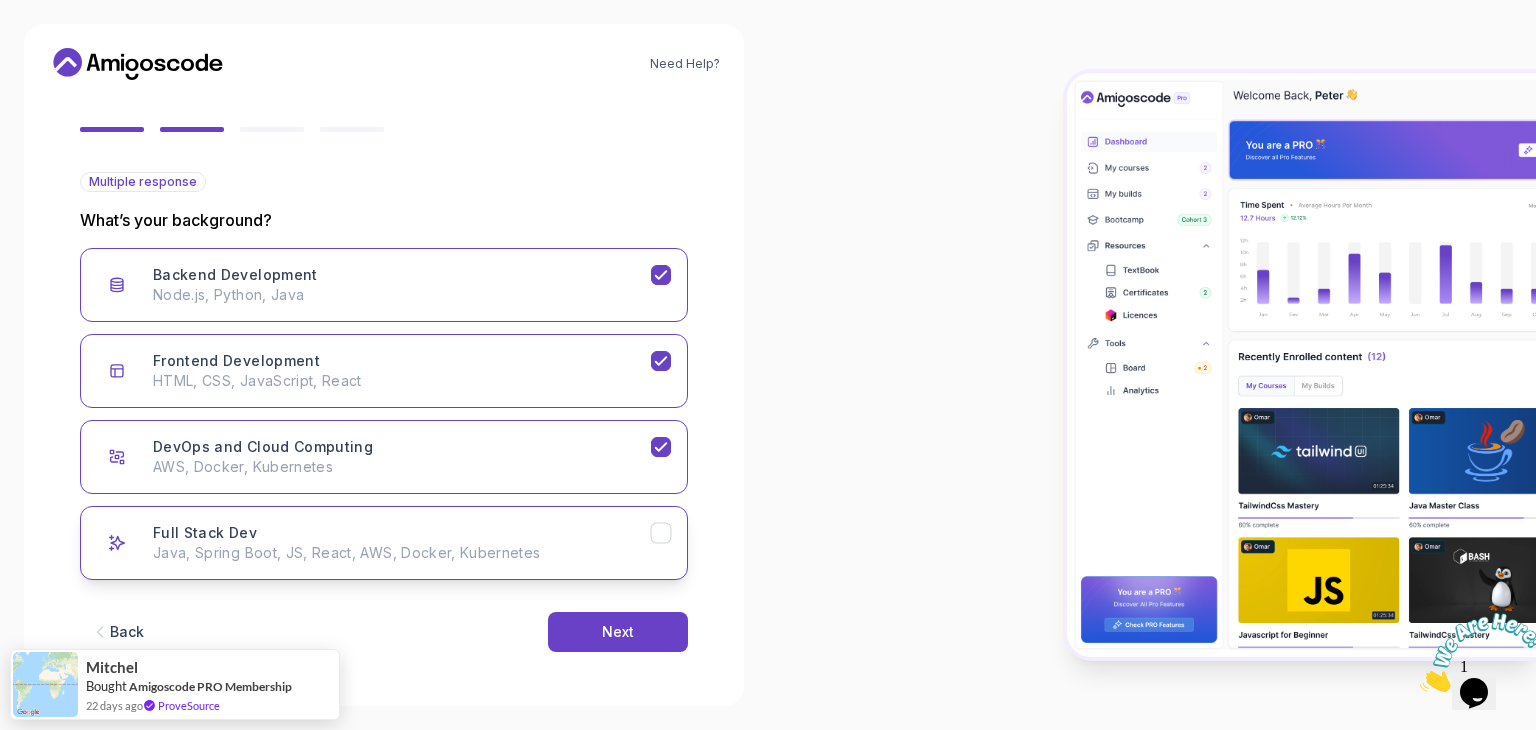 click on "Java, Spring Boot, JS, React, AWS, Docker, Kubernetes" at bounding box center (402, 553) 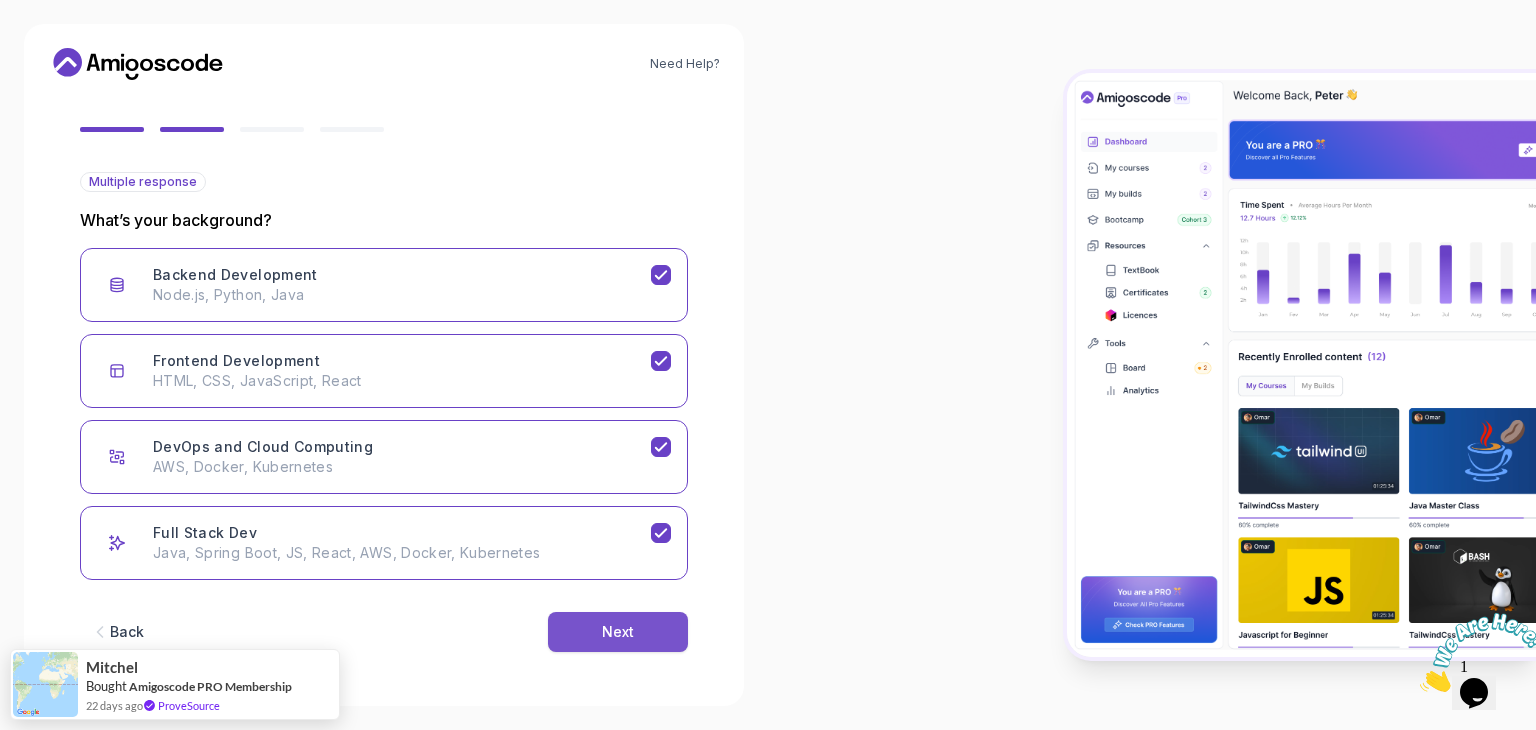 click on "Next" at bounding box center [618, 632] 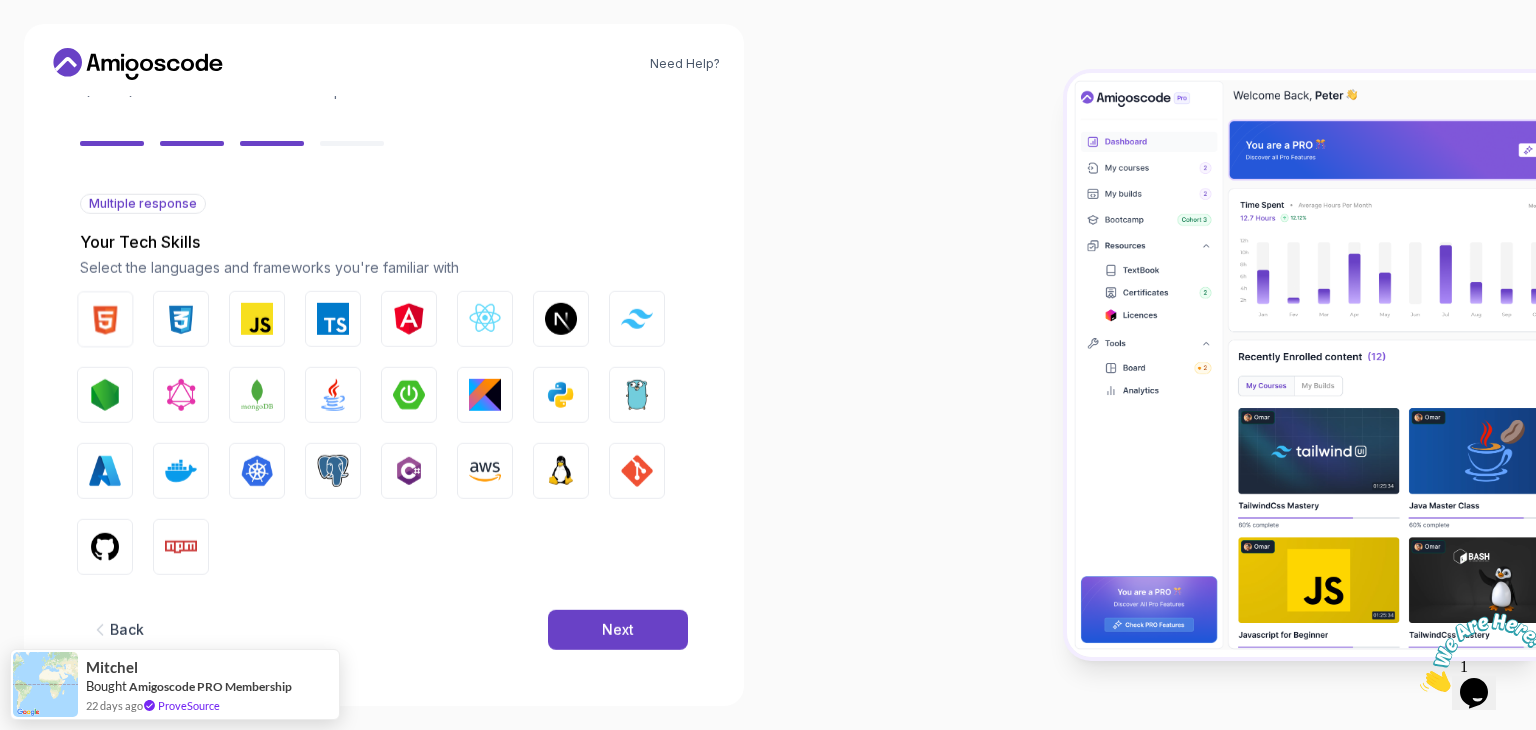 scroll, scrollTop: 143, scrollLeft: 0, axis: vertical 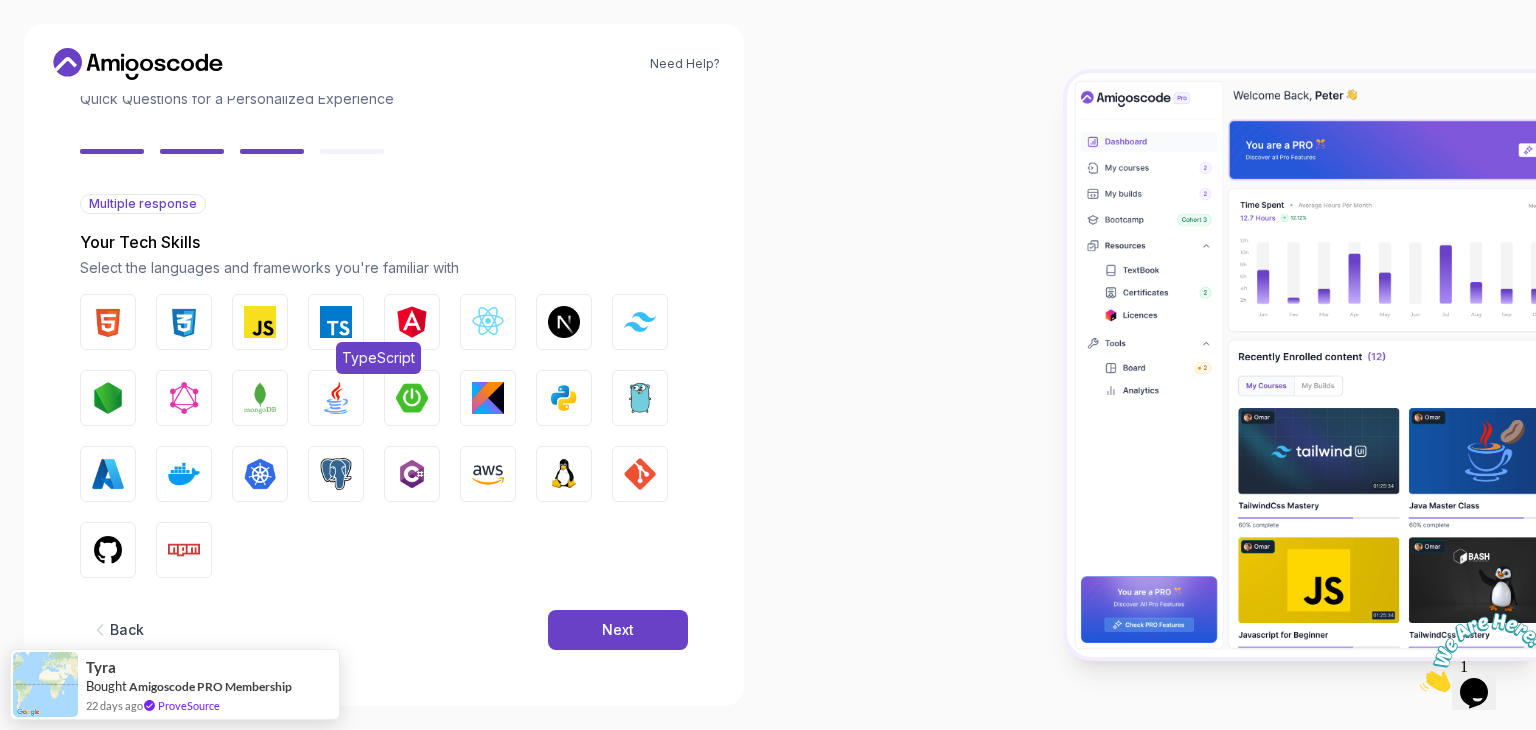 click at bounding box center (336, 322) 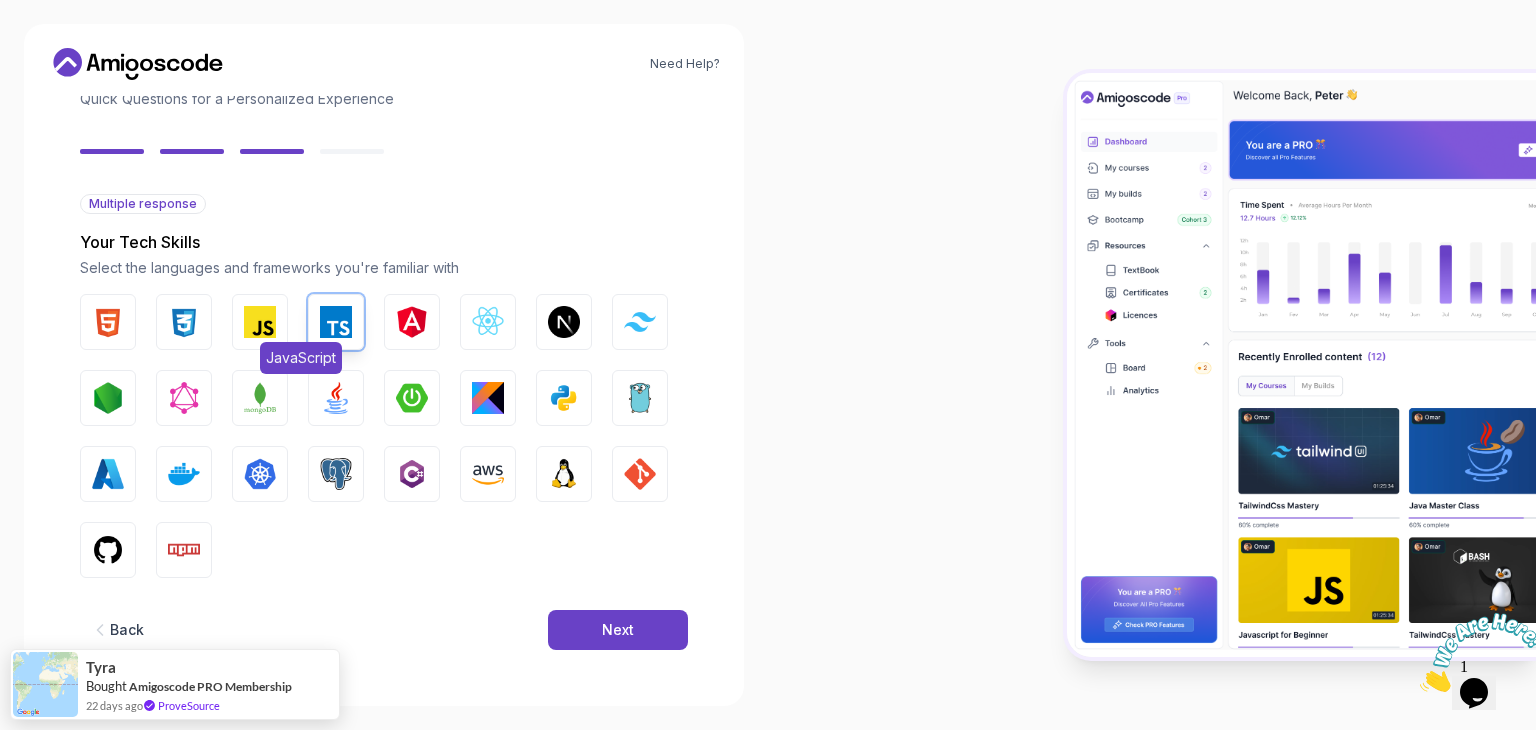 click at bounding box center (260, 322) 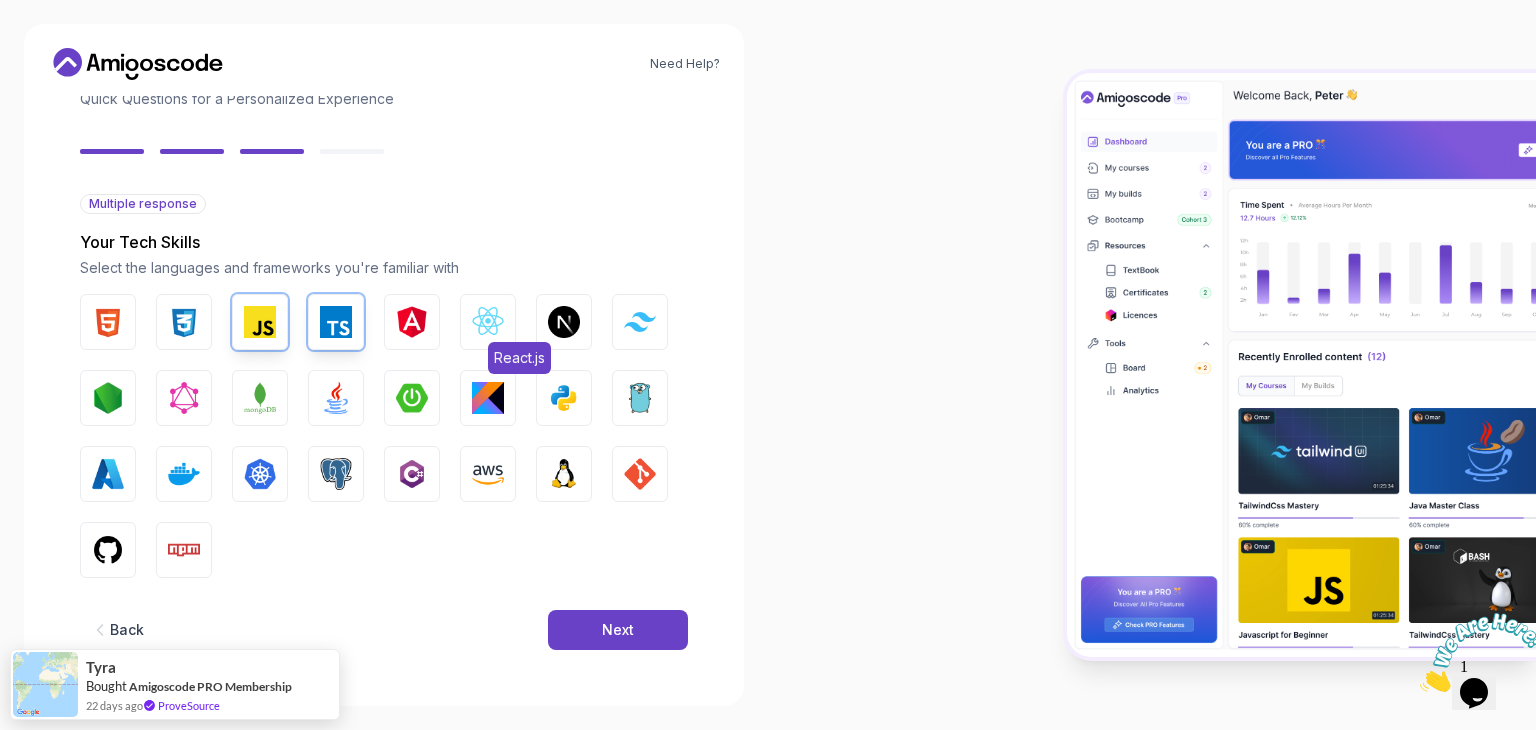 click at bounding box center [488, 322] 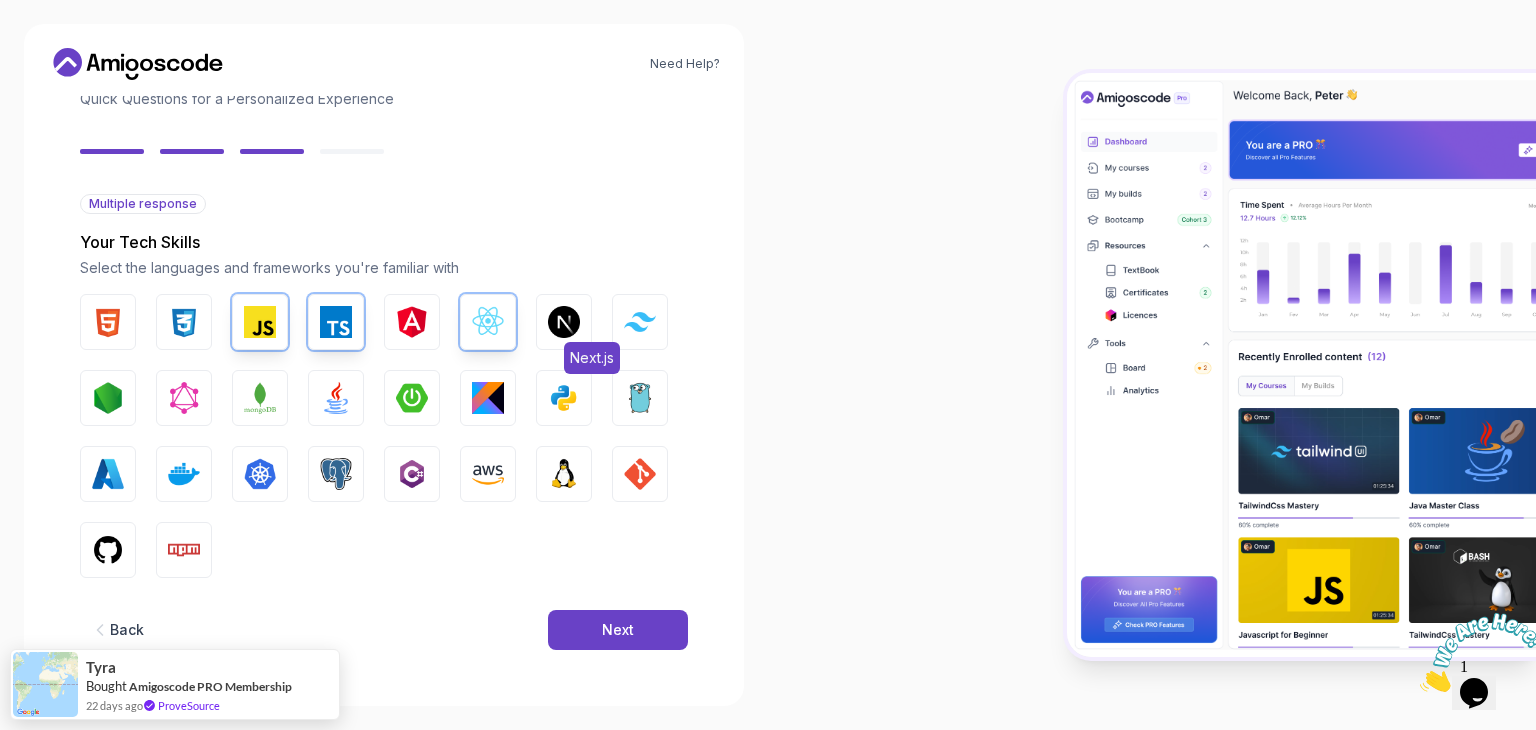 click at bounding box center (564, 322) 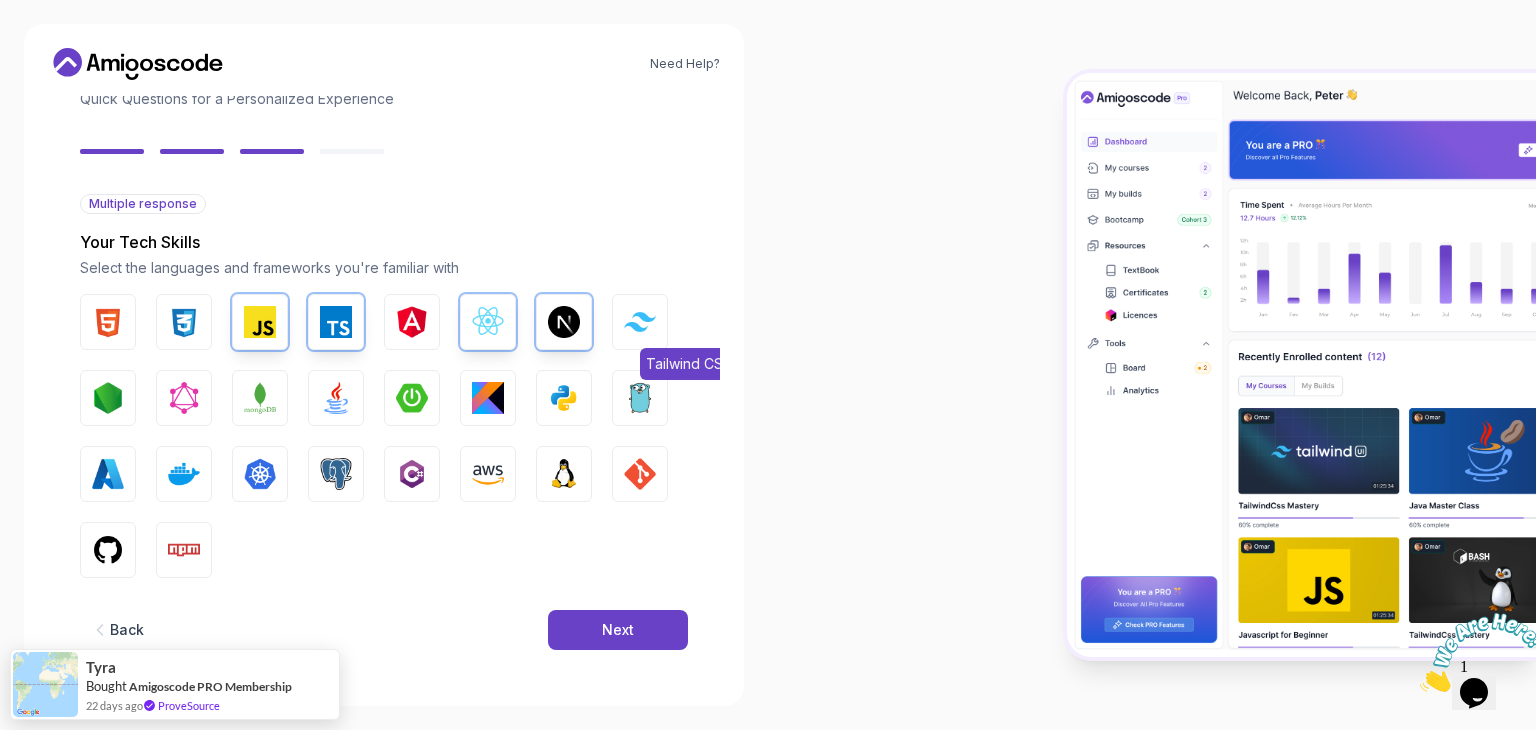 click at bounding box center [640, 321] 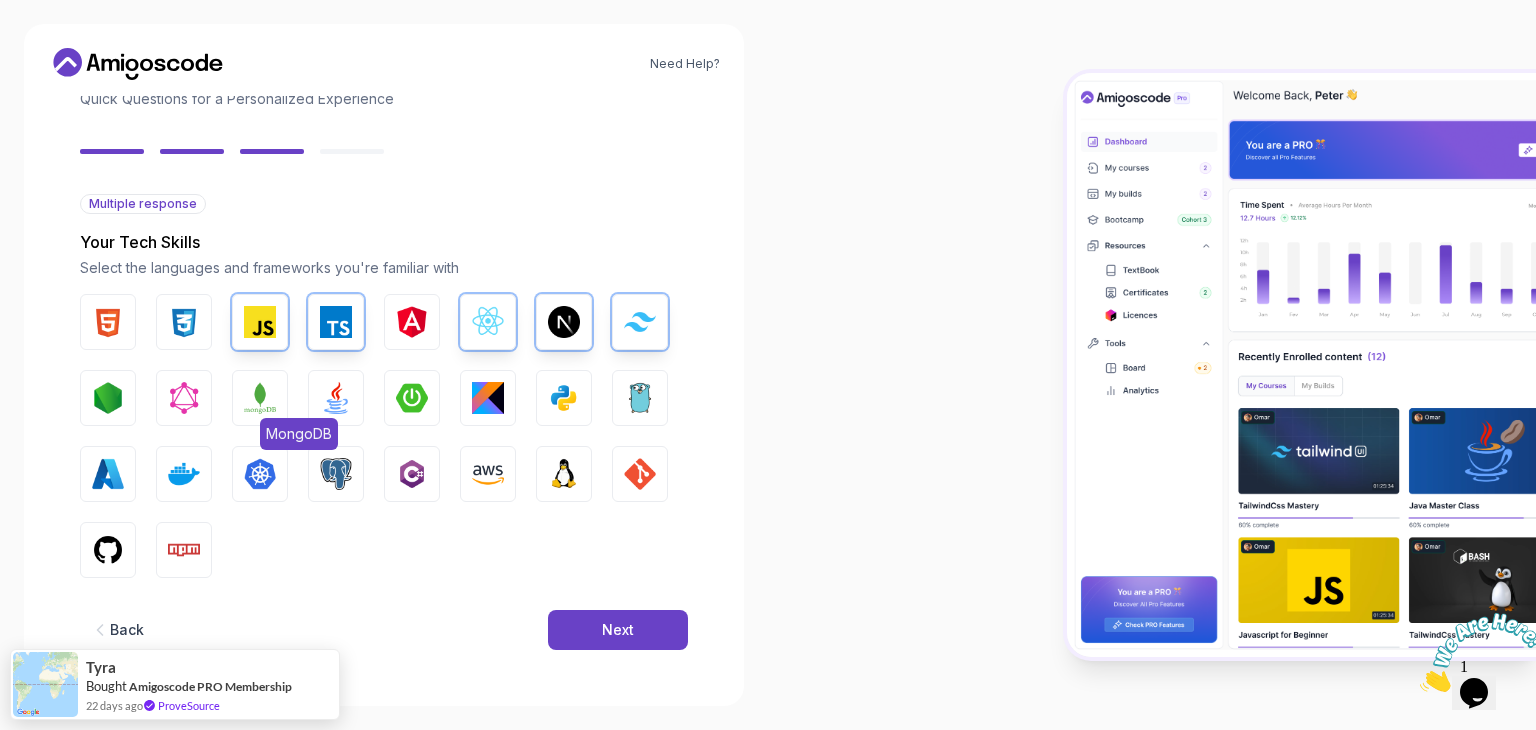 click at bounding box center (260, 398) 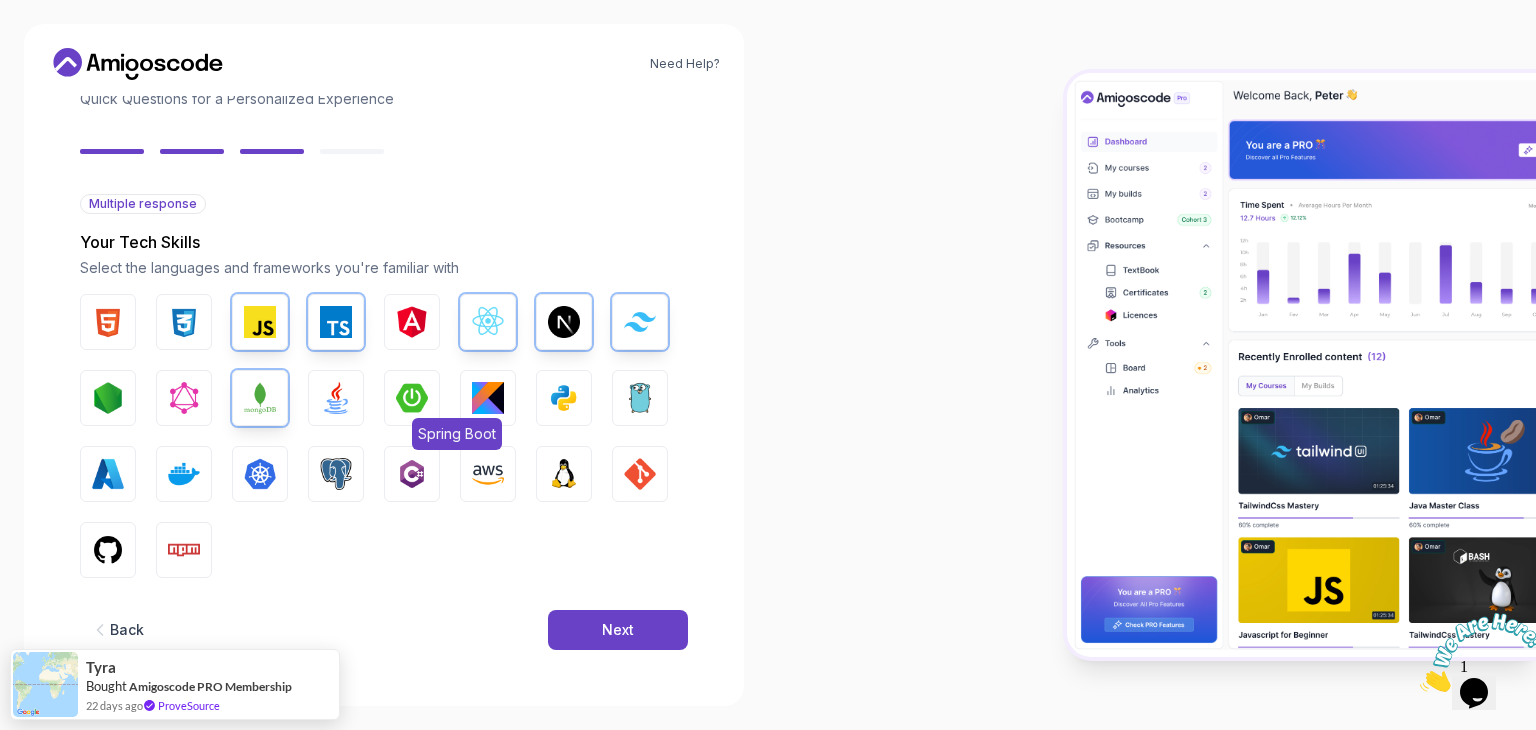 click at bounding box center (412, 398) 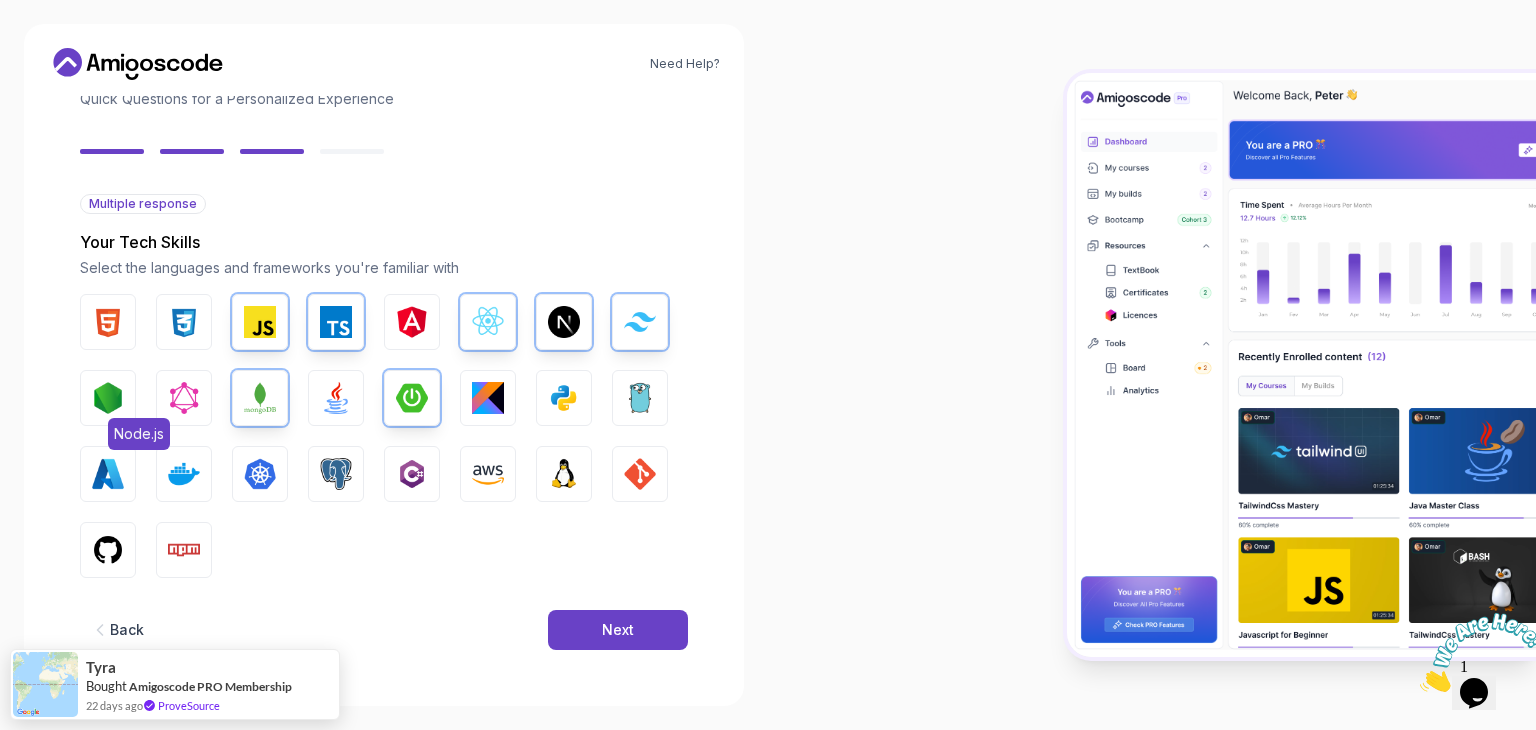 click at bounding box center [108, 398] 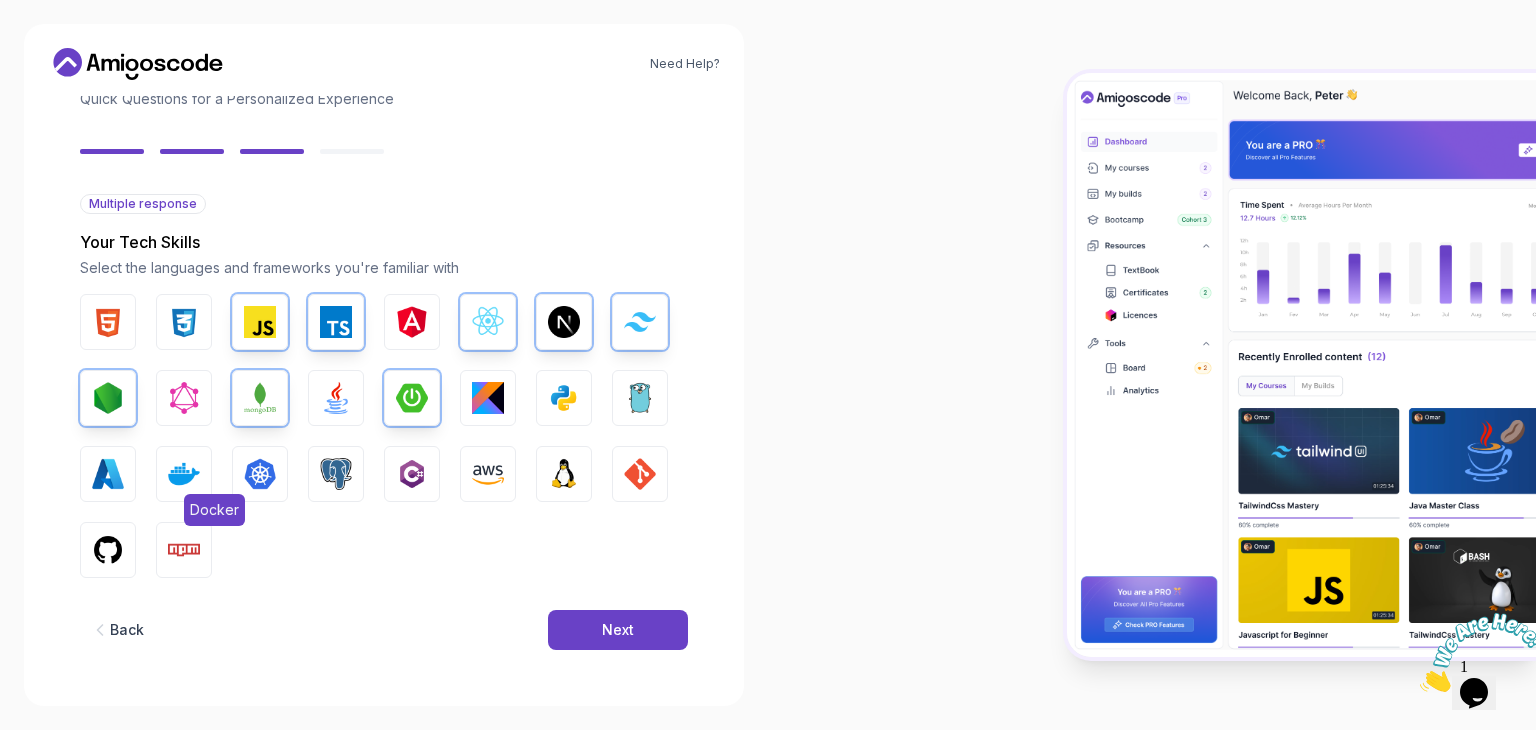 click at bounding box center [184, 474] 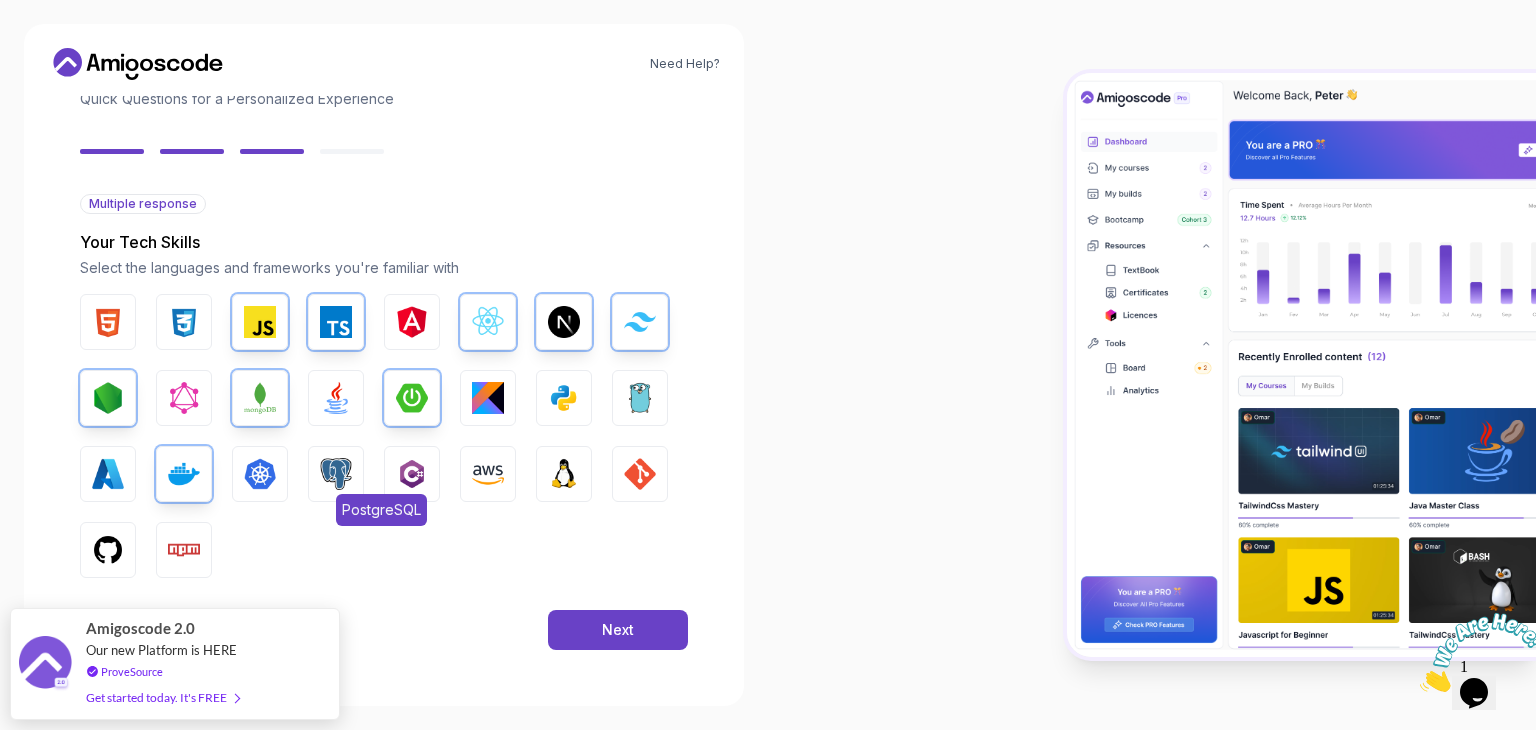 click at bounding box center [336, 474] 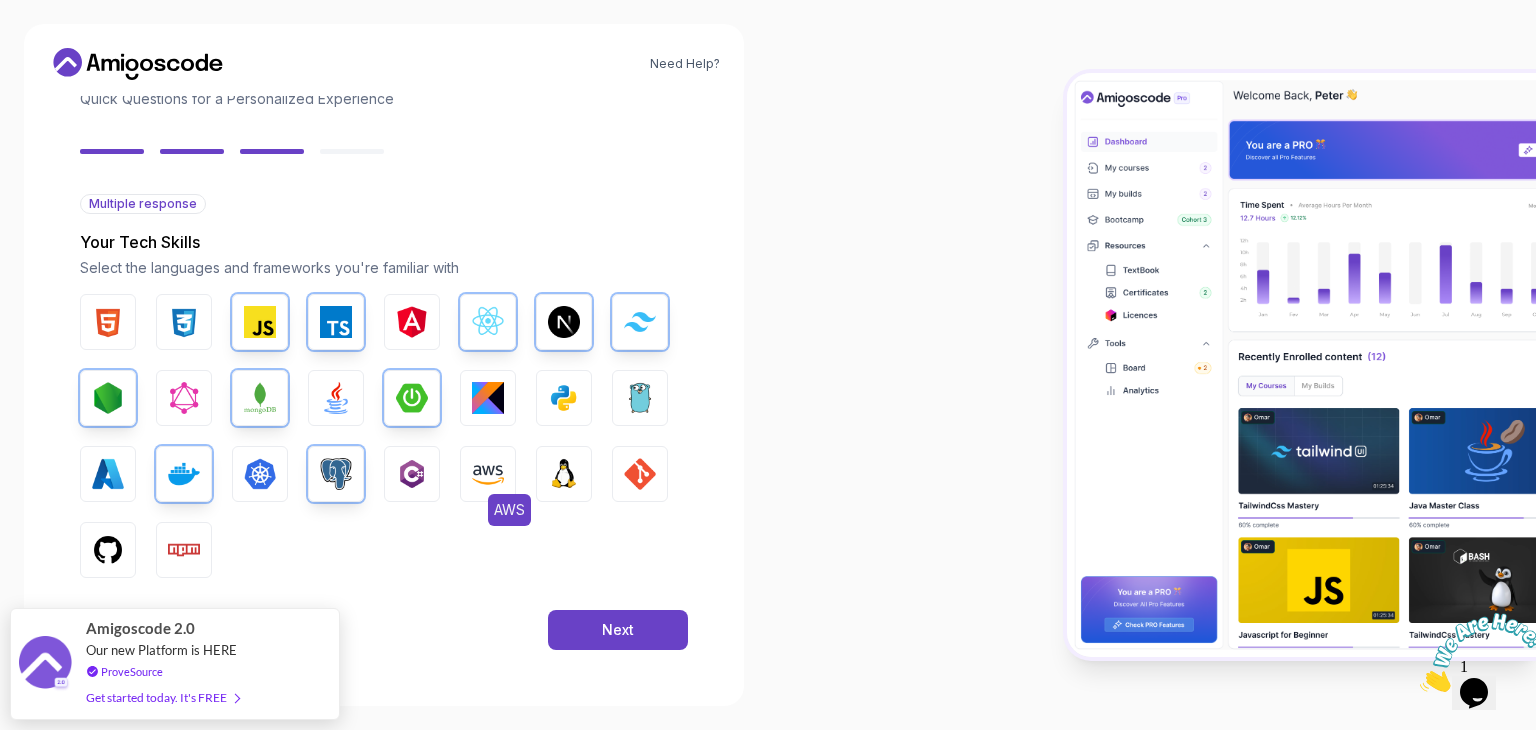 click at bounding box center (488, 474) 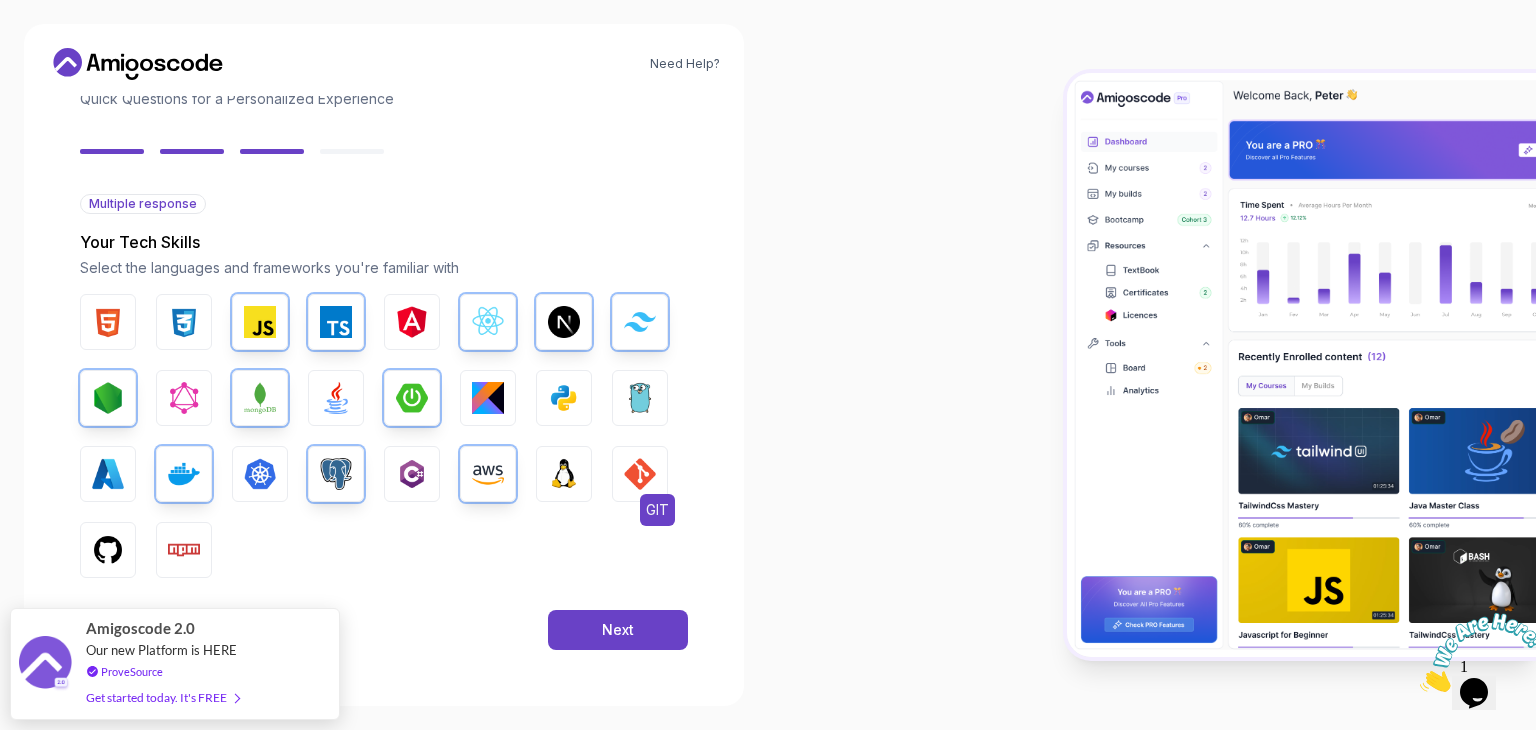 click at bounding box center [640, 474] 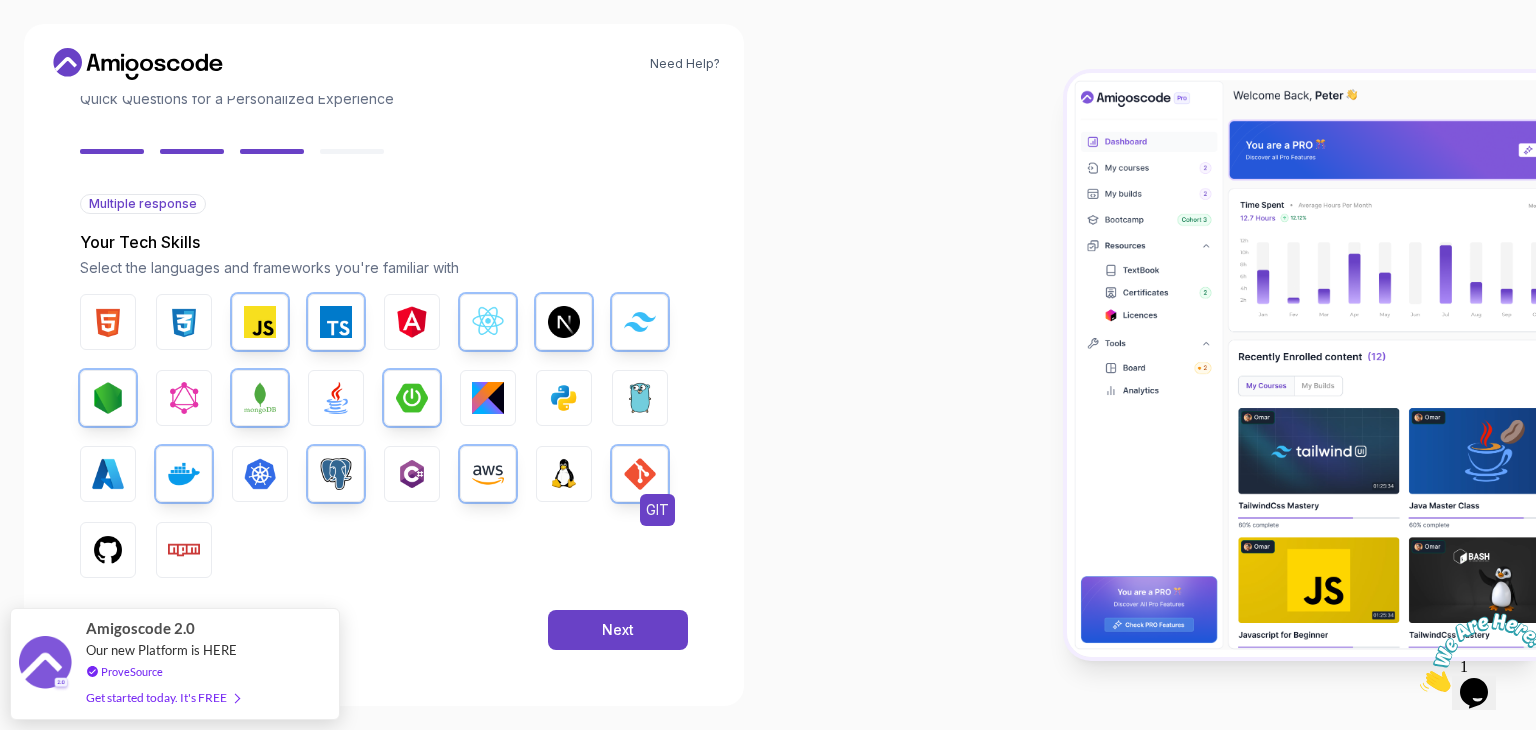 click on "GIT" at bounding box center (640, 474) 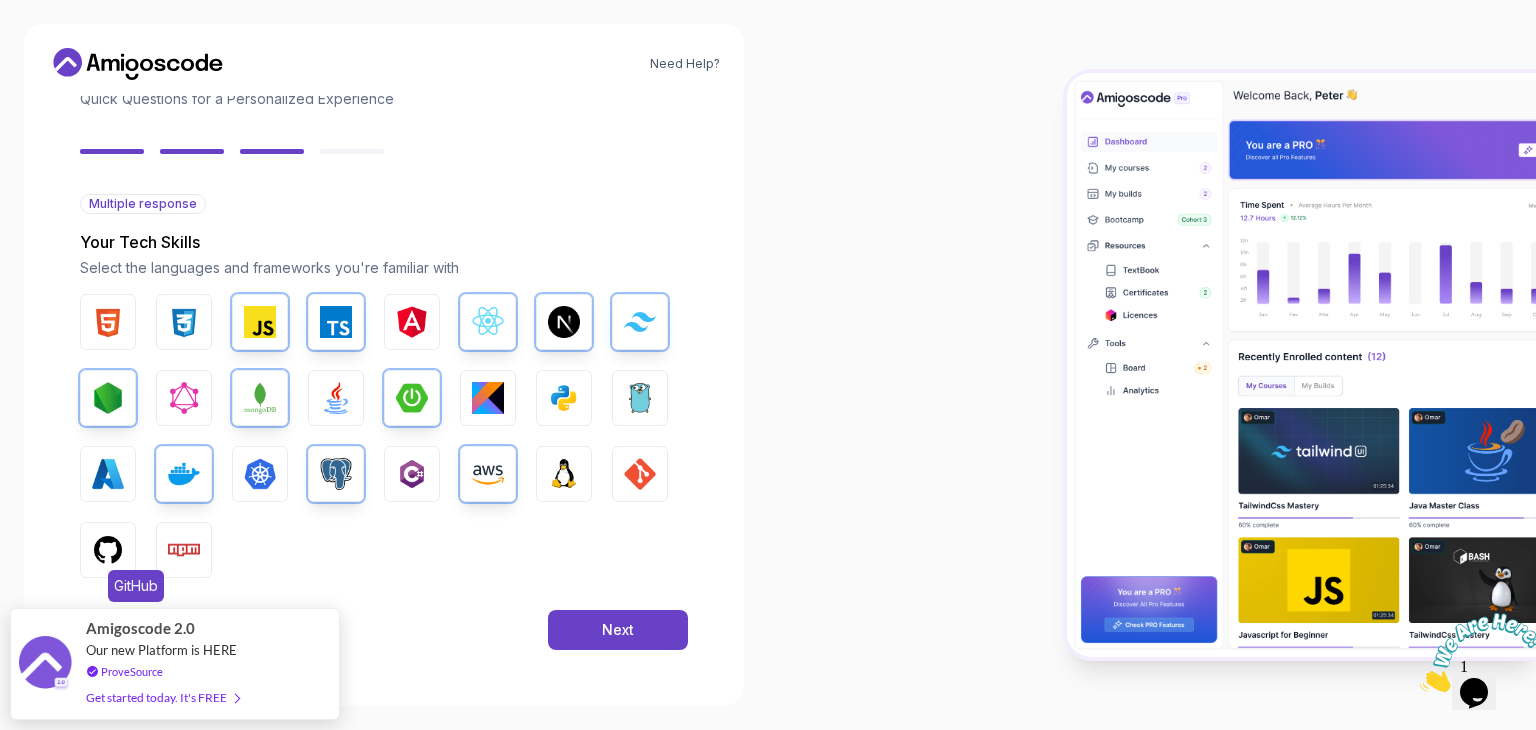 click at bounding box center (108, 550) 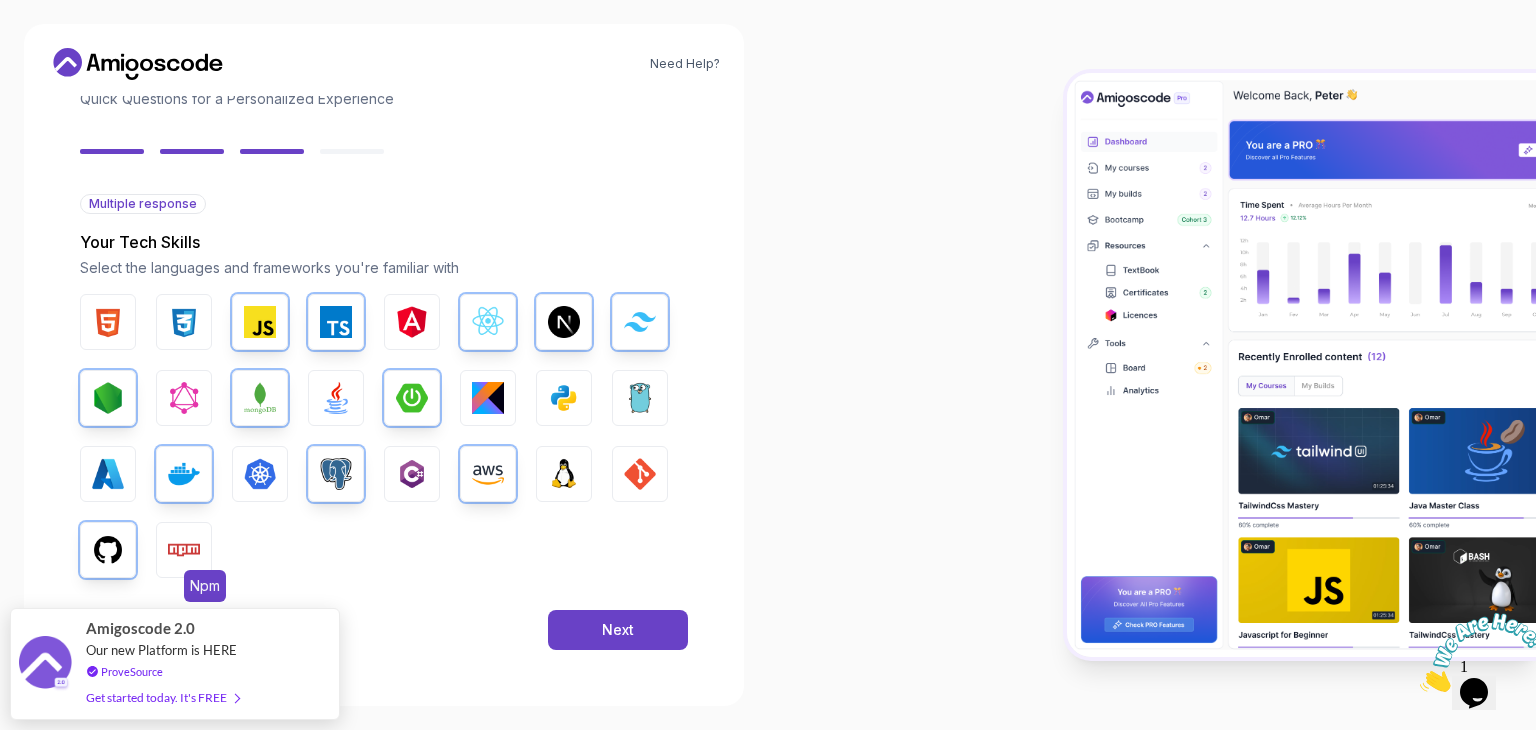 click on "Npm" at bounding box center (184, 550) 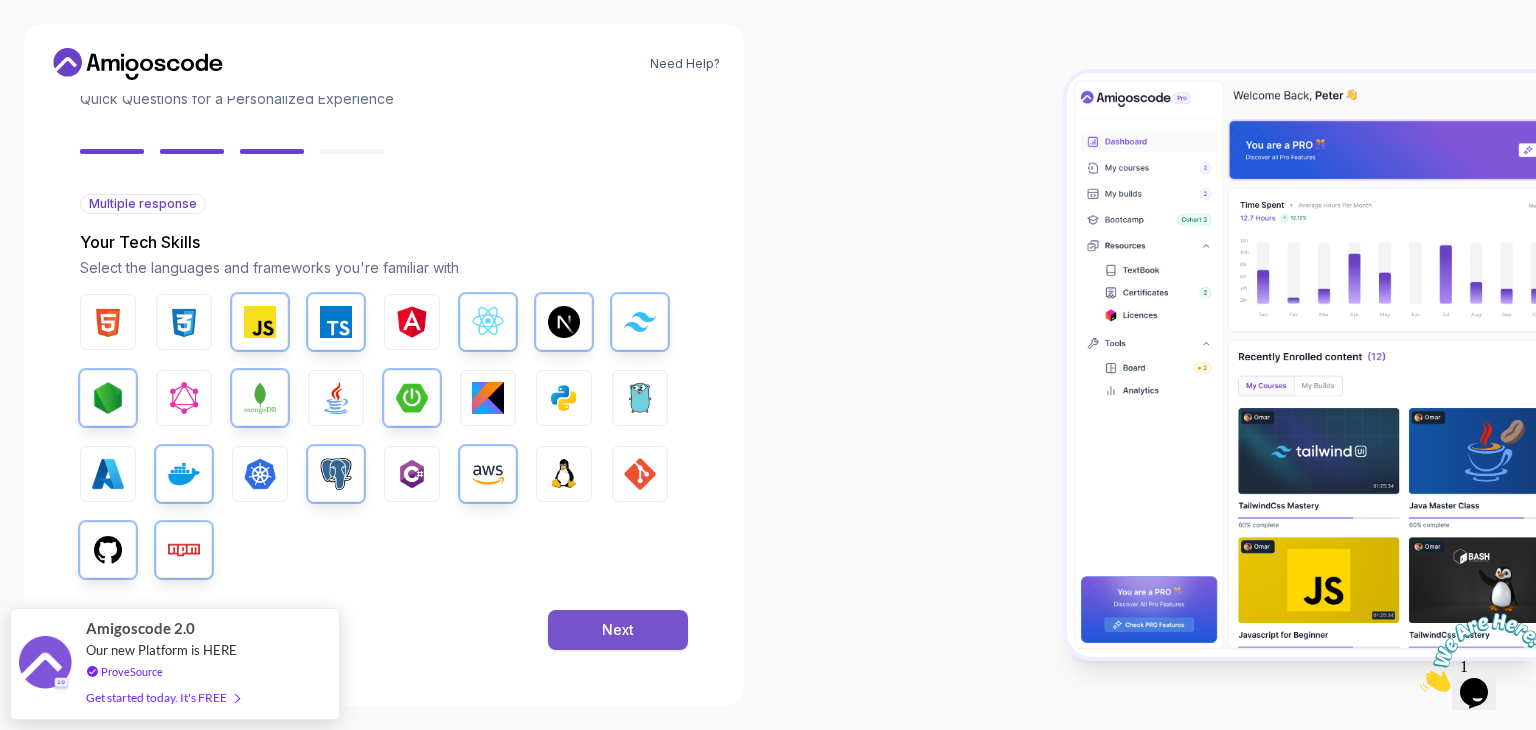 click on "Next" at bounding box center [618, 630] 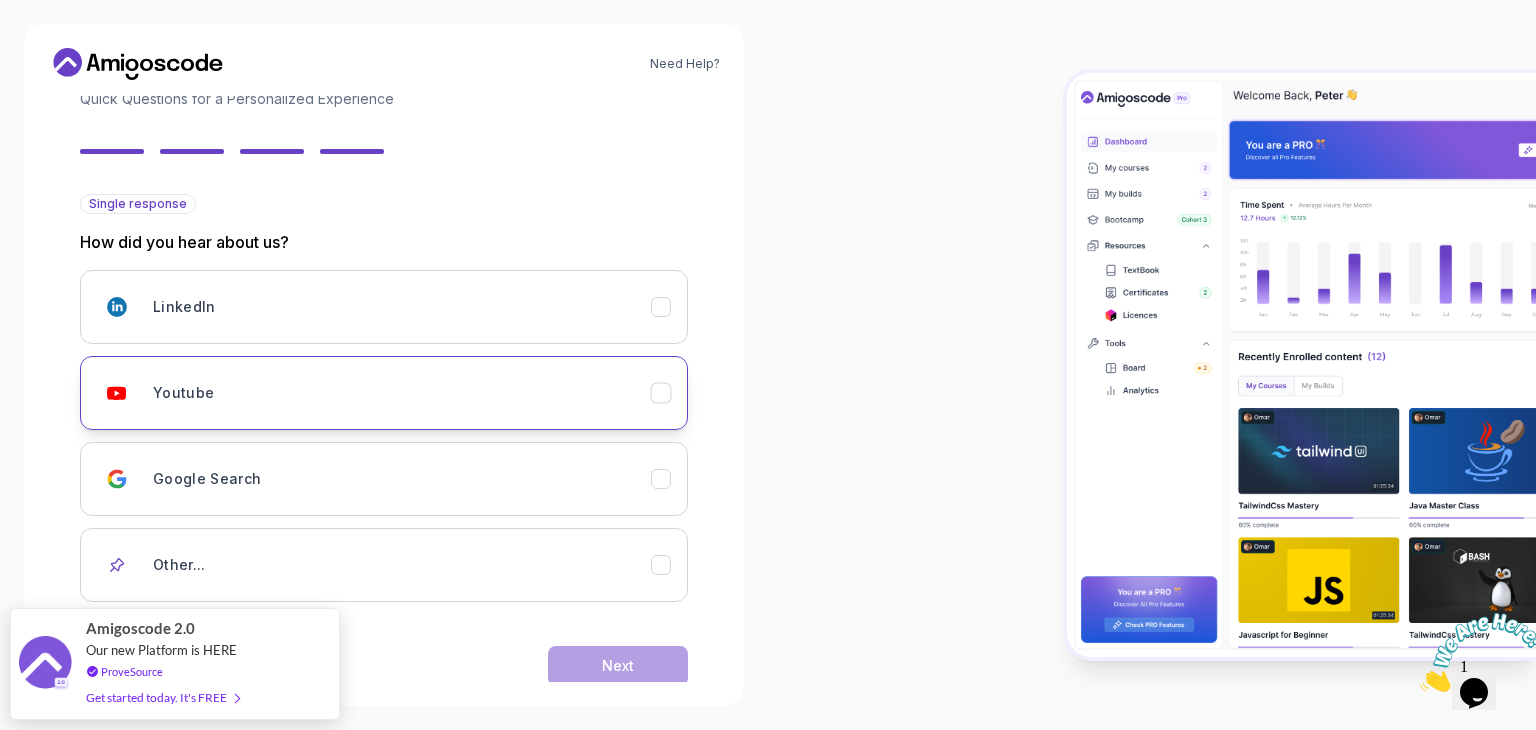 scroll, scrollTop: 177, scrollLeft: 0, axis: vertical 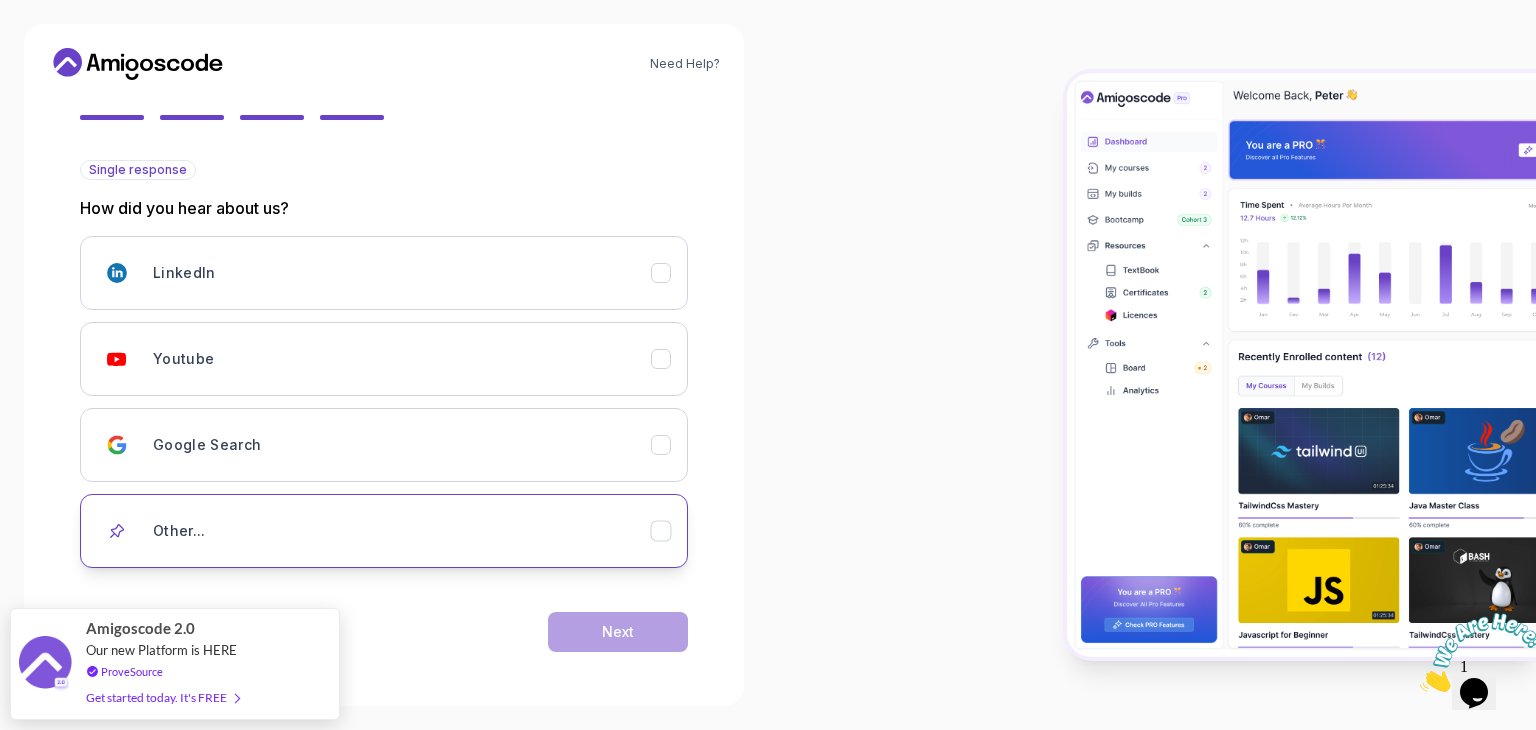 click on "Other..." at bounding box center [384, 531] 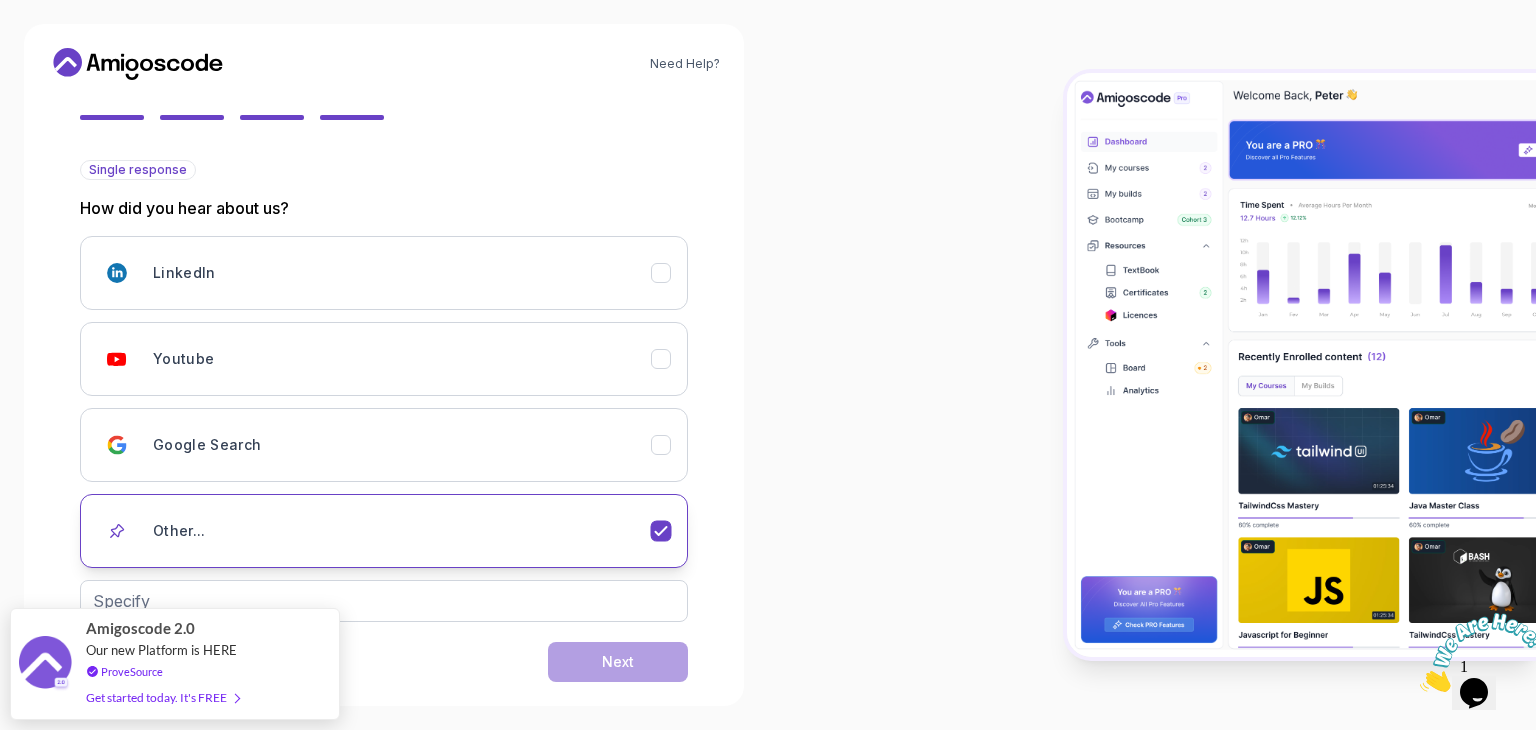 scroll, scrollTop: 208, scrollLeft: 0, axis: vertical 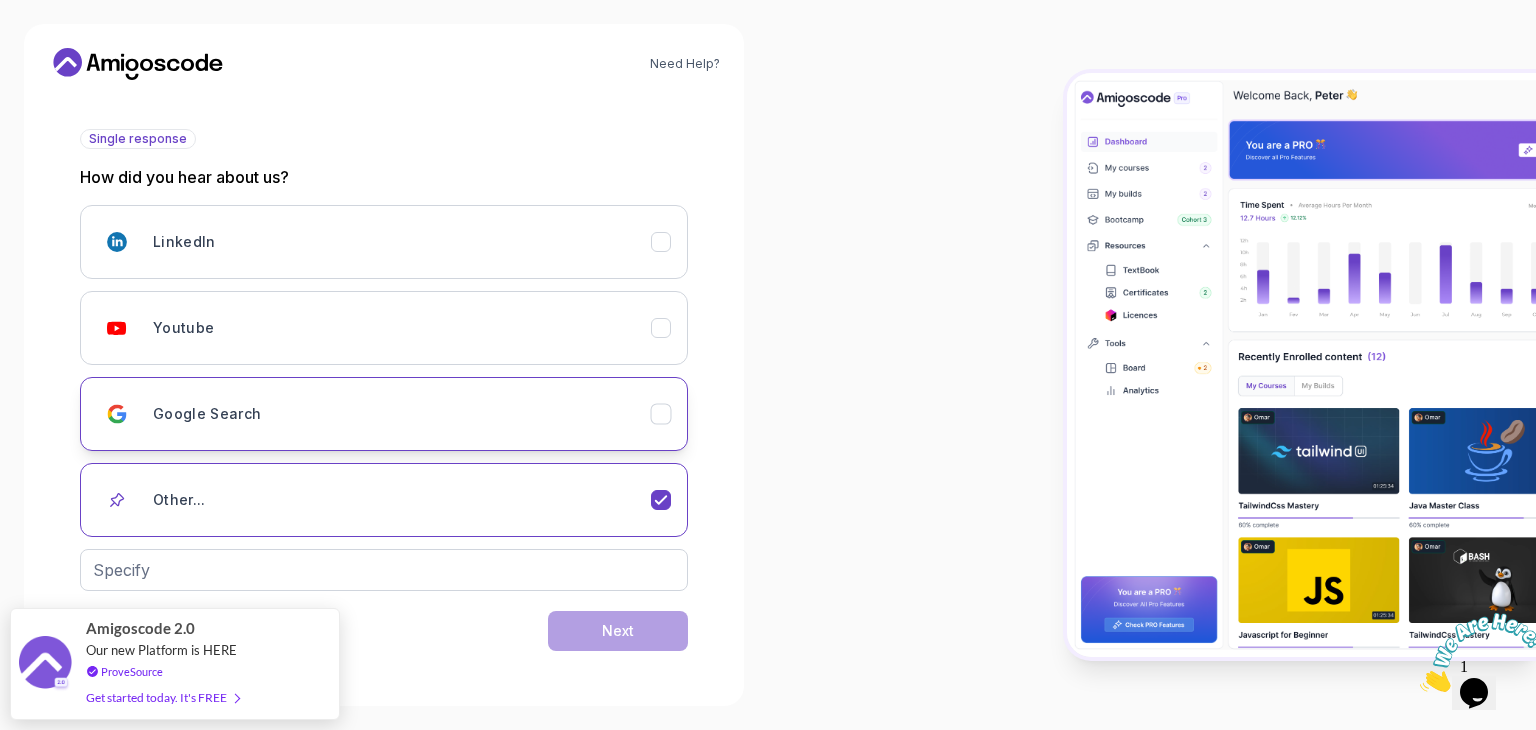 click on "Google Search" at bounding box center [402, 414] 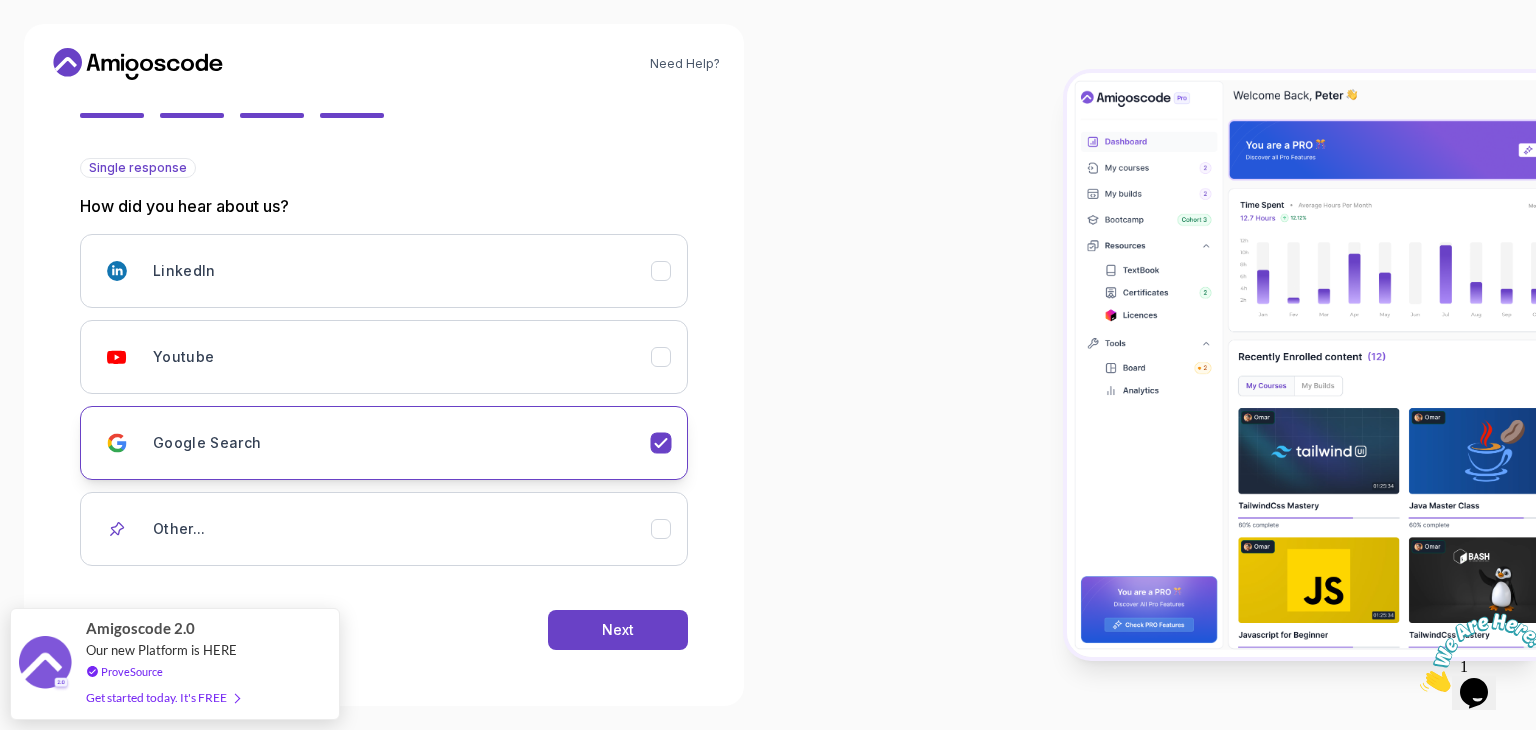 scroll, scrollTop: 177, scrollLeft: 0, axis: vertical 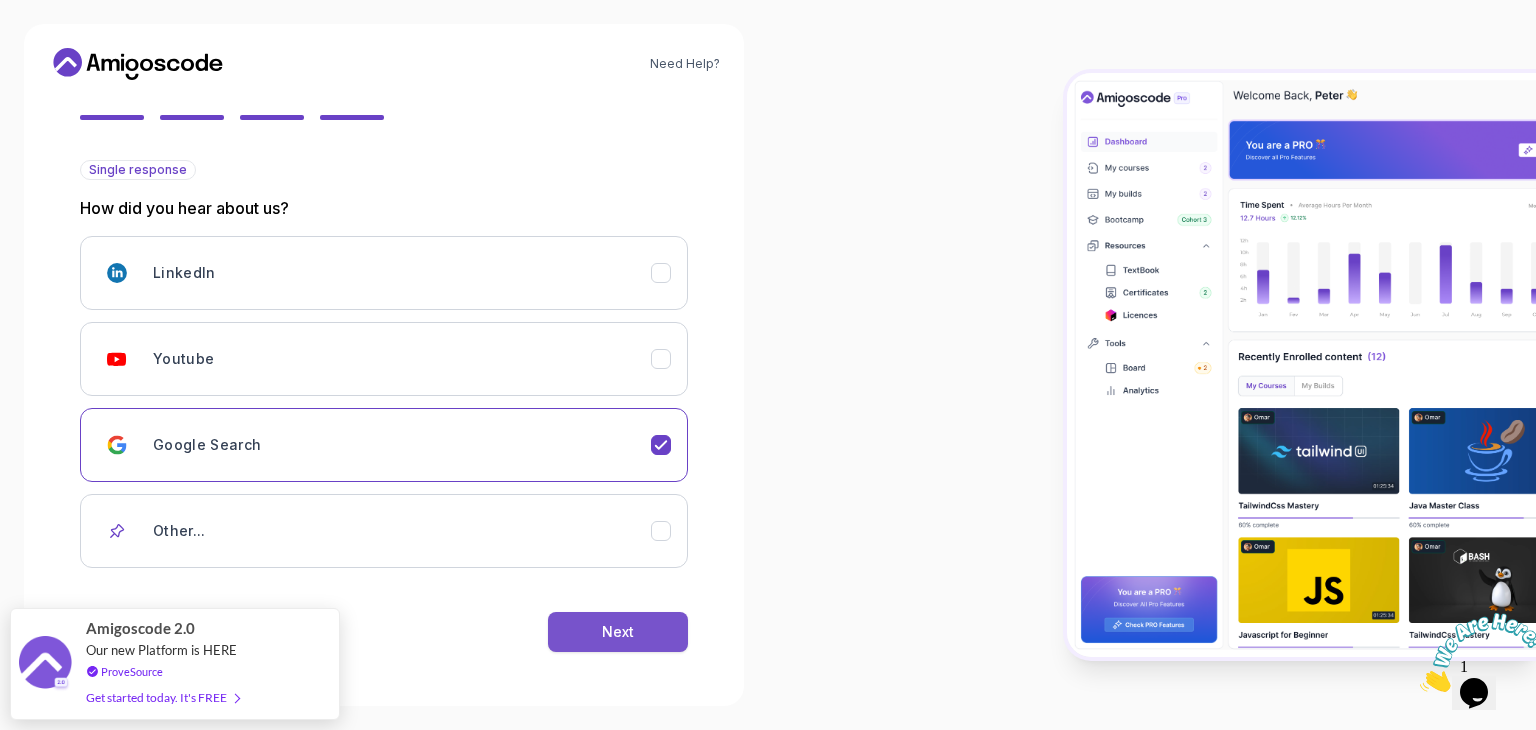 click on "Next" at bounding box center (618, 632) 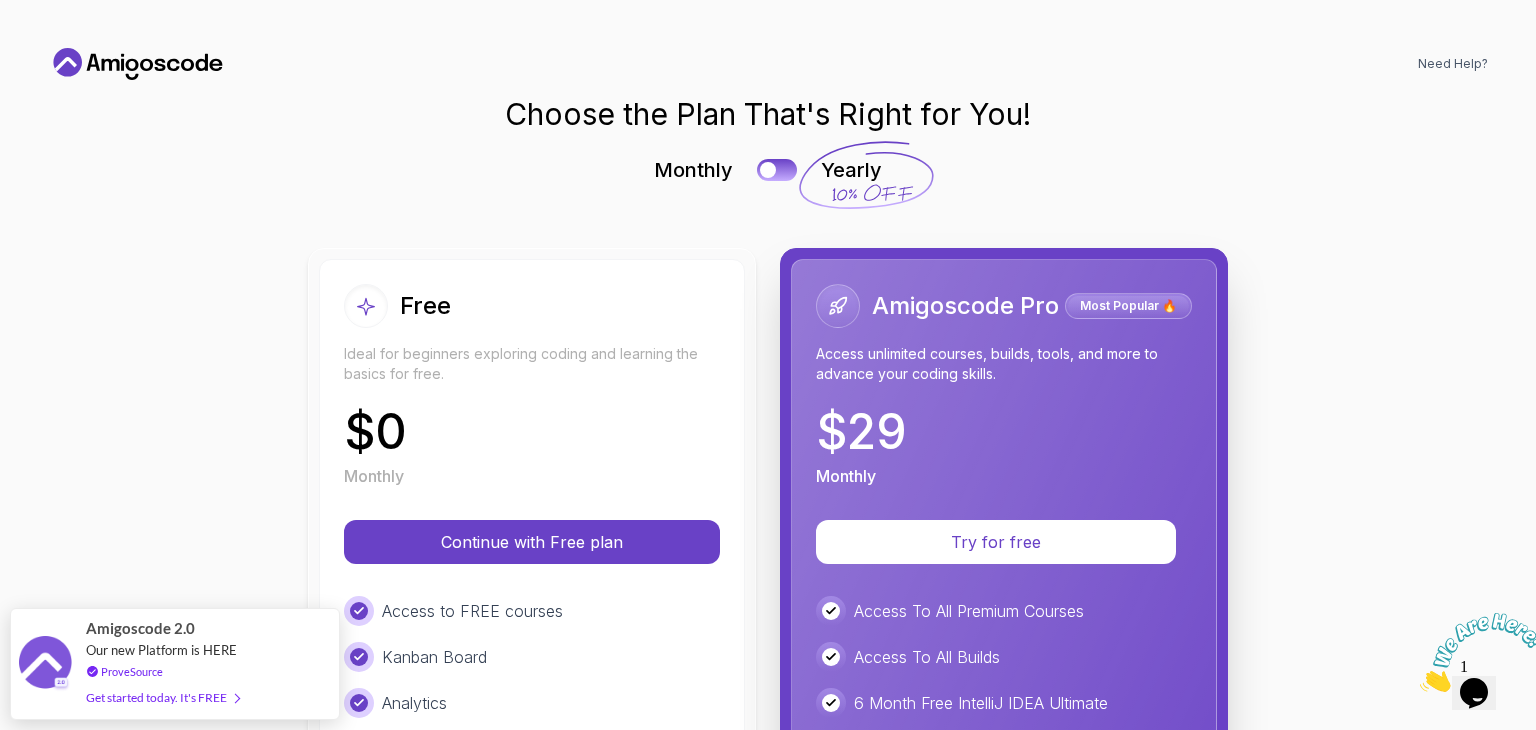 scroll, scrollTop: 0, scrollLeft: 0, axis: both 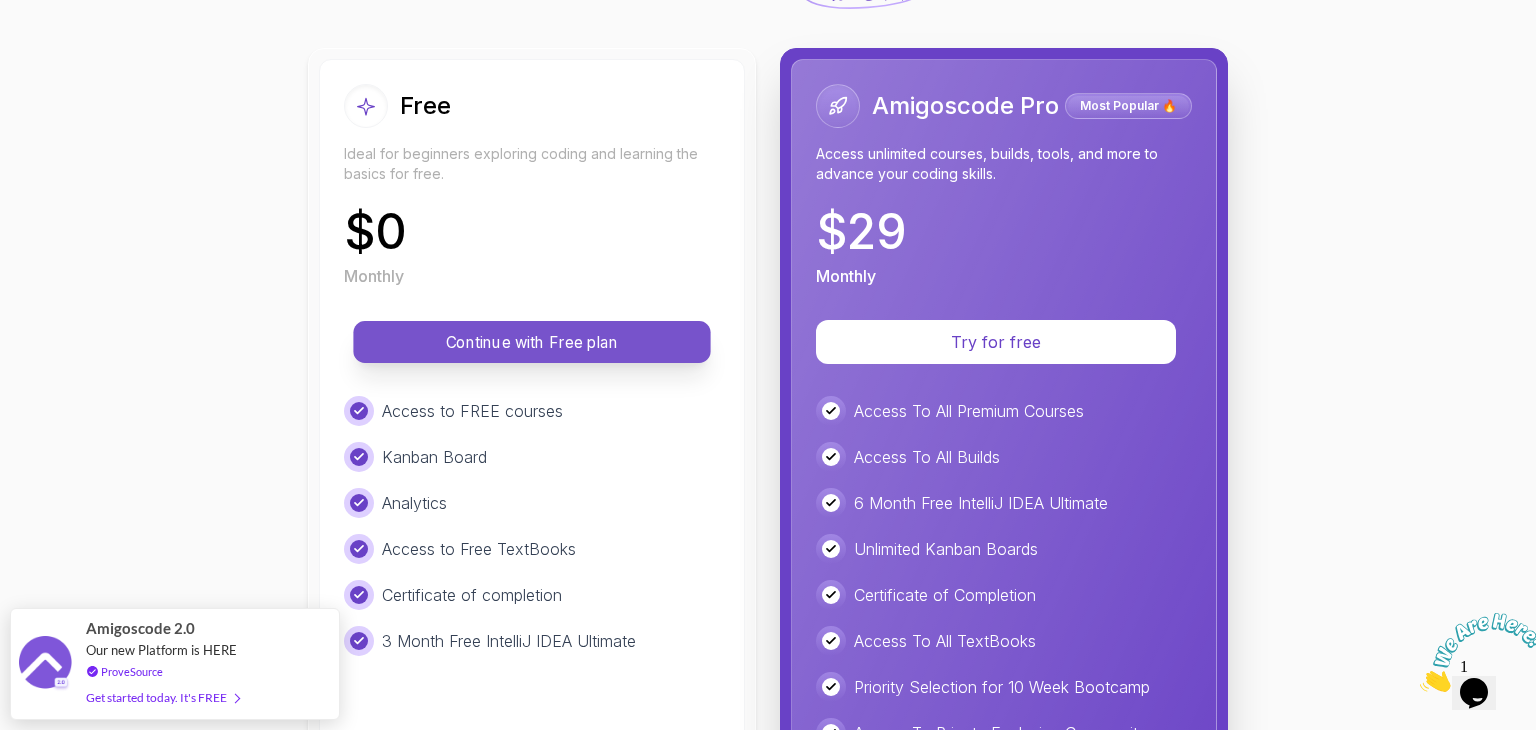click on "Continue with Free plan" at bounding box center (532, 342) 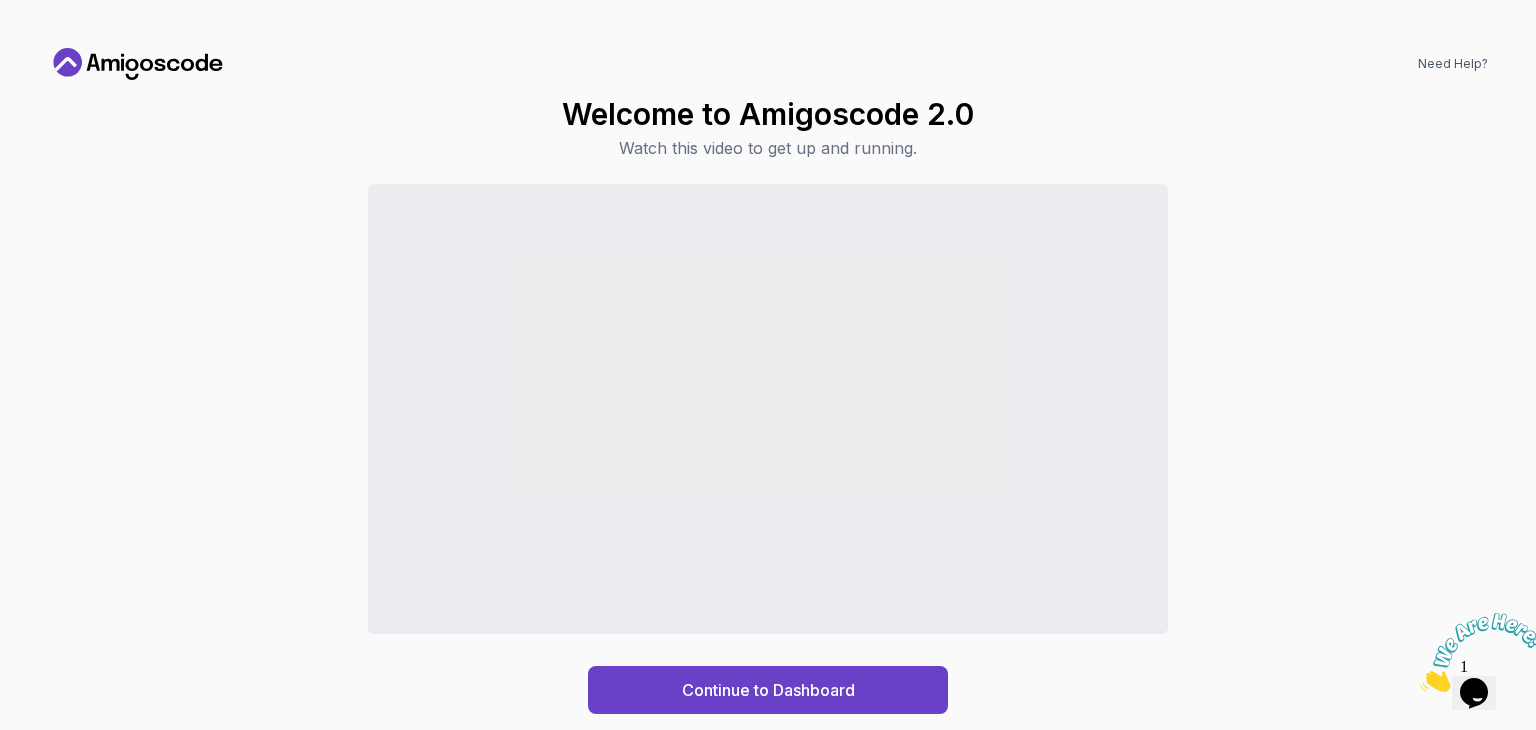 click on "Continue to Dashboard" at bounding box center [768, 449] 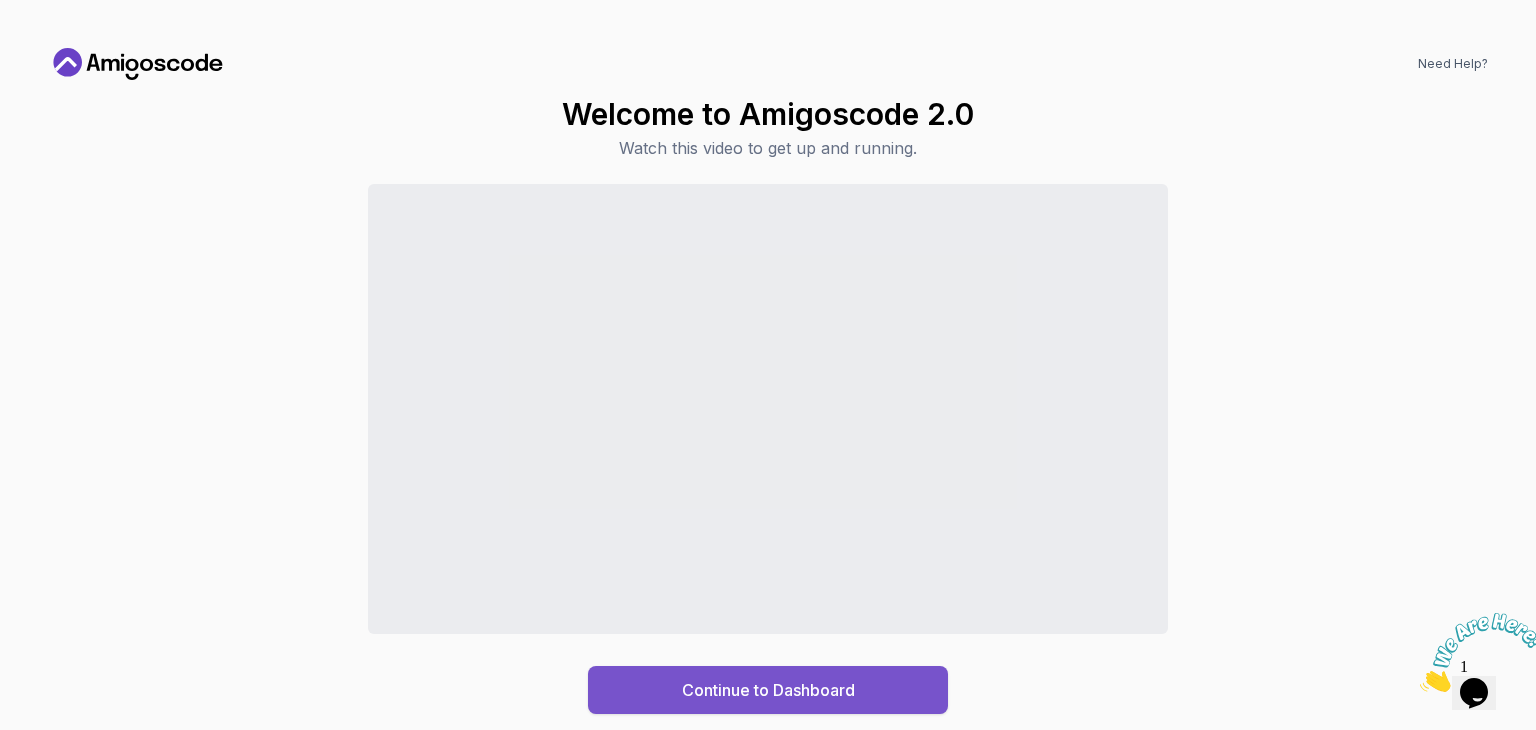 click on "Continue to Dashboard" at bounding box center [768, 690] 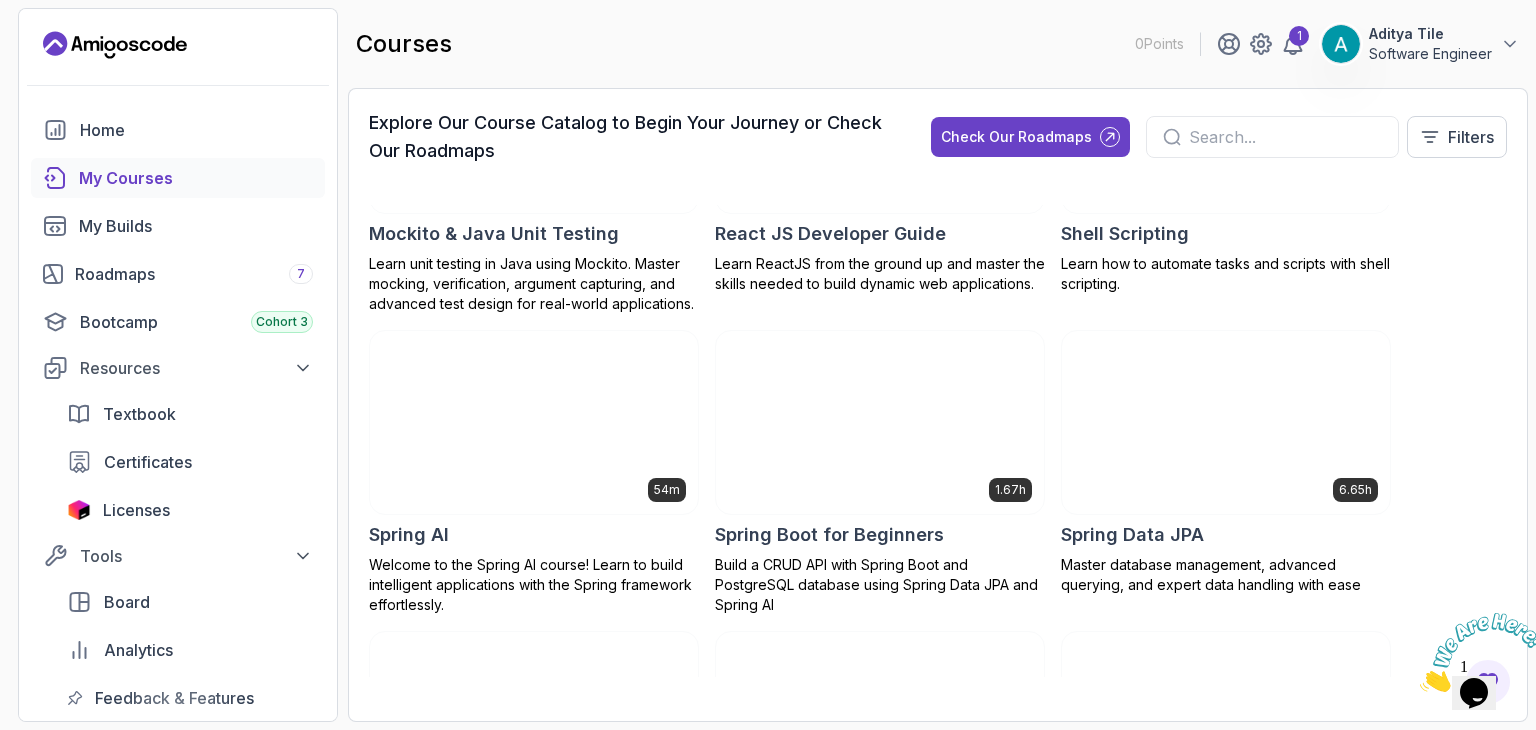 scroll, scrollTop: 3456, scrollLeft: 0, axis: vertical 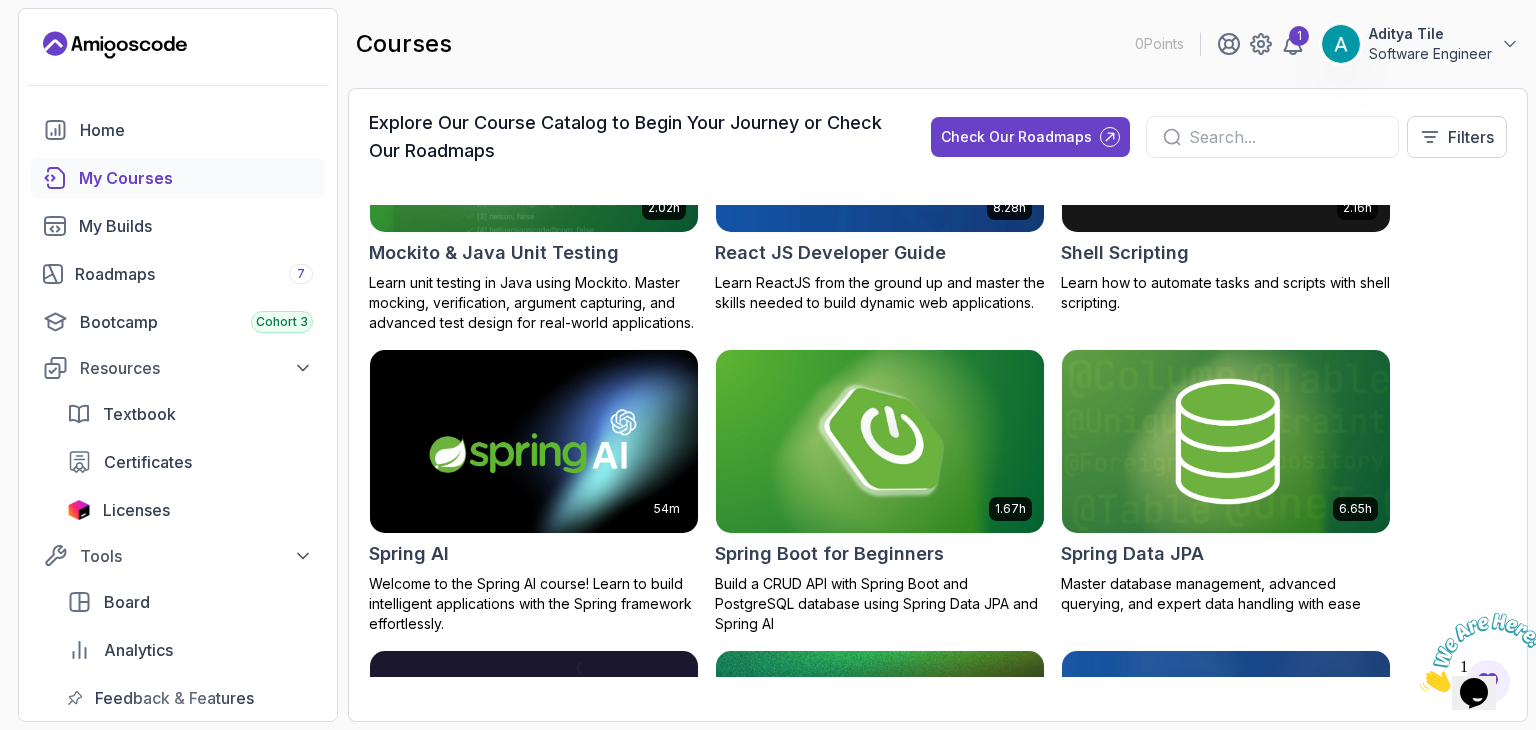 click at bounding box center [880, 441] 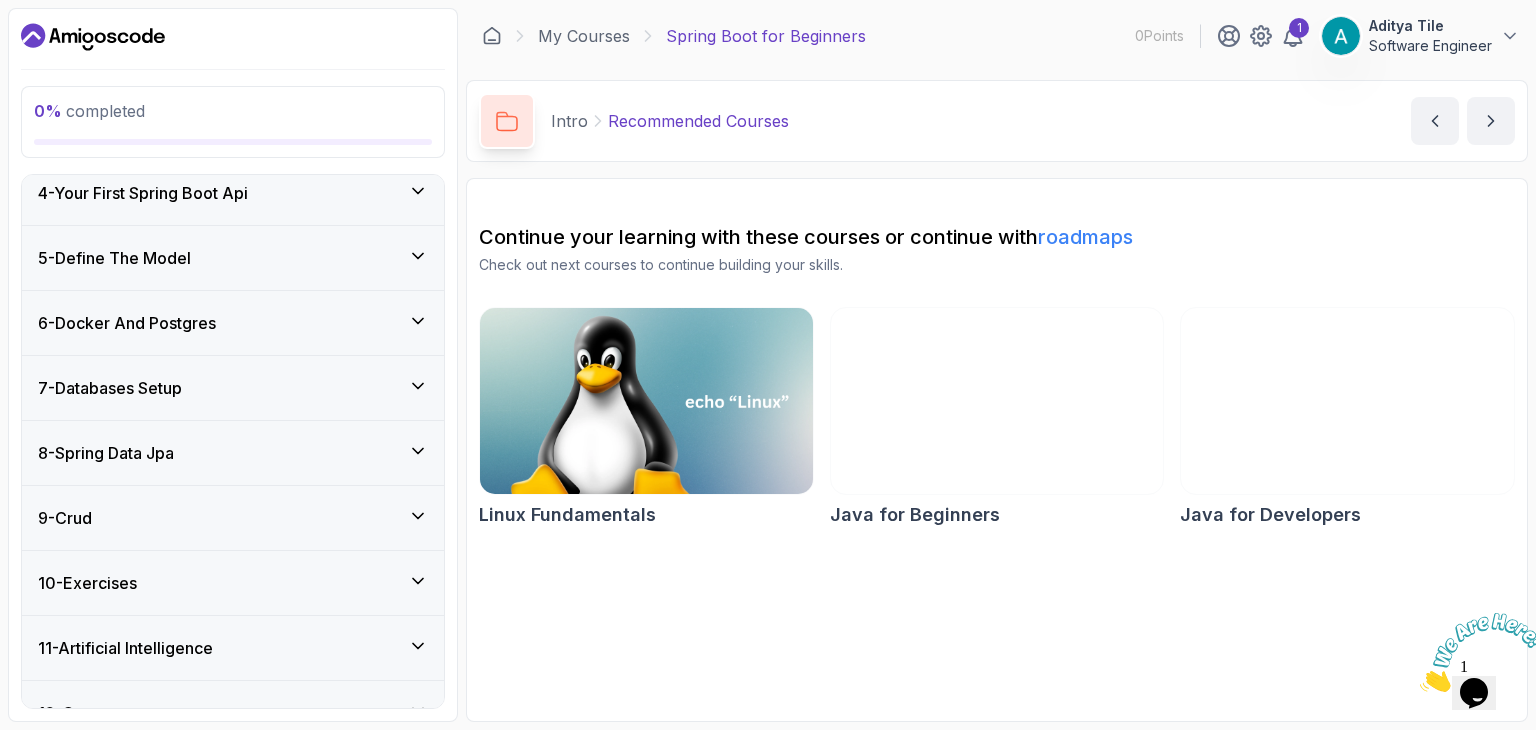 scroll, scrollTop: 410, scrollLeft: 0, axis: vertical 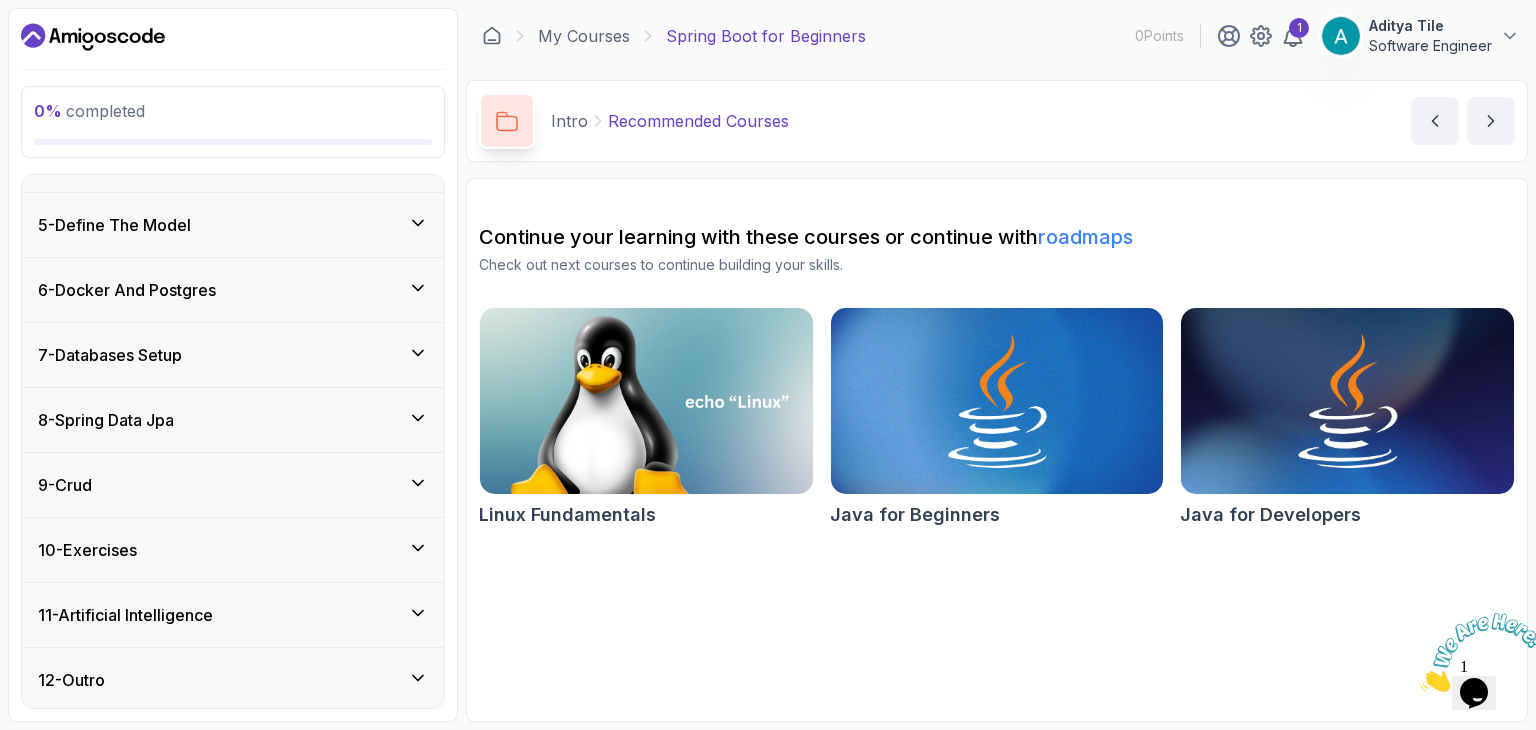 click at bounding box center (1420, 686) 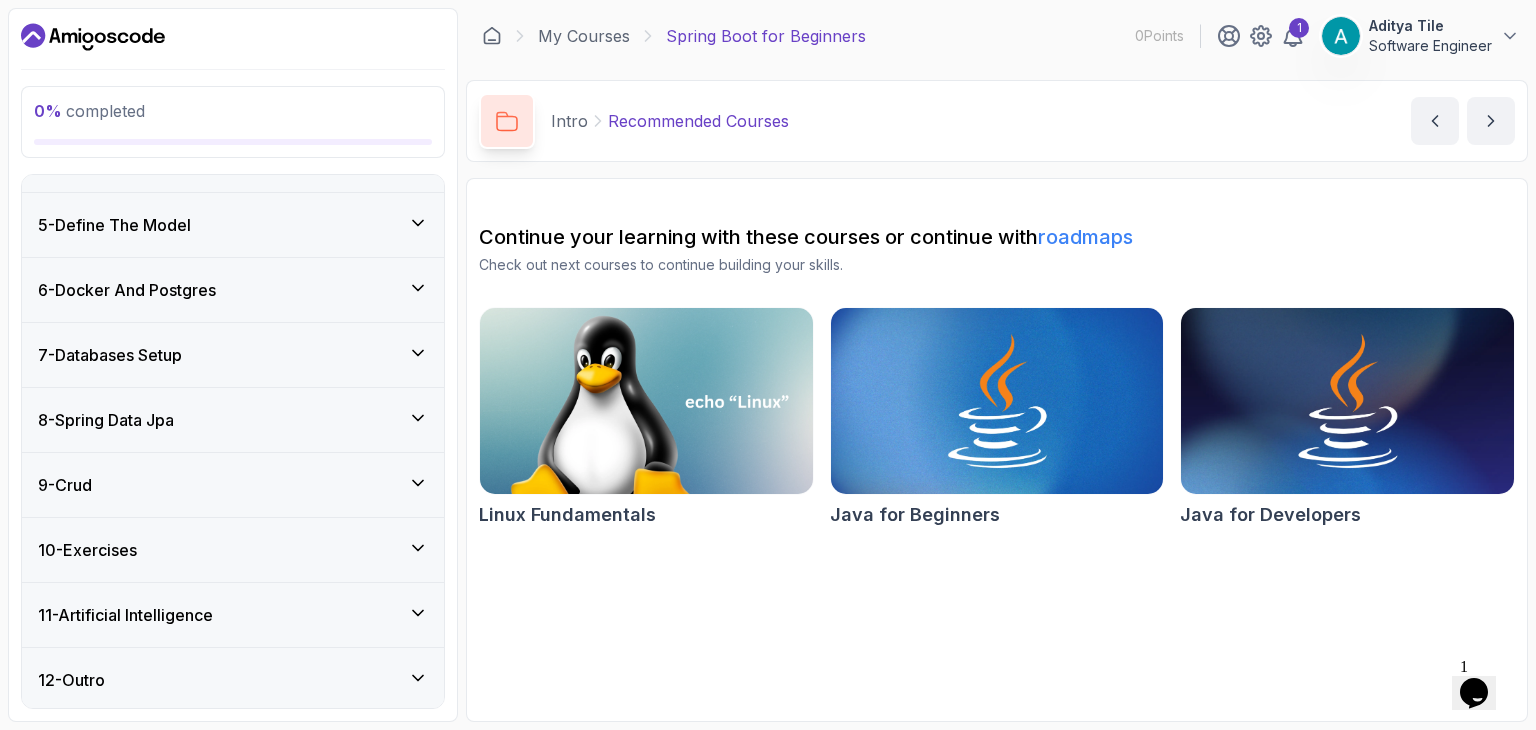 click on "11  -  Artificial Intelligence" at bounding box center [233, 615] 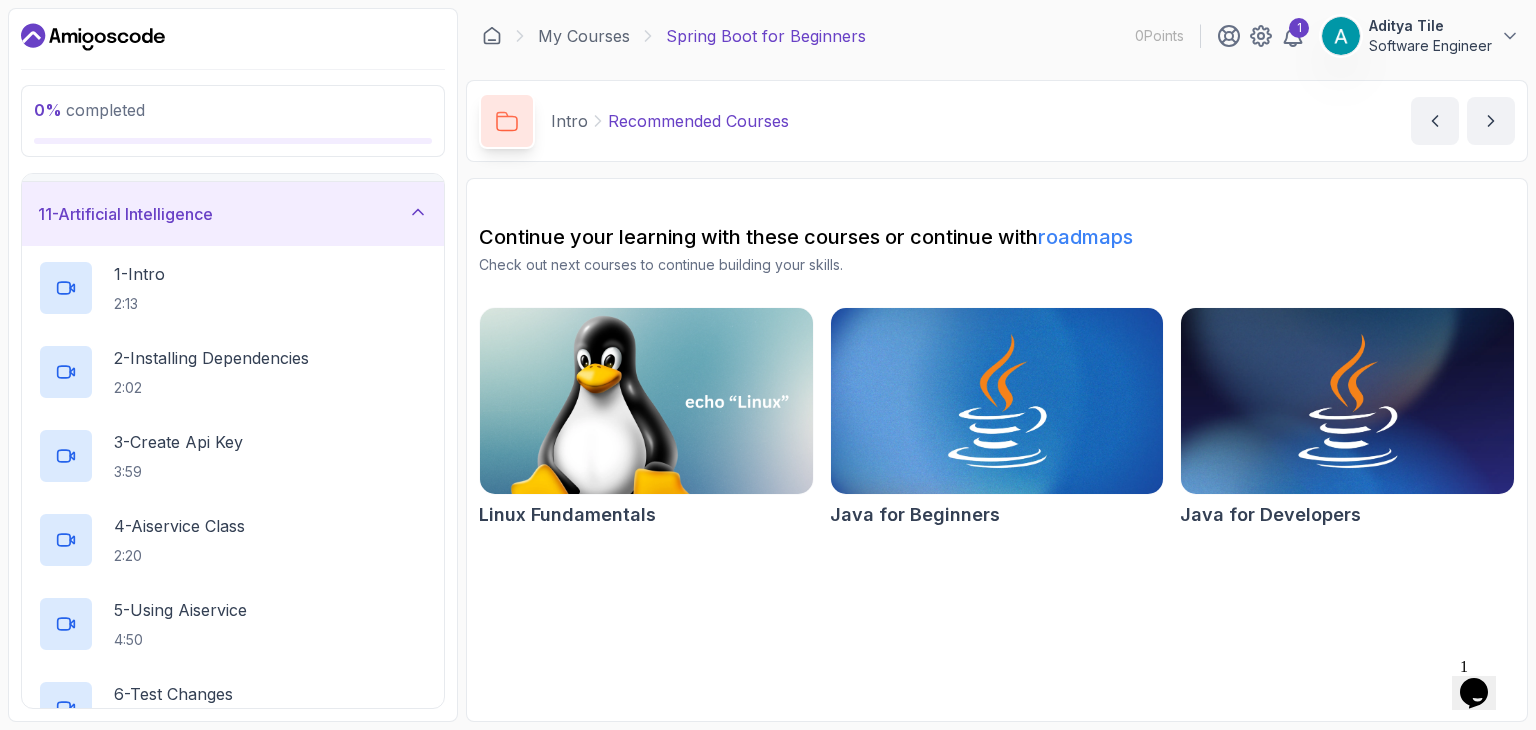 scroll, scrollTop: 830, scrollLeft: 0, axis: vertical 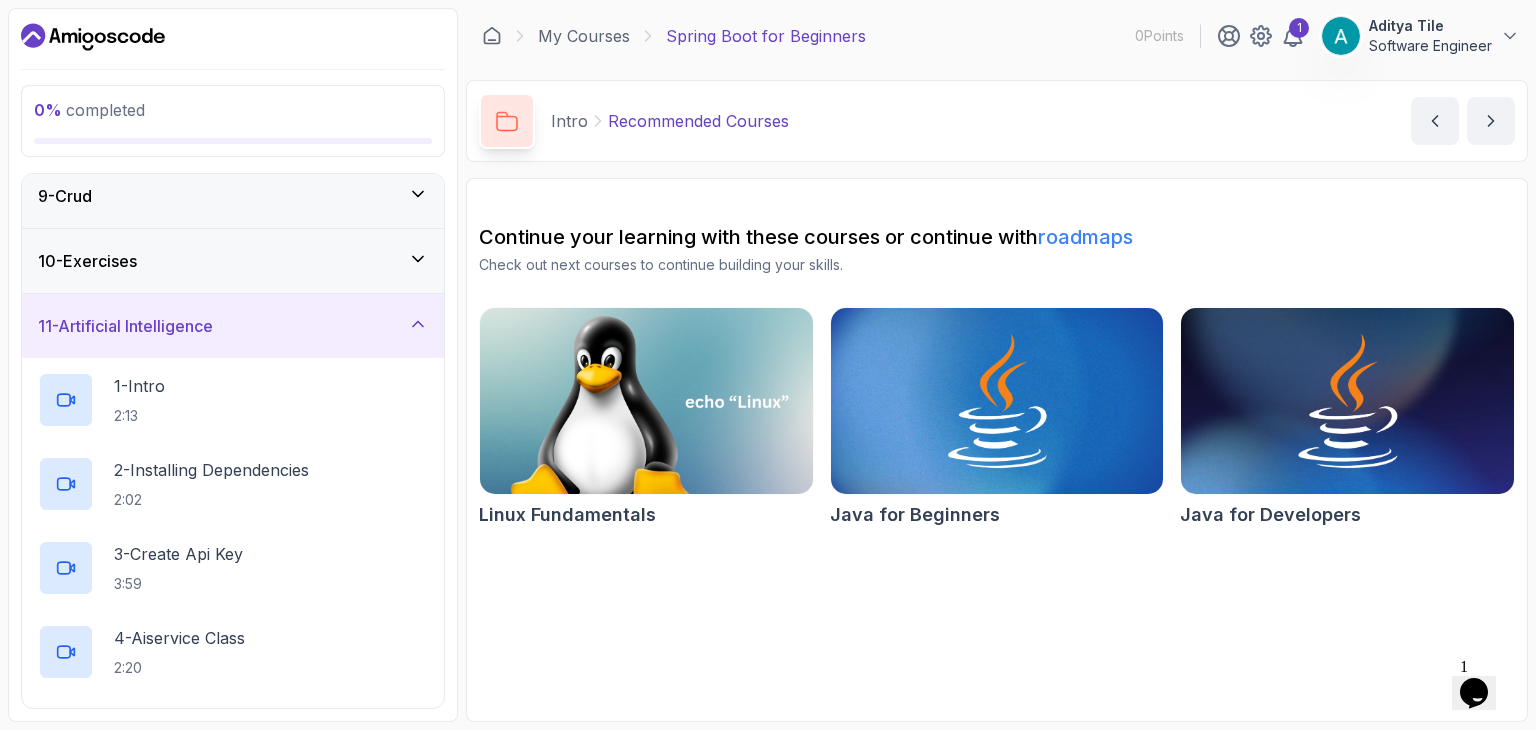 click on "11  -  Artificial Intelligence" at bounding box center (233, 326) 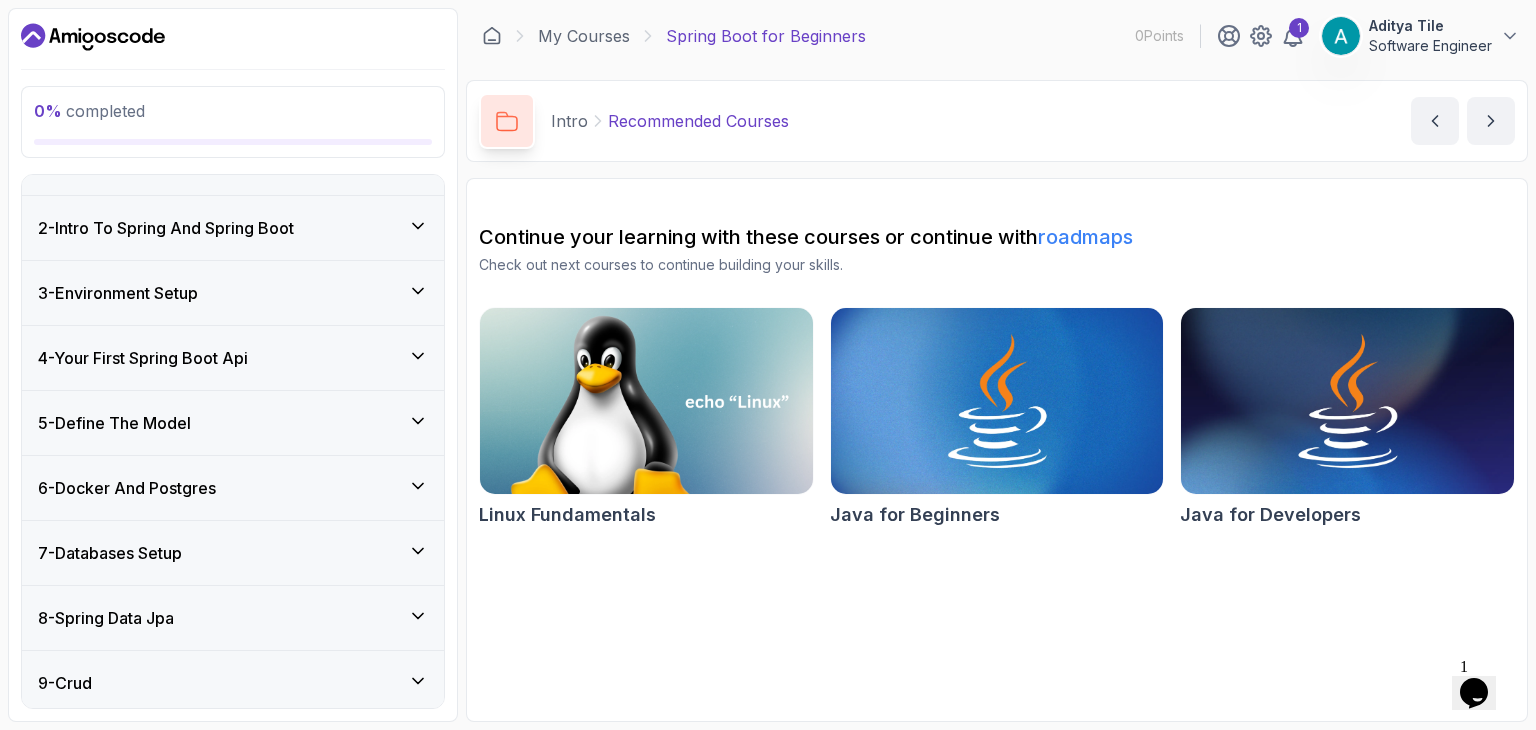 scroll, scrollTop: 0, scrollLeft: 0, axis: both 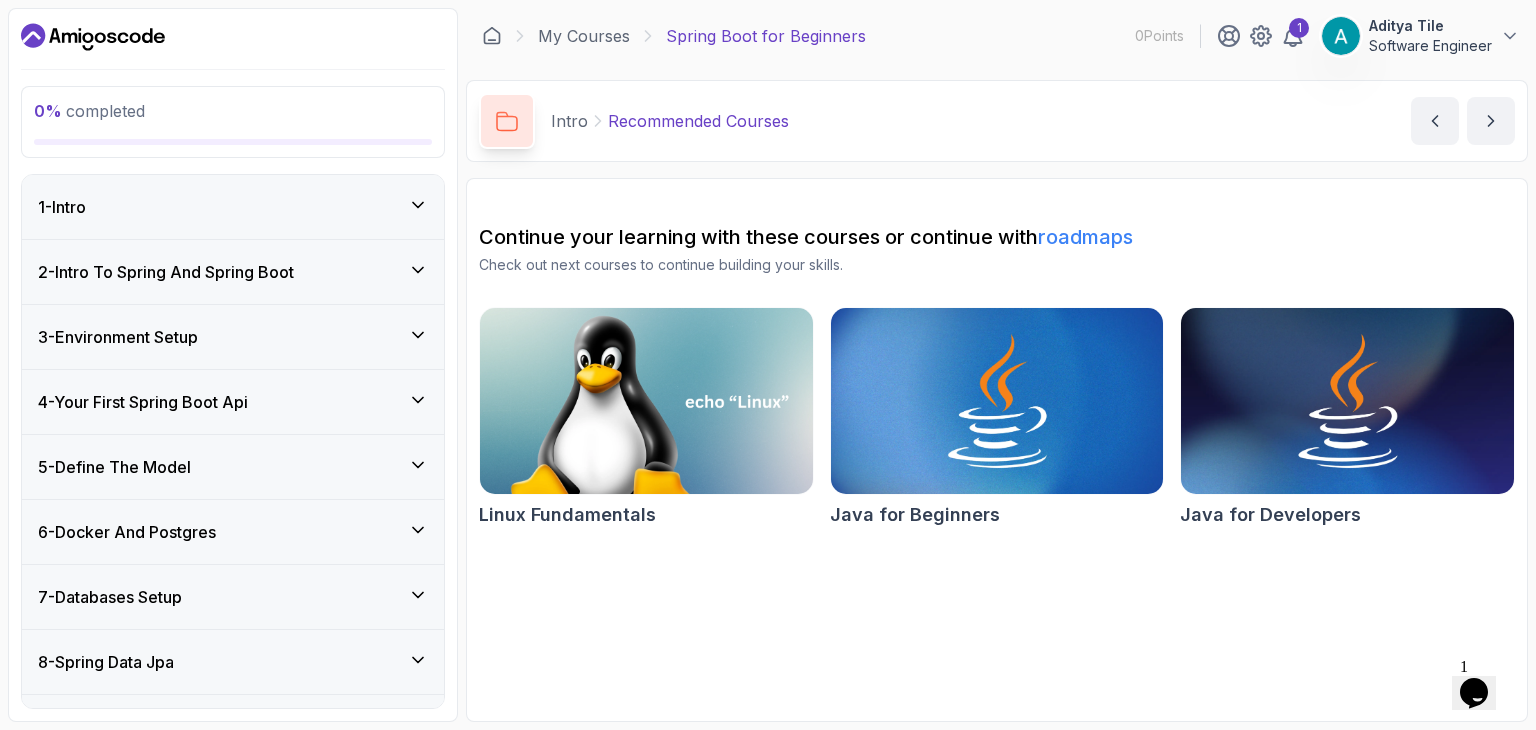 click on "1  -  Intro" at bounding box center [233, 207] 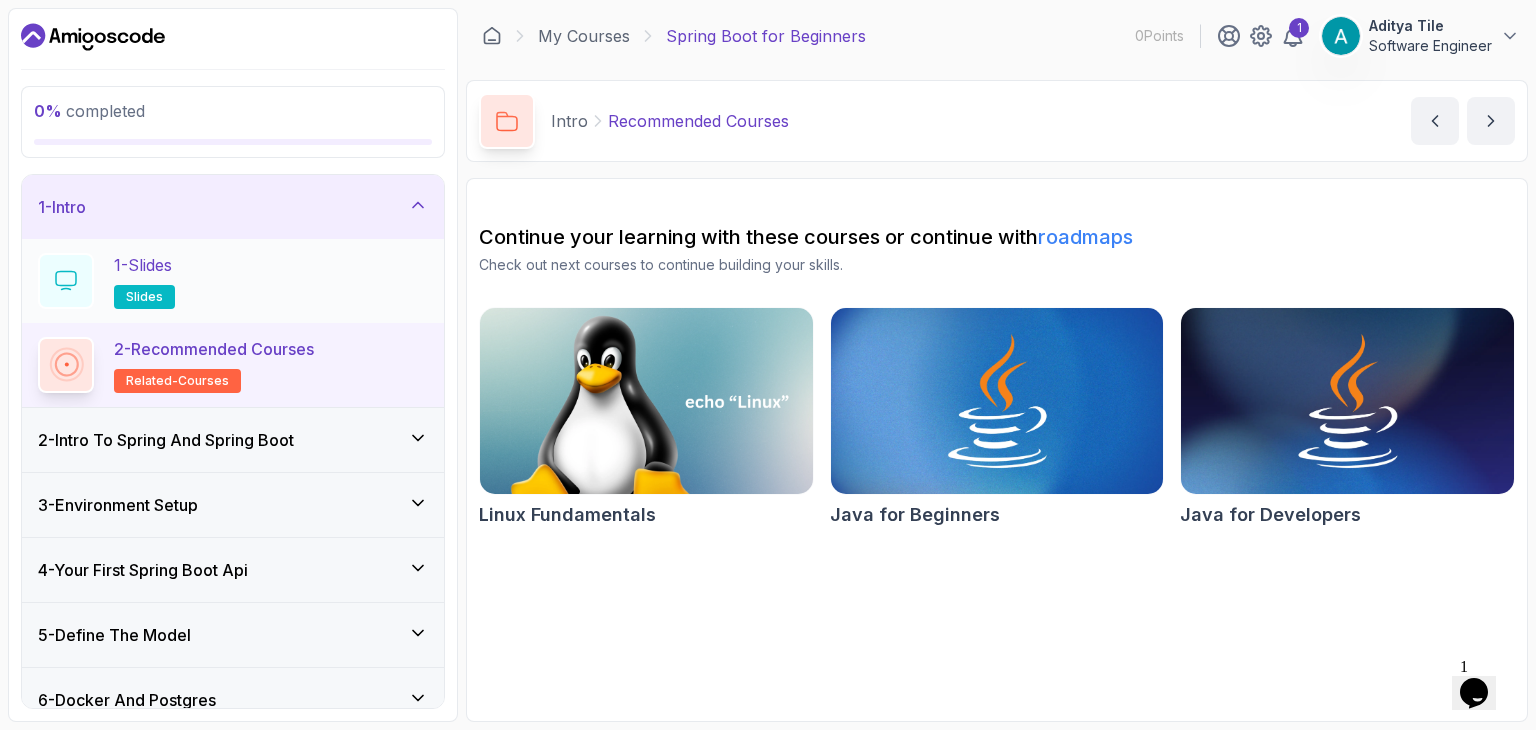 click on "1  -  Slides slides" at bounding box center [233, 281] 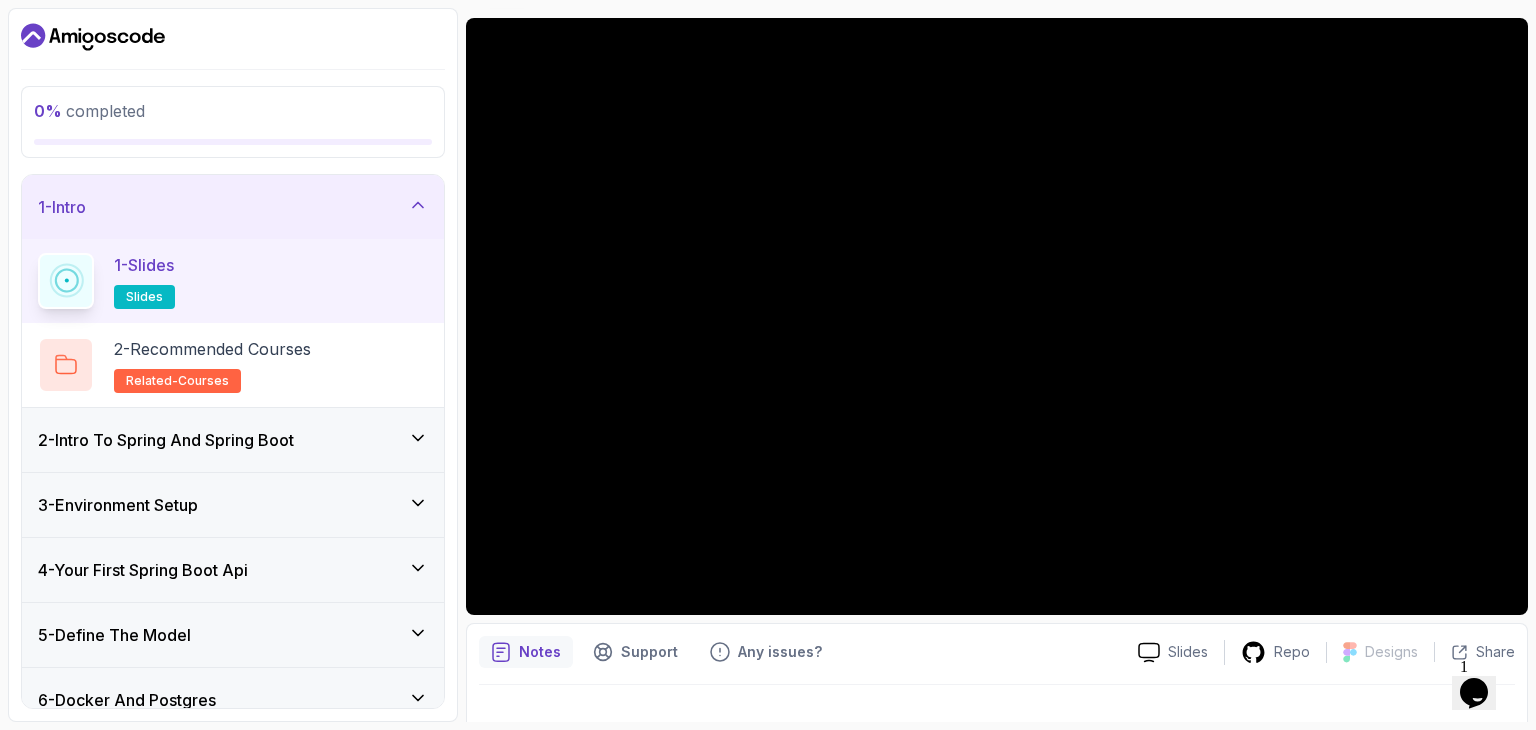 scroll, scrollTop: 192, scrollLeft: 0, axis: vertical 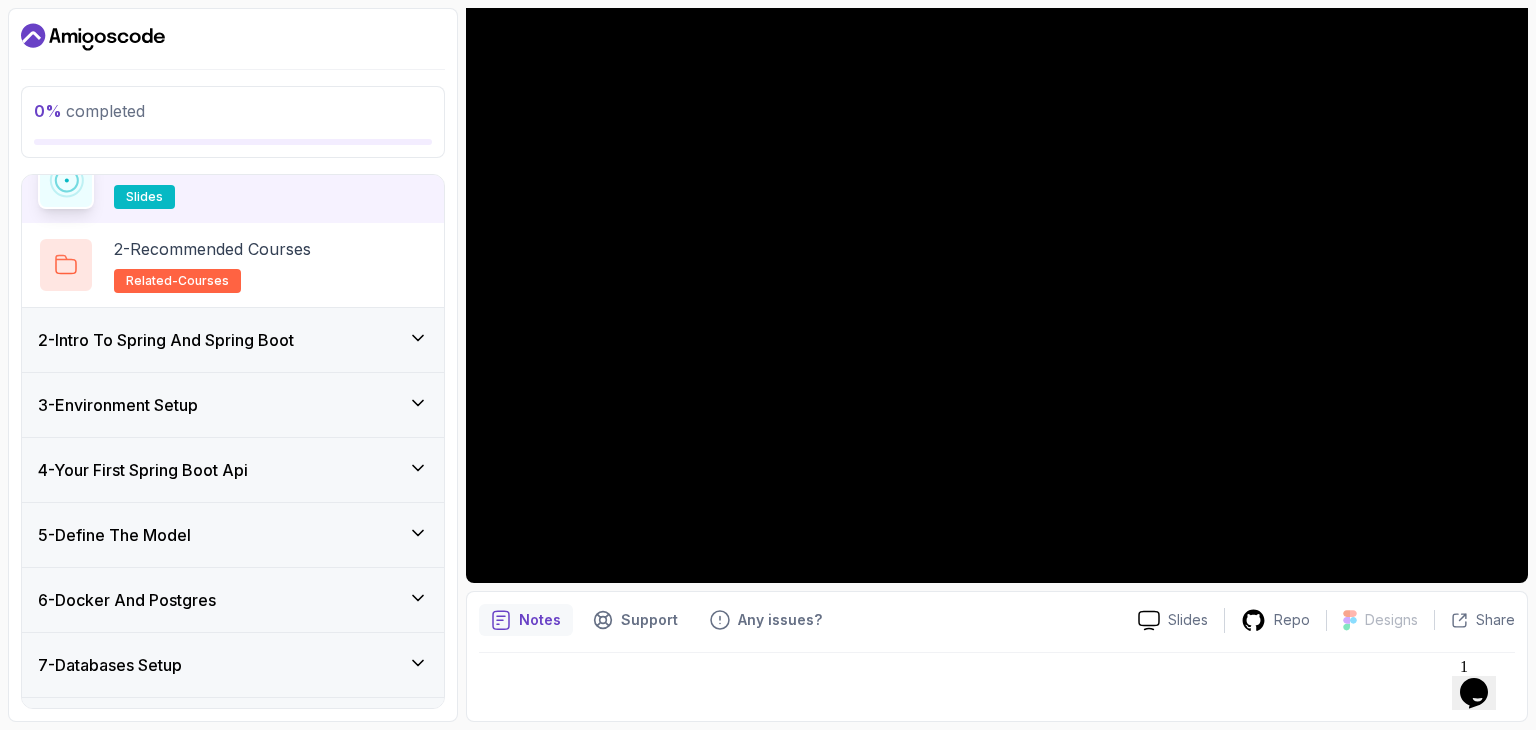 click on "2  -  Intro To Spring And Spring Boot" at bounding box center [233, 340] 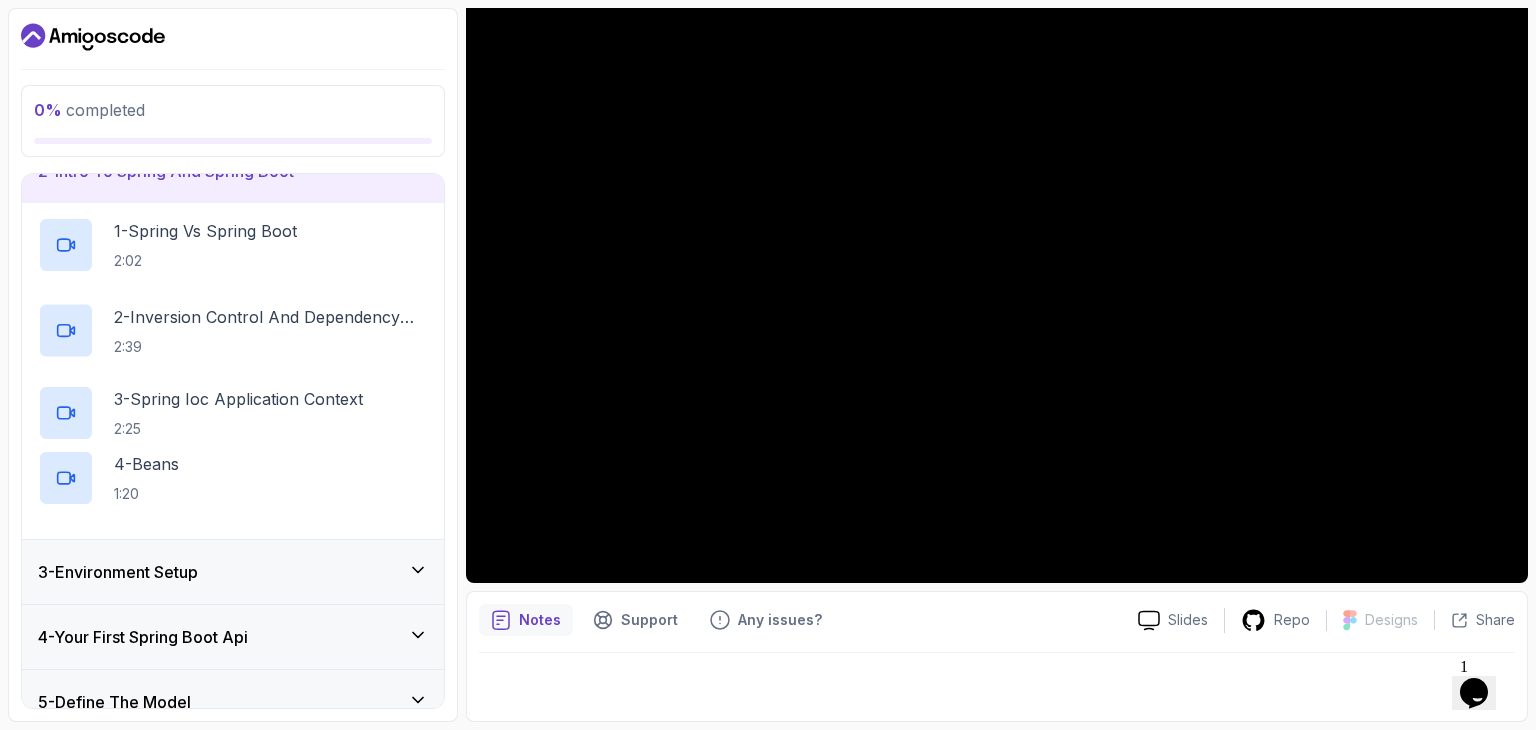 scroll, scrollTop: 73, scrollLeft: 0, axis: vertical 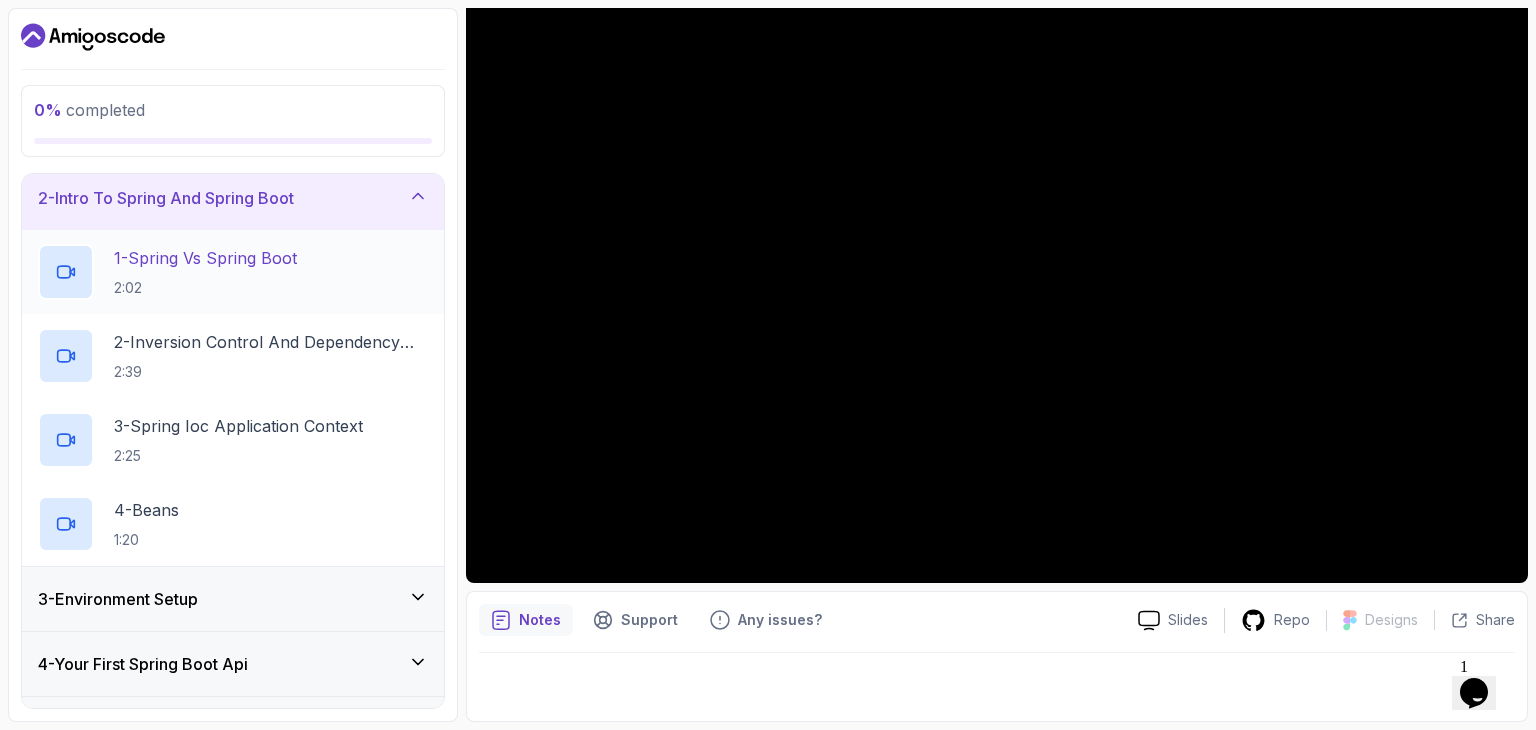 click on "2:02" at bounding box center [205, 288] 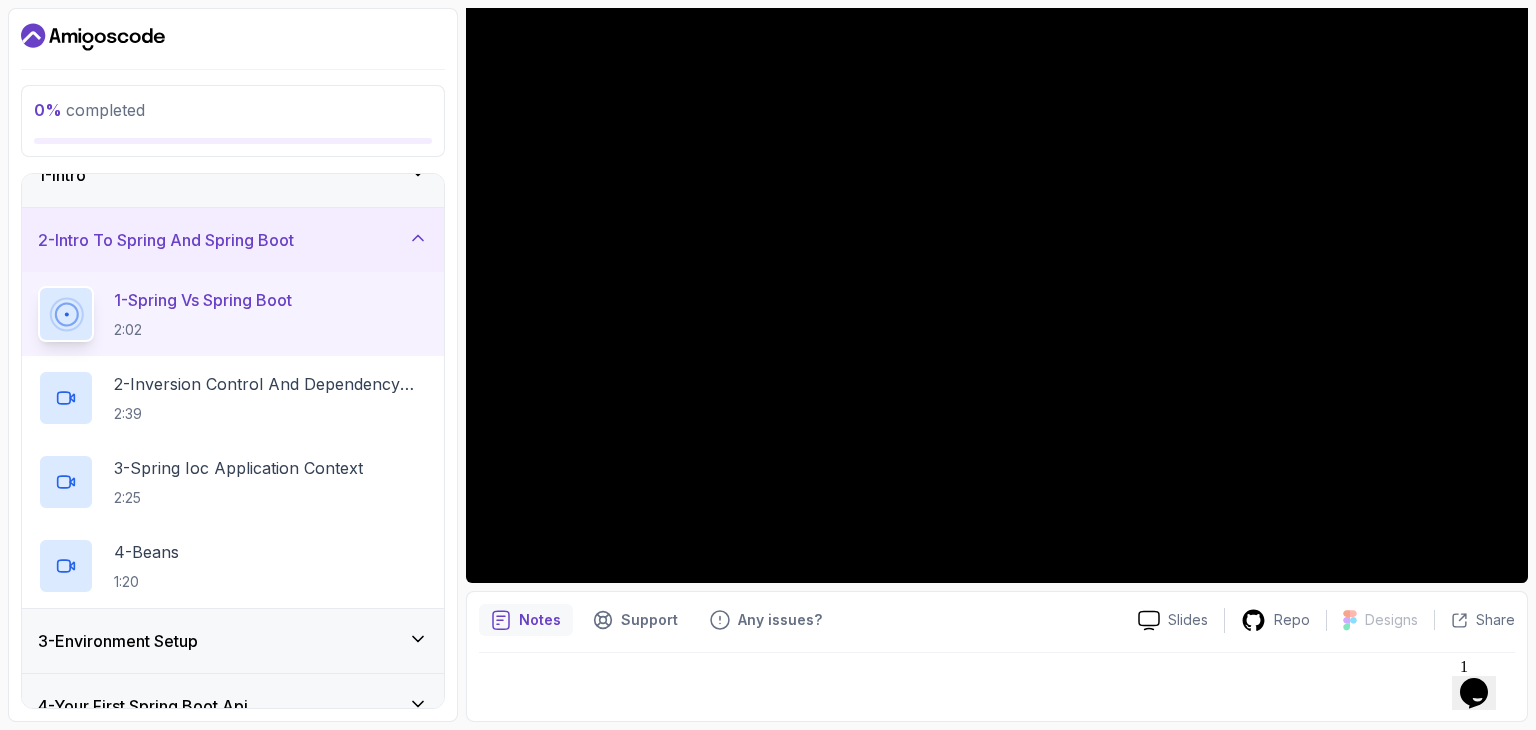 scroll, scrollTop: 0, scrollLeft: 0, axis: both 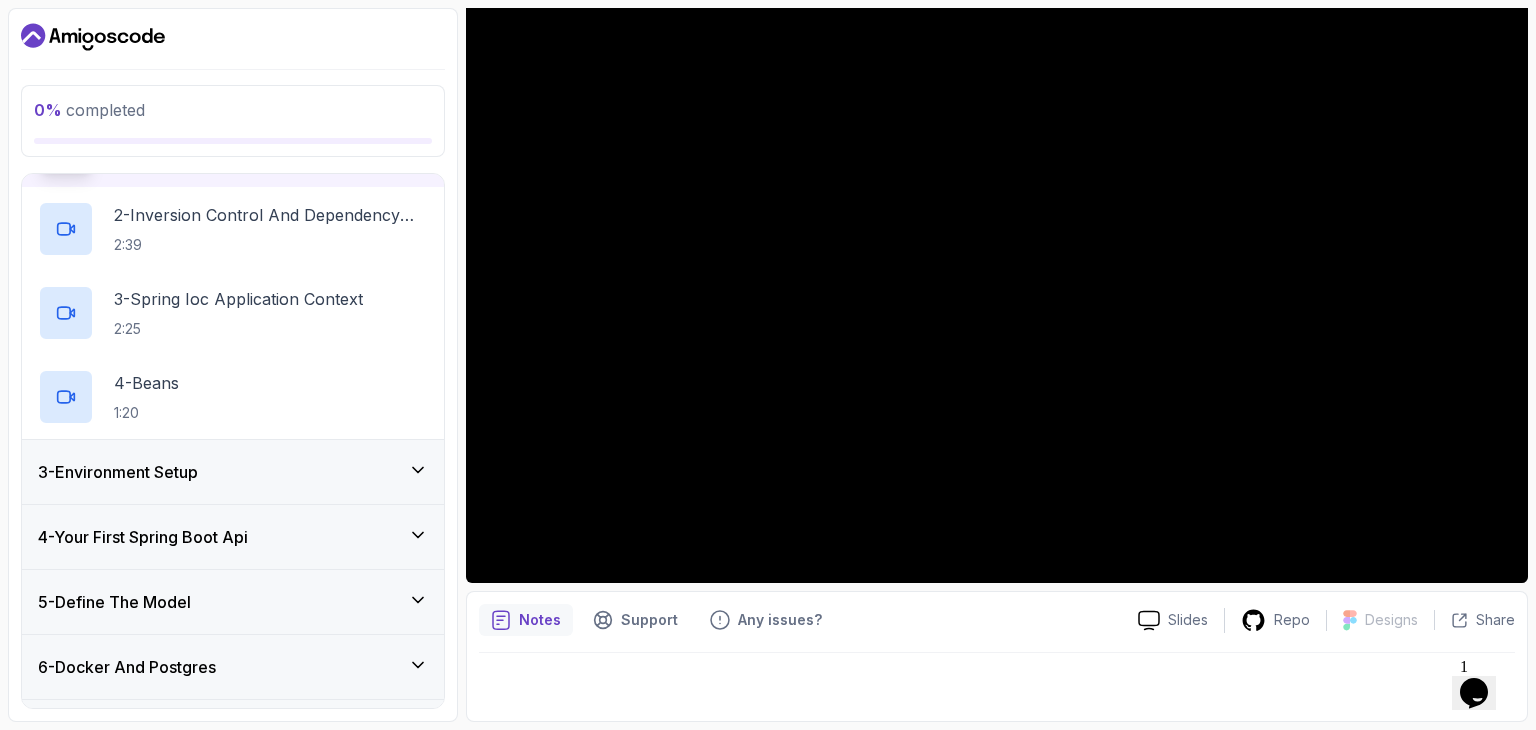 click on "3  -  Environment Setup" at bounding box center [233, 472] 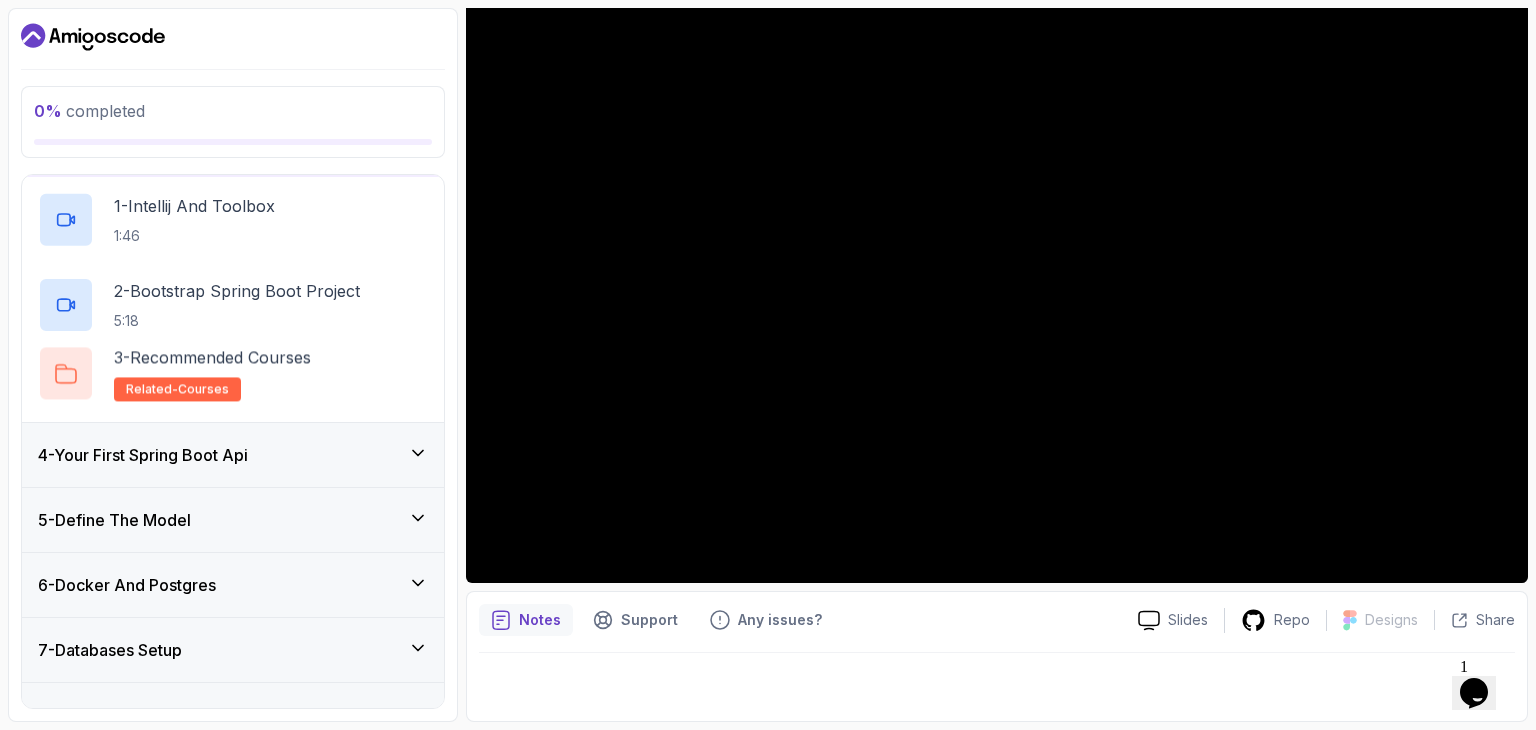 scroll, scrollTop: 131, scrollLeft: 0, axis: vertical 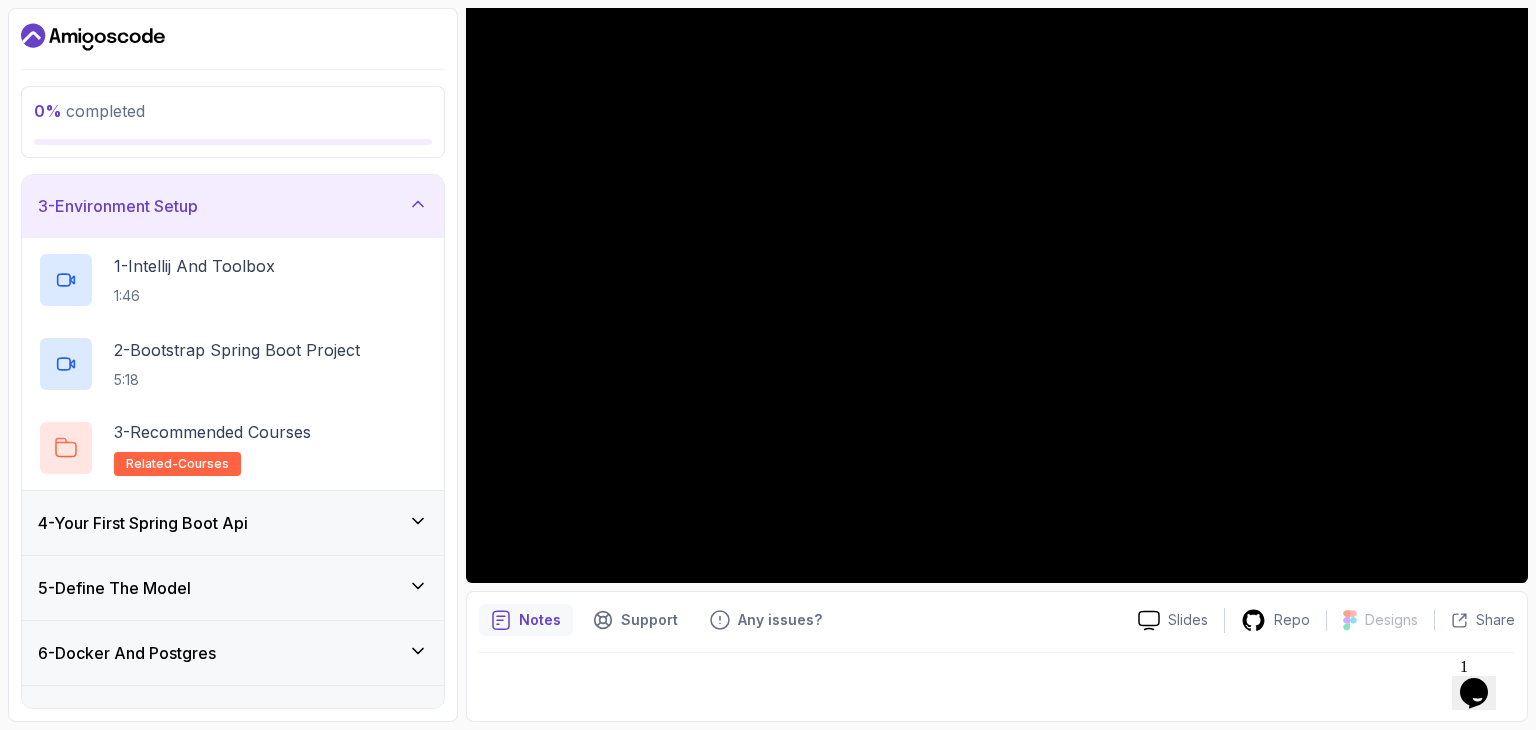 click on "3  -  Environment Setup" at bounding box center (233, 206) 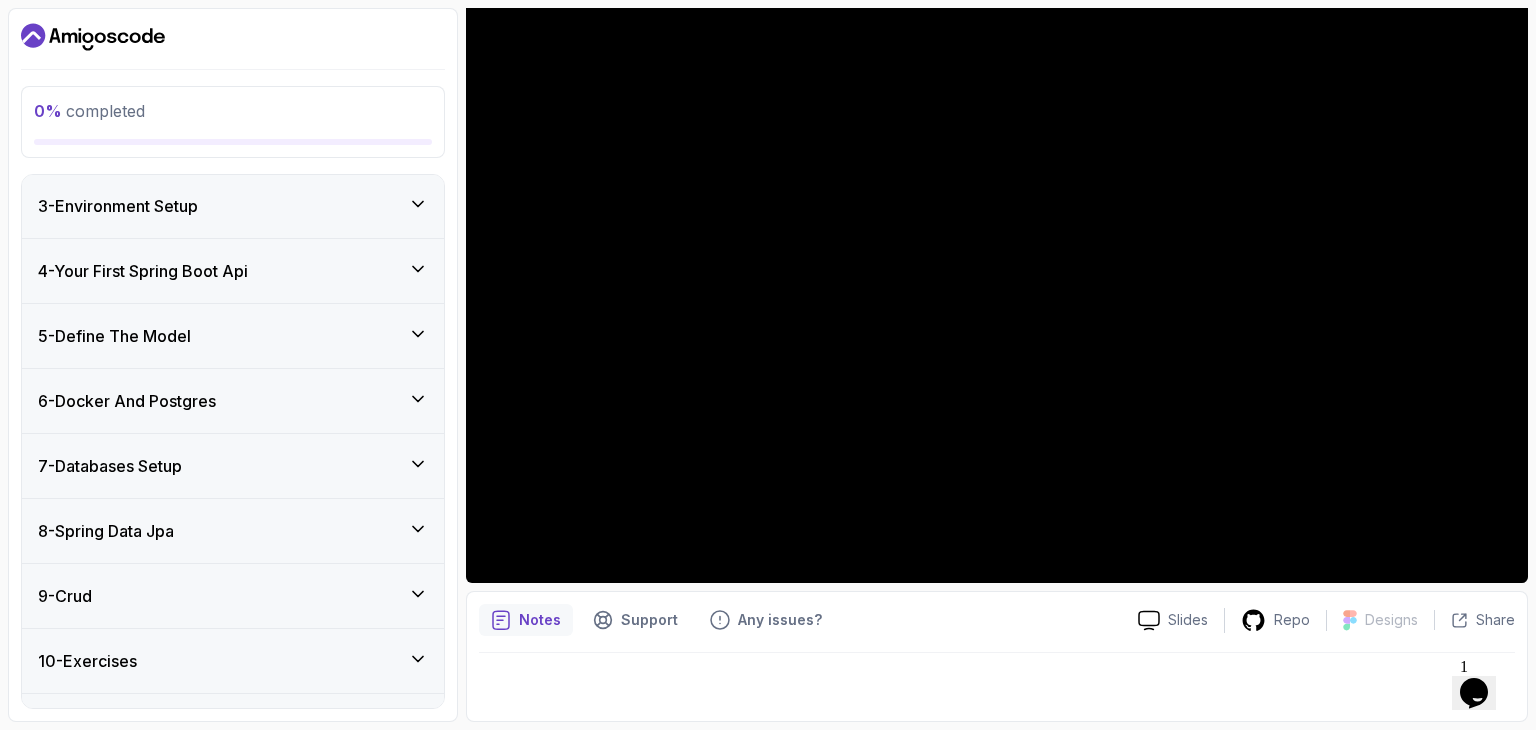 click on "4  -  Your First Spring Boot Api" at bounding box center [233, 271] 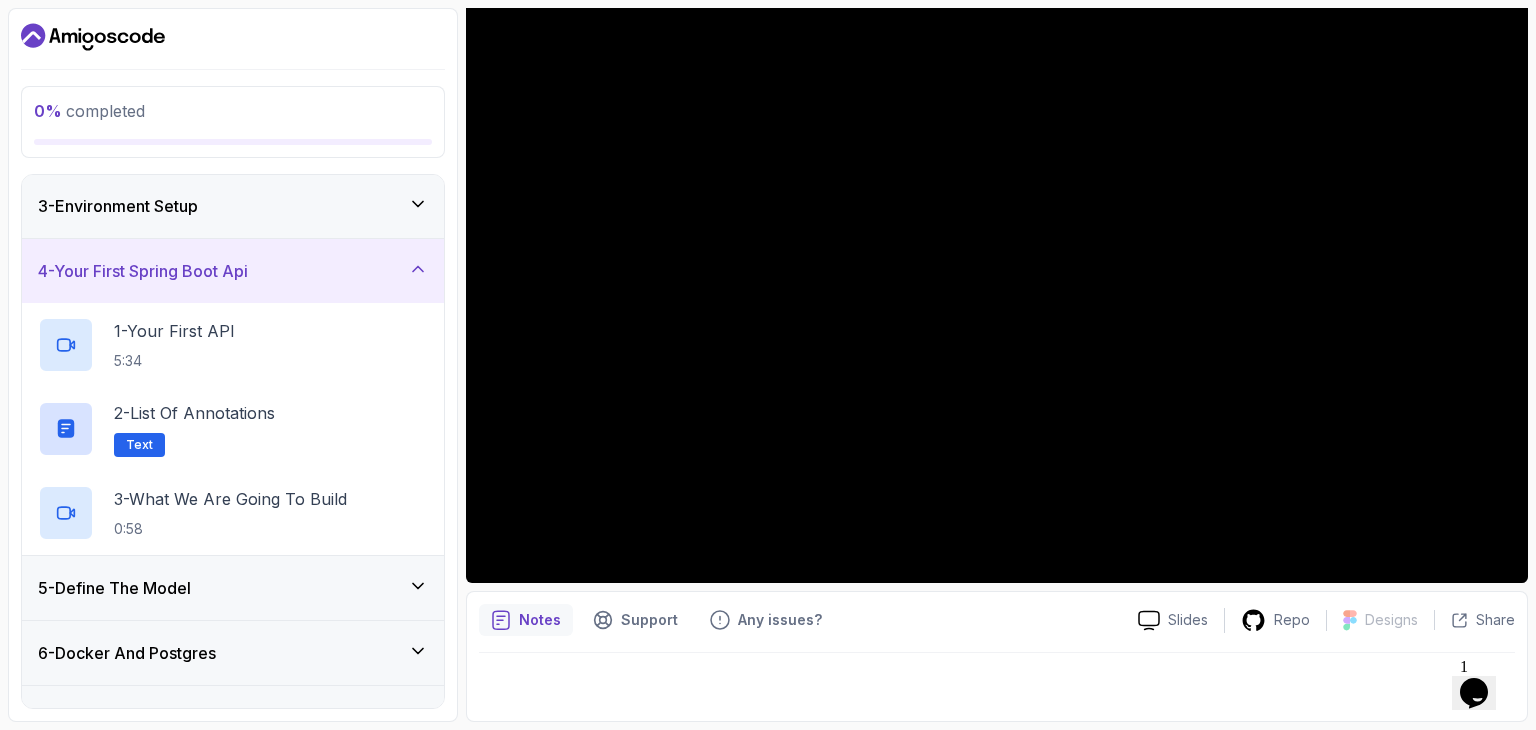 click on "4  -  Your First Spring Boot Api" at bounding box center (233, 271) 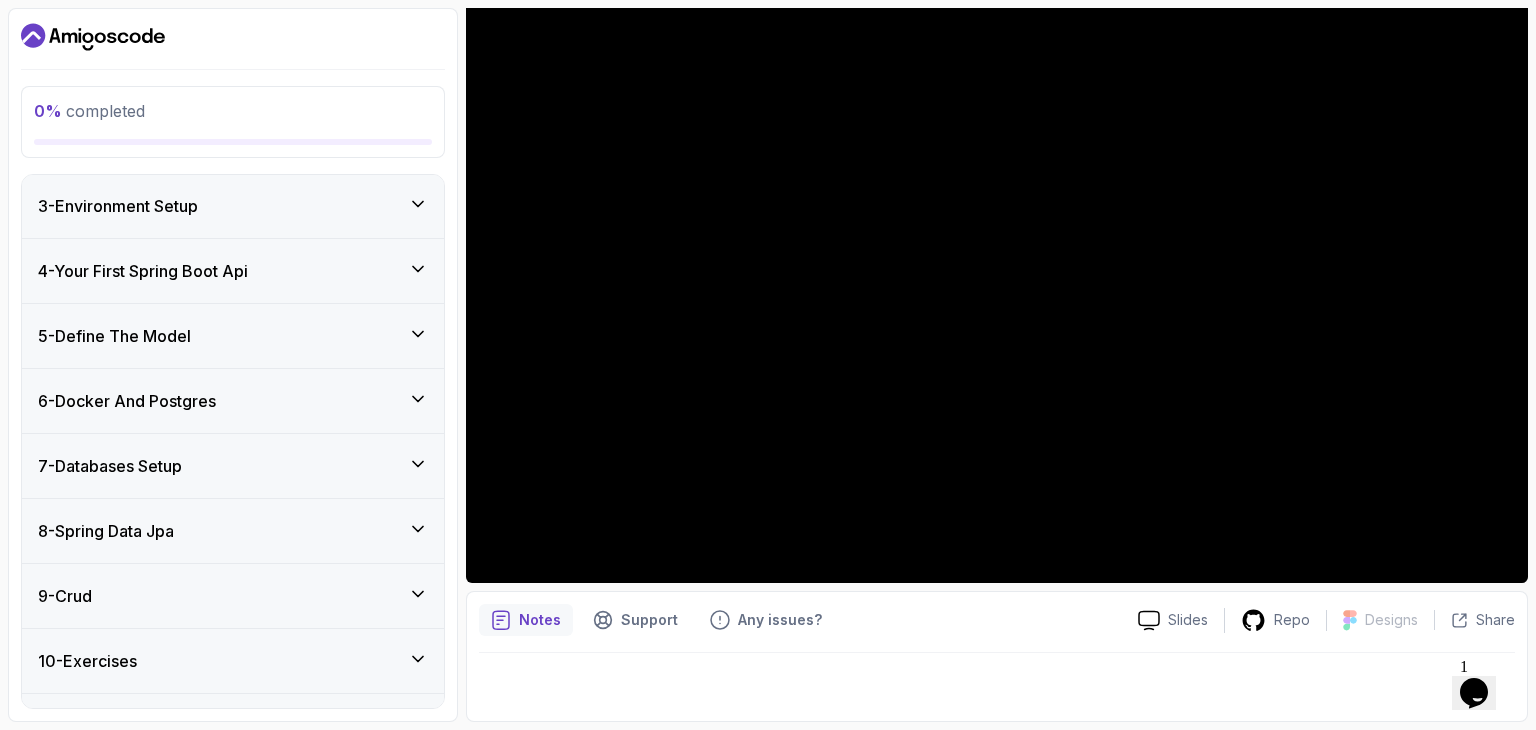 click on "5  -  Define The Model" at bounding box center [233, 336] 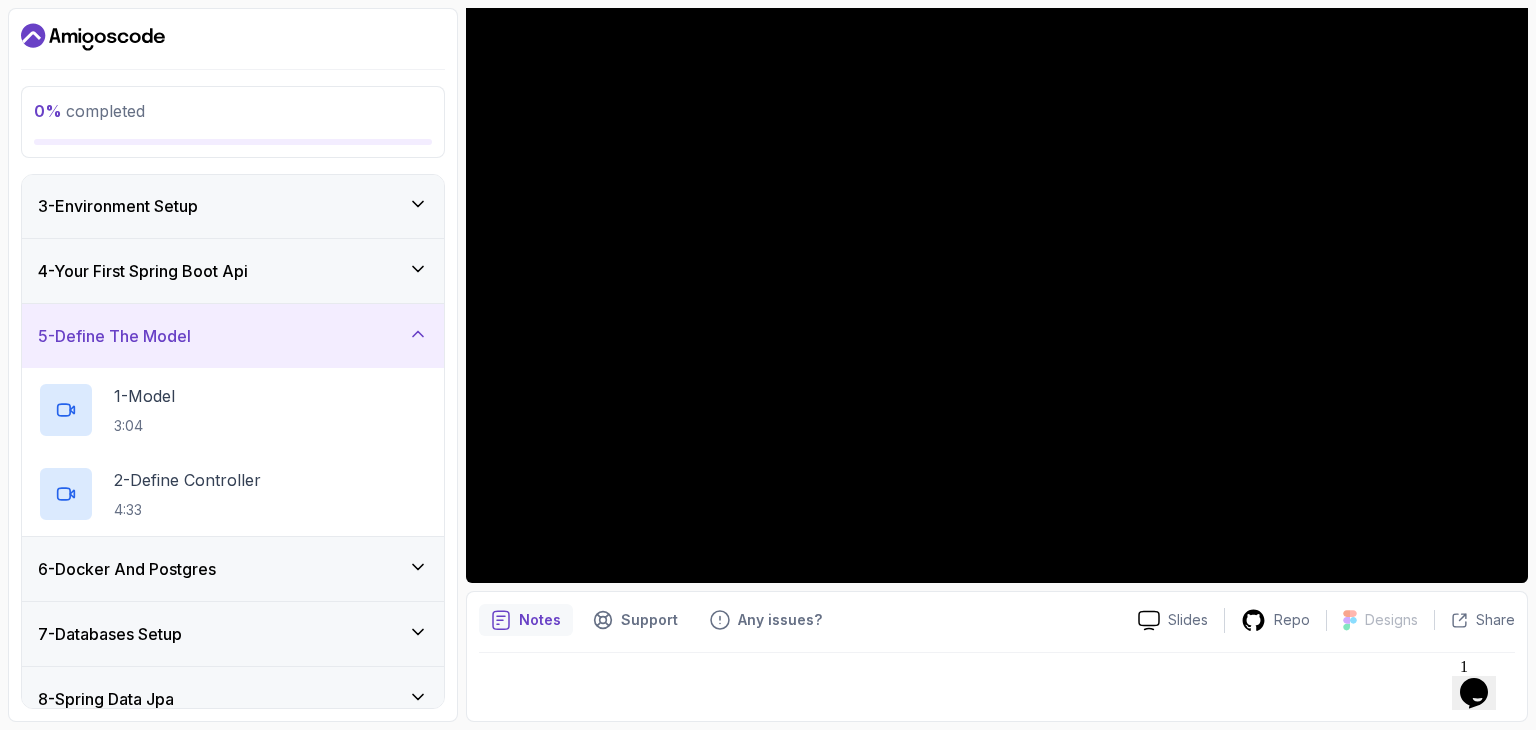 click on "5  -  Define The Model" at bounding box center (233, 336) 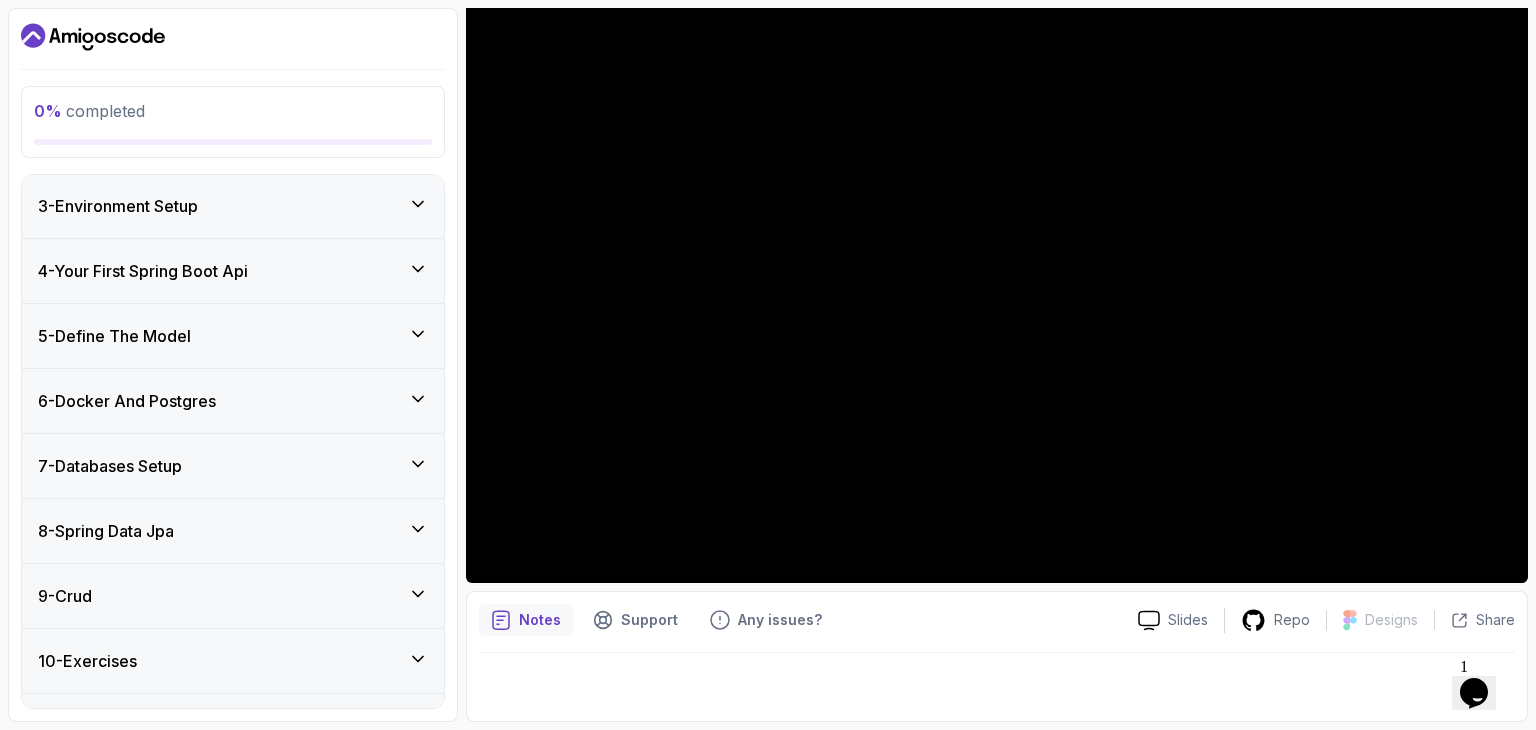 click on "6  -  Docker And Postgres" at bounding box center (233, 401) 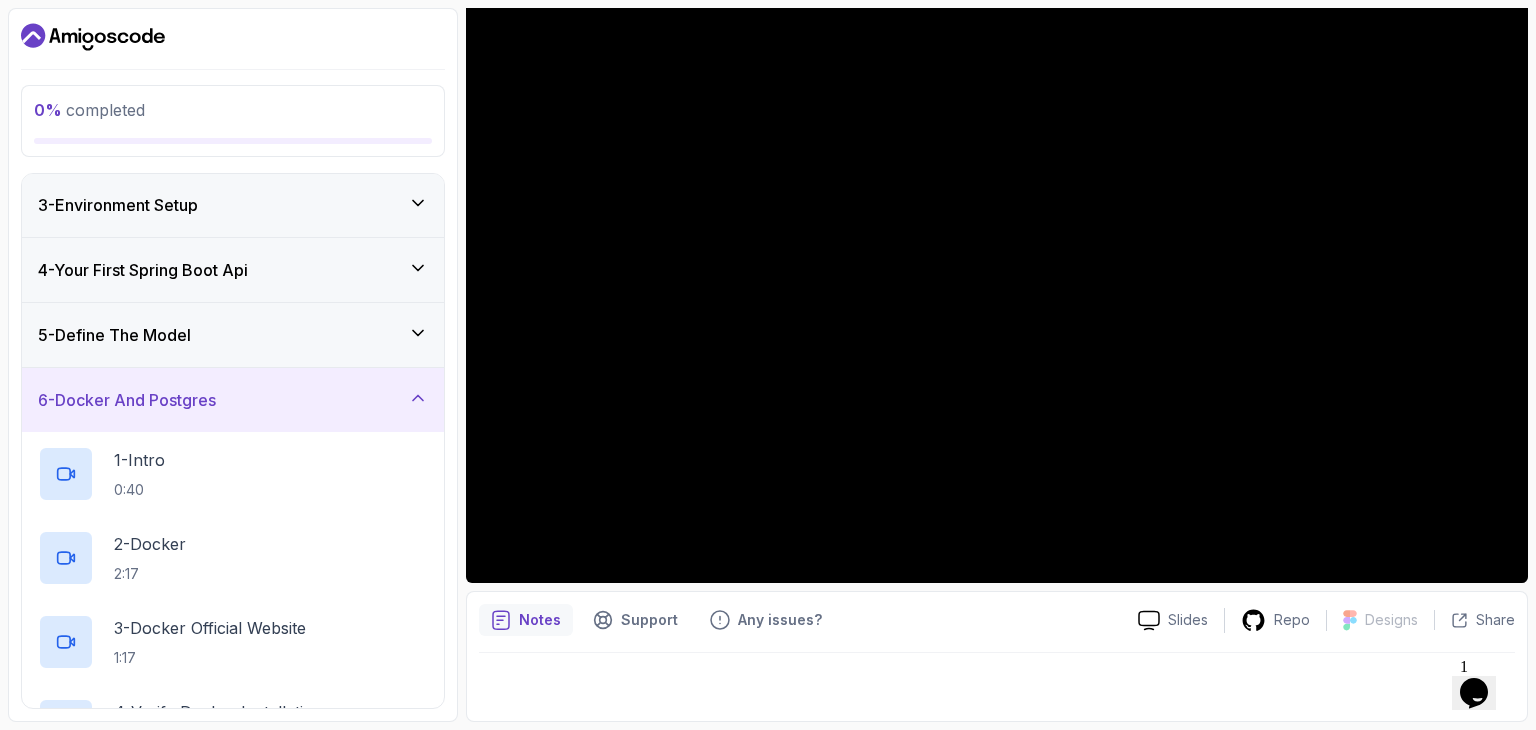 click on "6  -  Docker And Postgres" at bounding box center [233, 400] 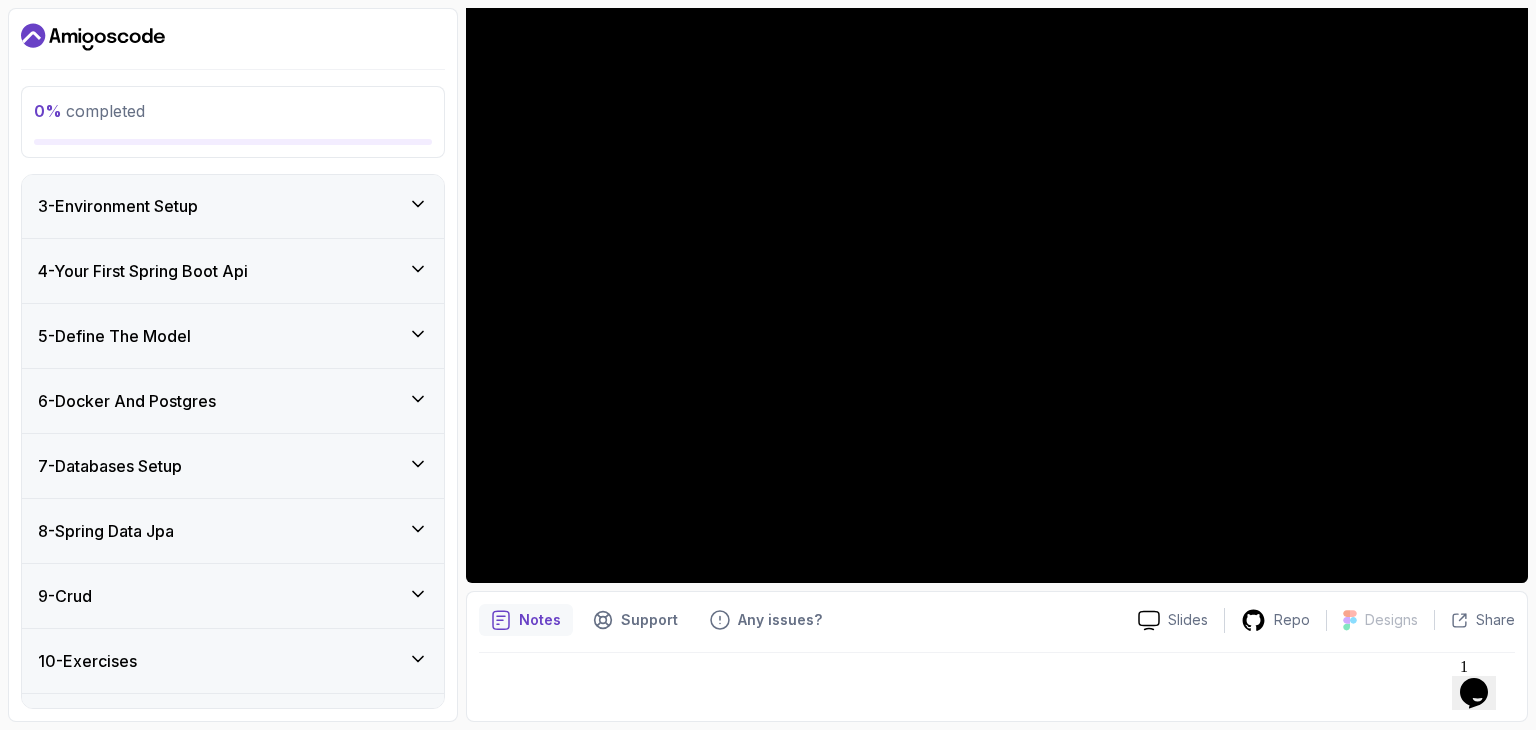 scroll, scrollTop: 242, scrollLeft: 0, axis: vertical 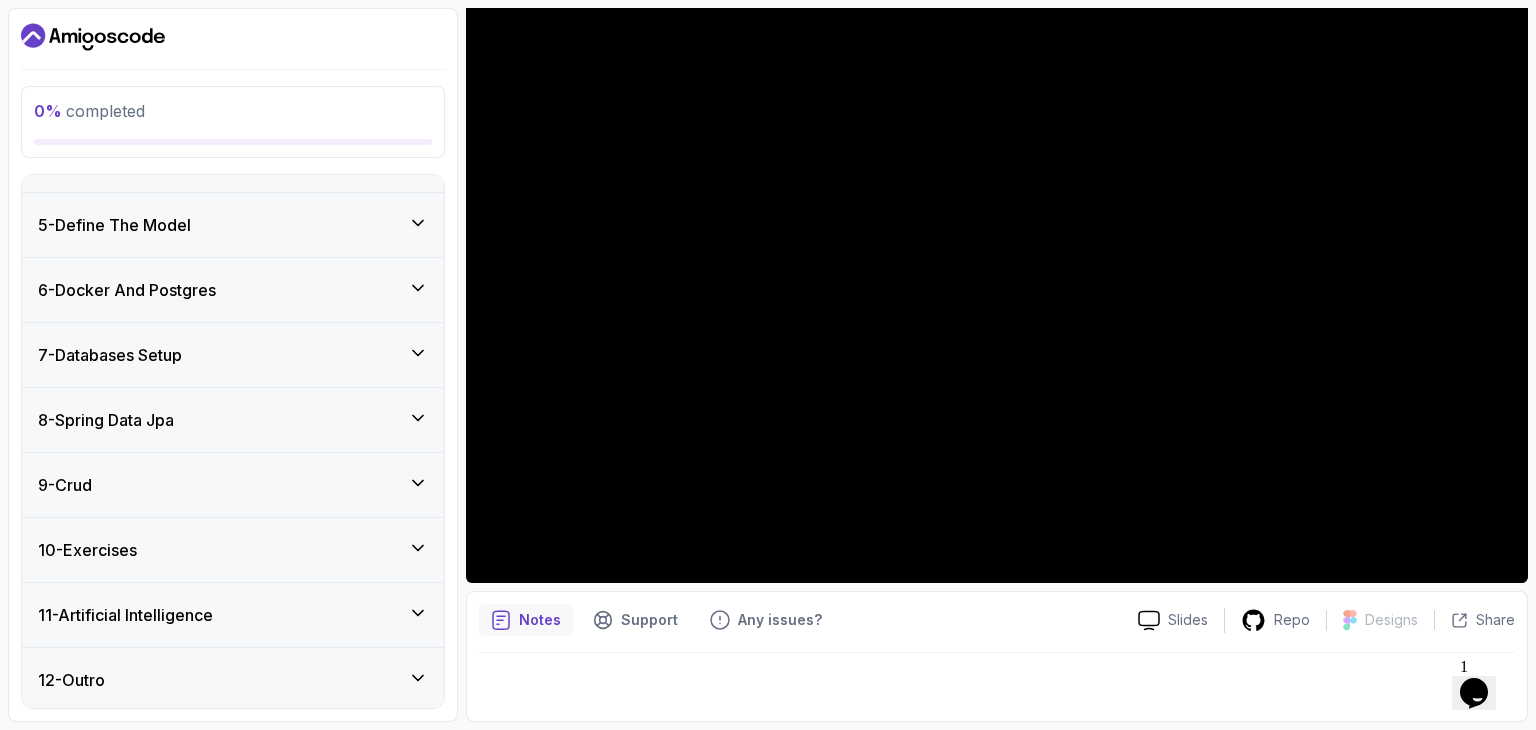 click on "9  -  Crud" at bounding box center [233, 485] 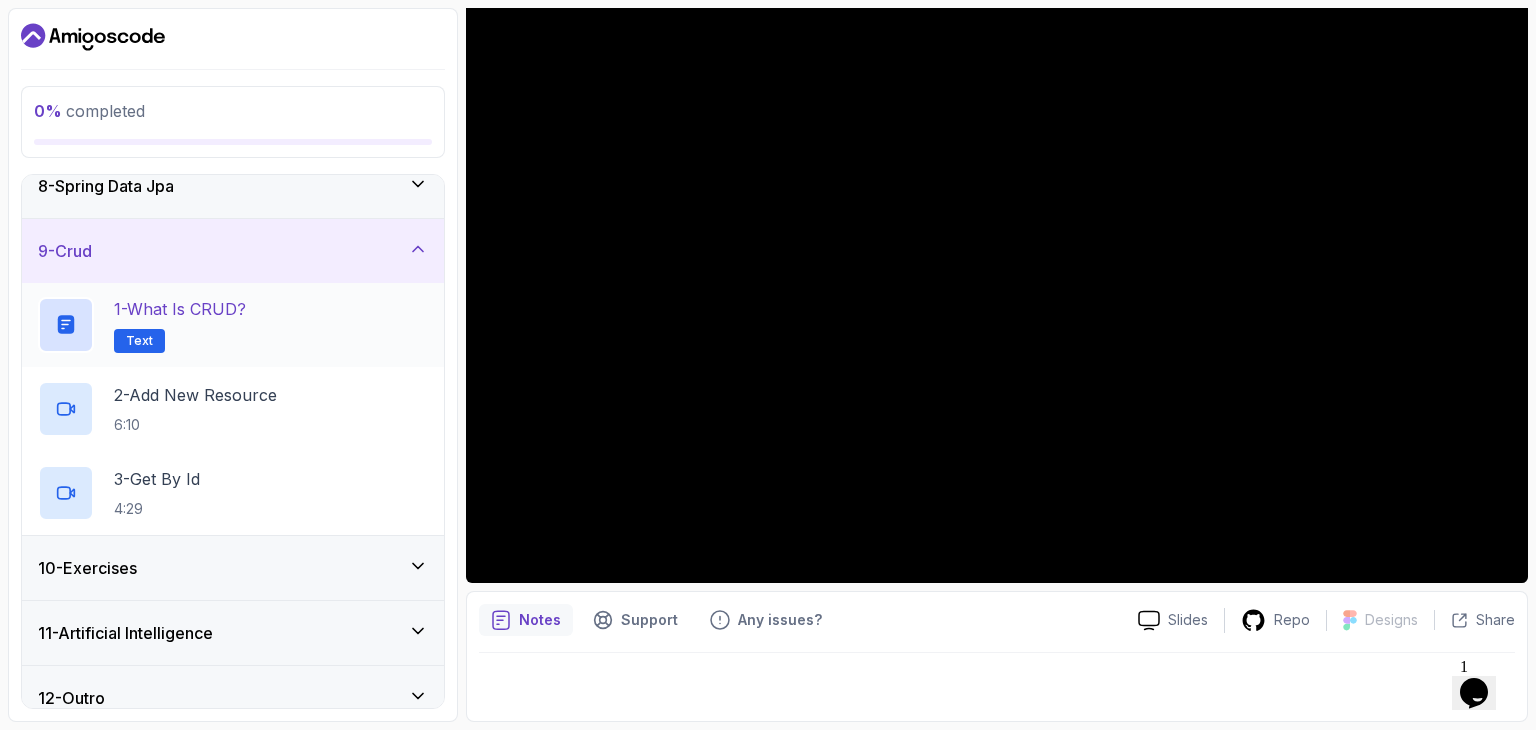 scroll, scrollTop: 494, scrollLeft: 0, axis: vertical 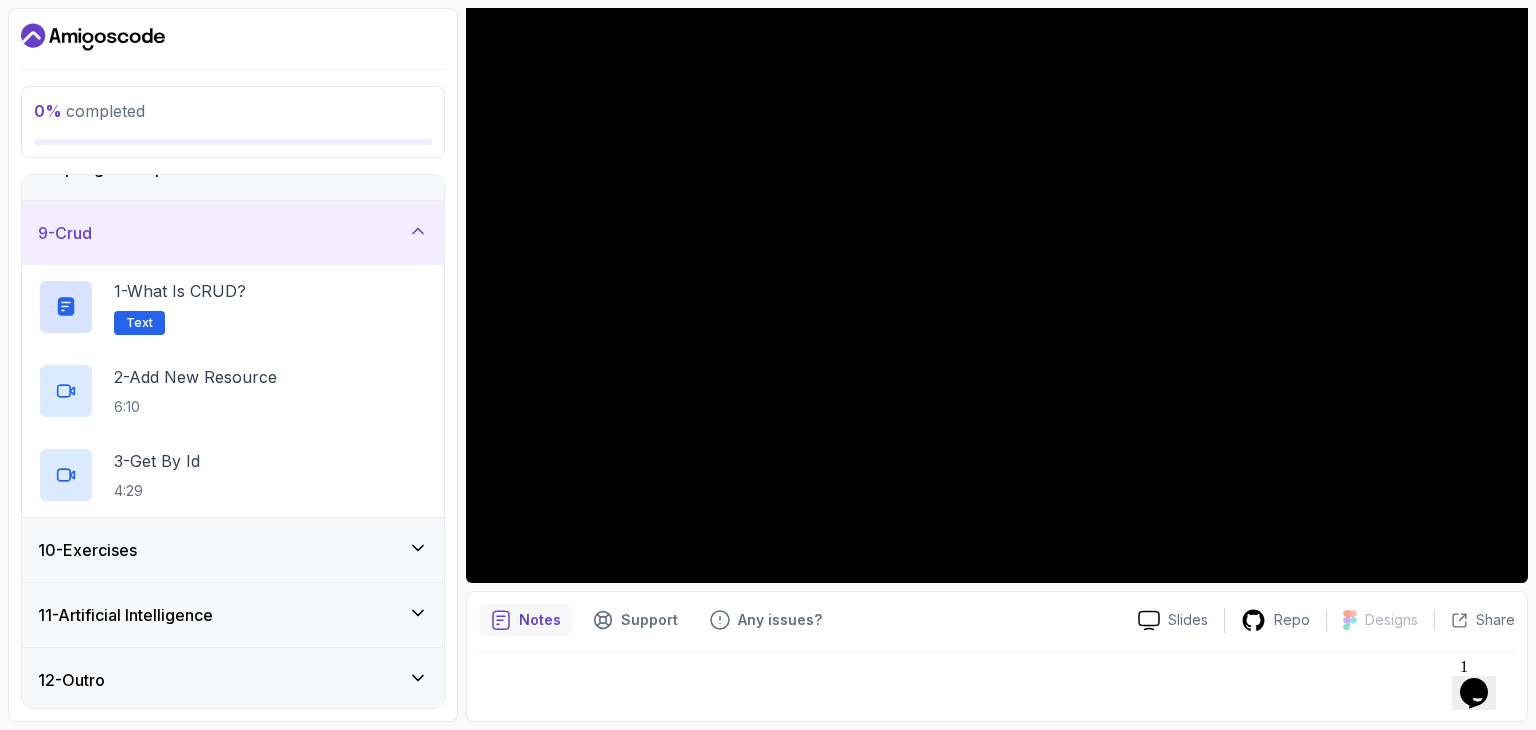 click on "9  -  Crud" at bounding box center [233, 233] 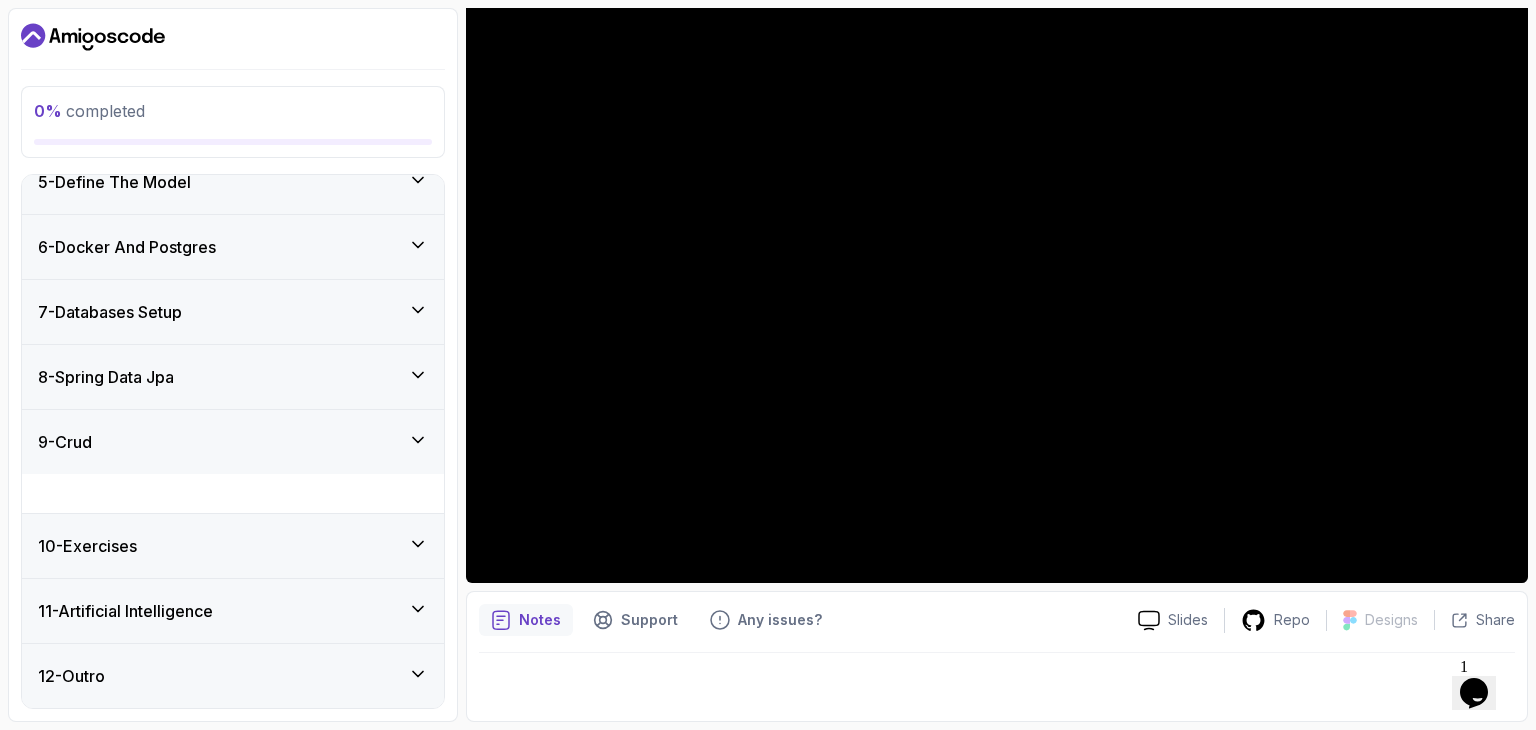 scroll, scrollTop: 242, scrollLeft: 0, axis: vertical 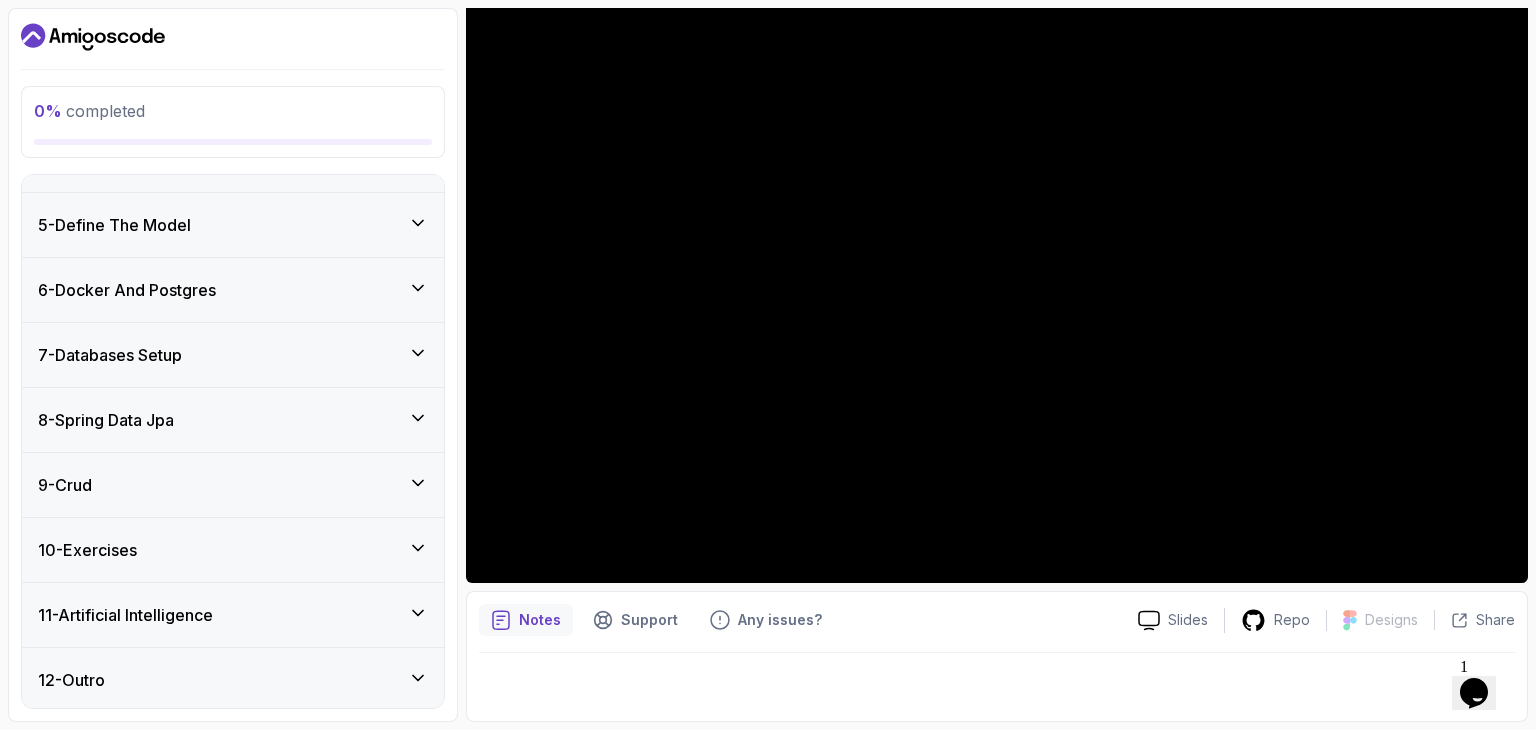 click on "10  -  Exercises" at bounding box center (233, 550) 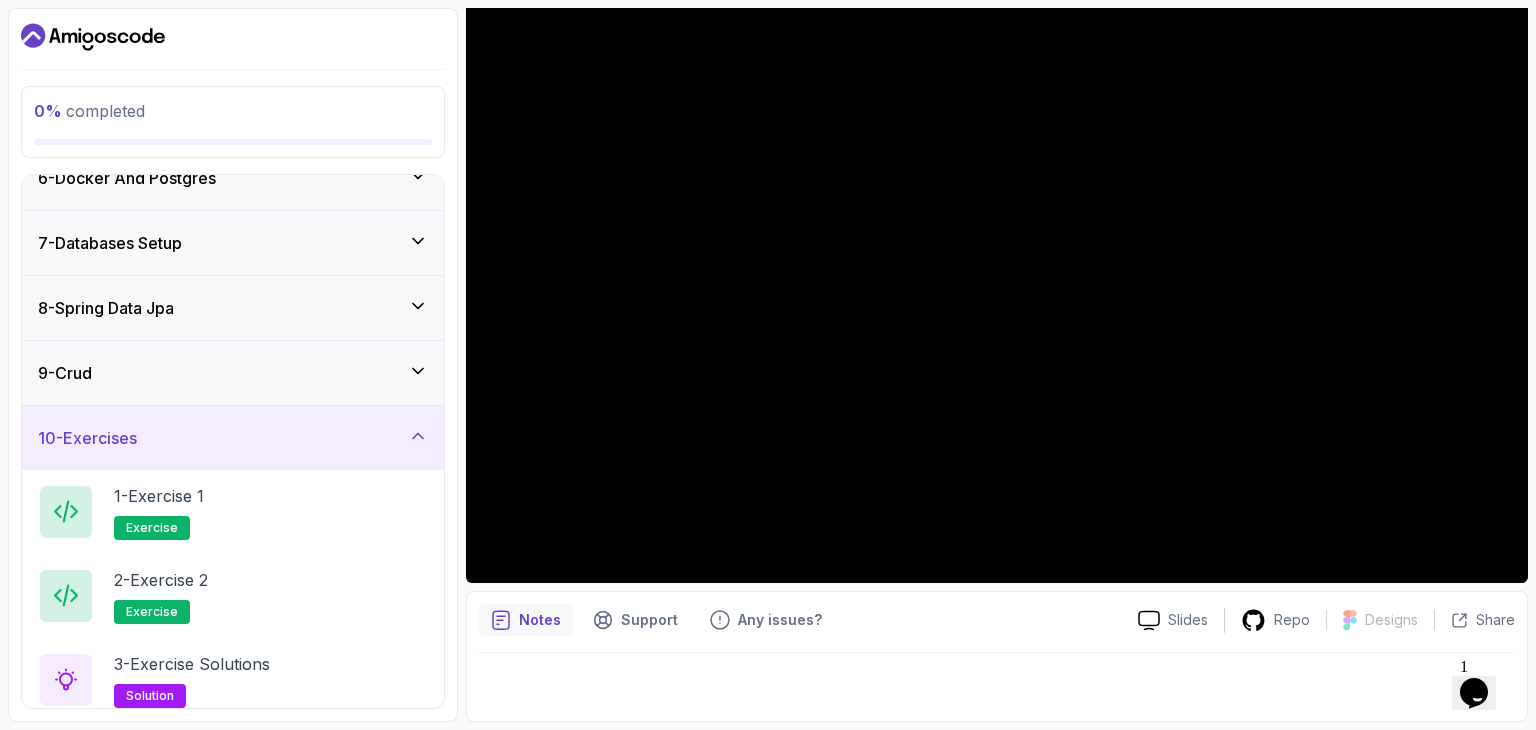 scroll, scrollTop: 494, scrollLeft: 0, axis: vertical 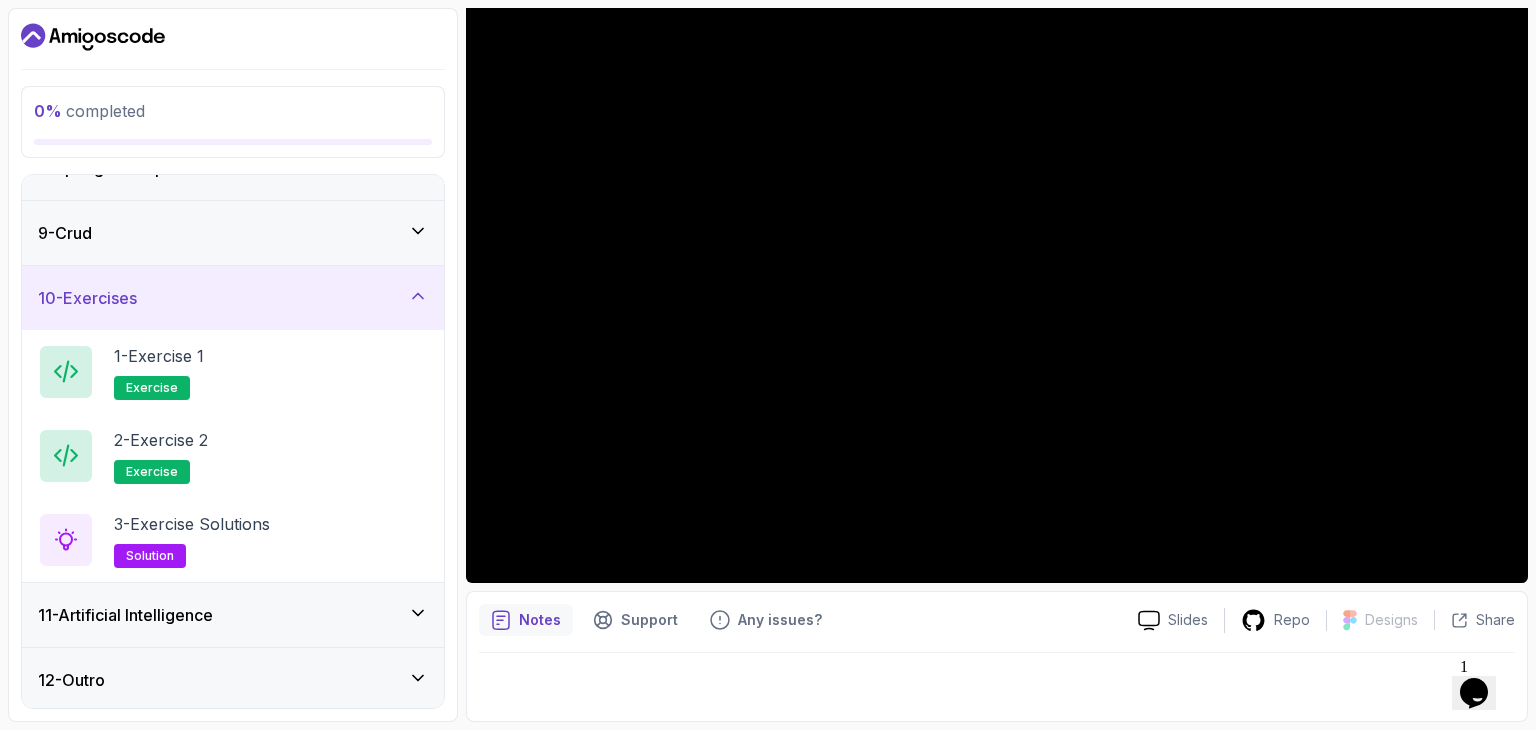 click on "10  -  Exercises" at bounding box center (233, 298) 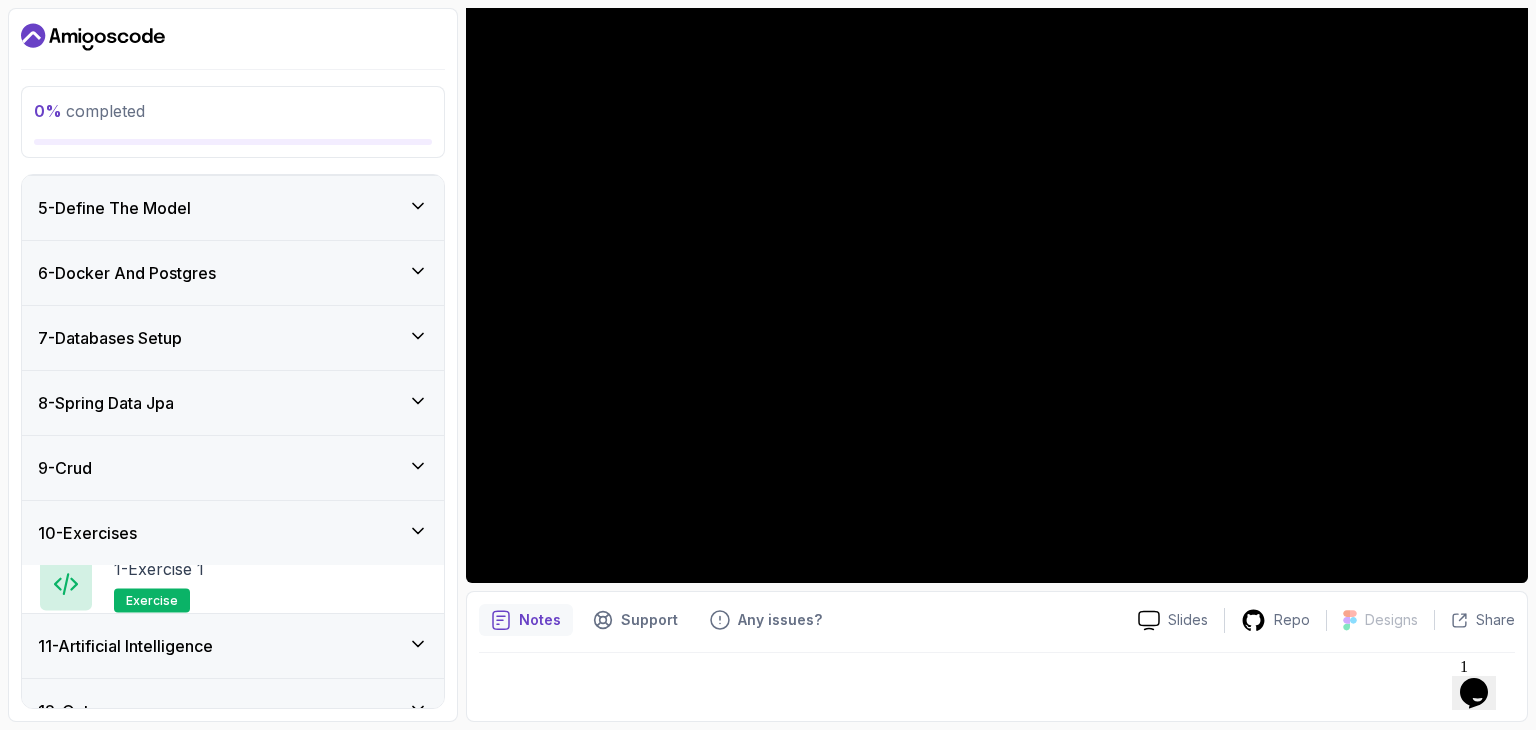 scroll, scrollTop: 242, scrollLeft: 0, axis: vertical 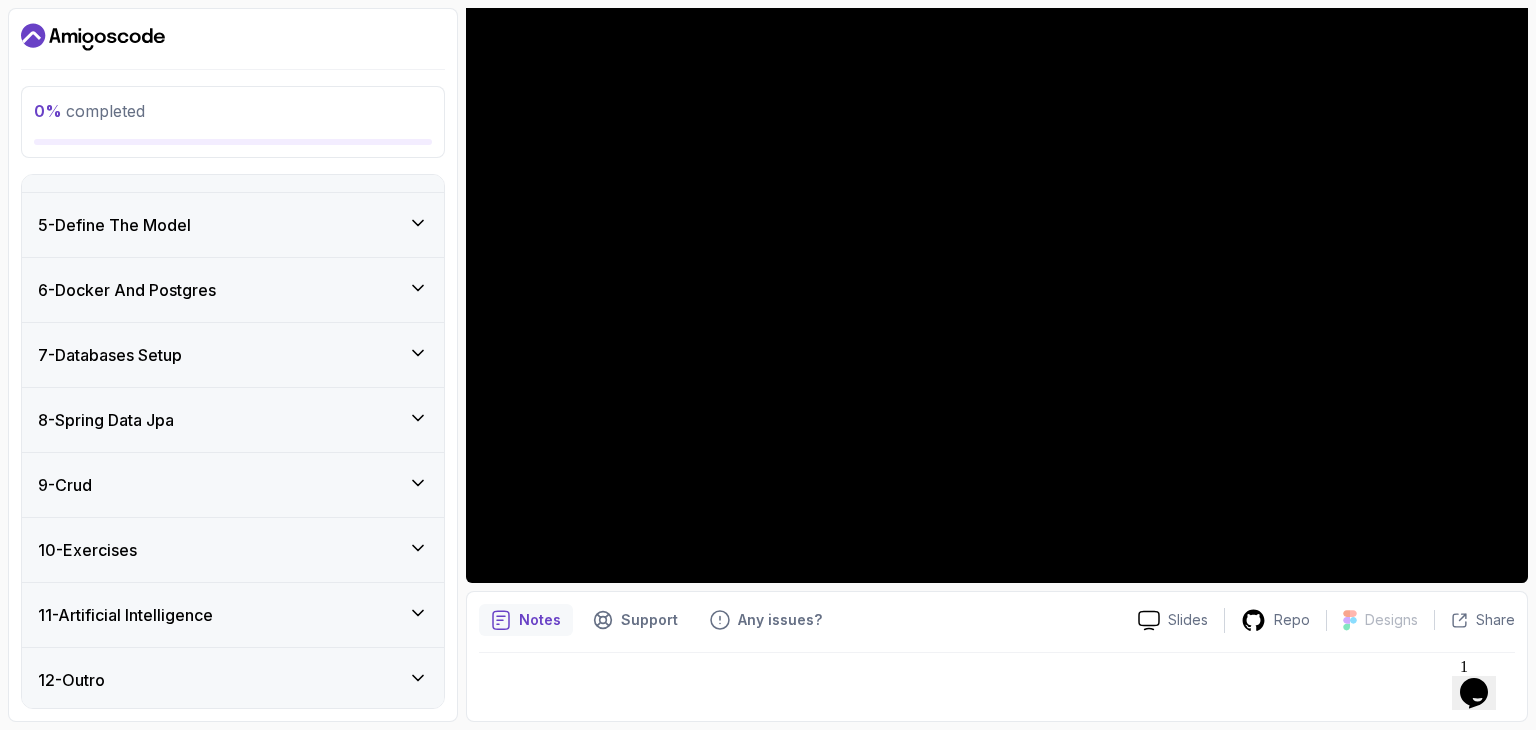 click on "11  -  Artificial Intelligence" at bounding box center (233, 615) 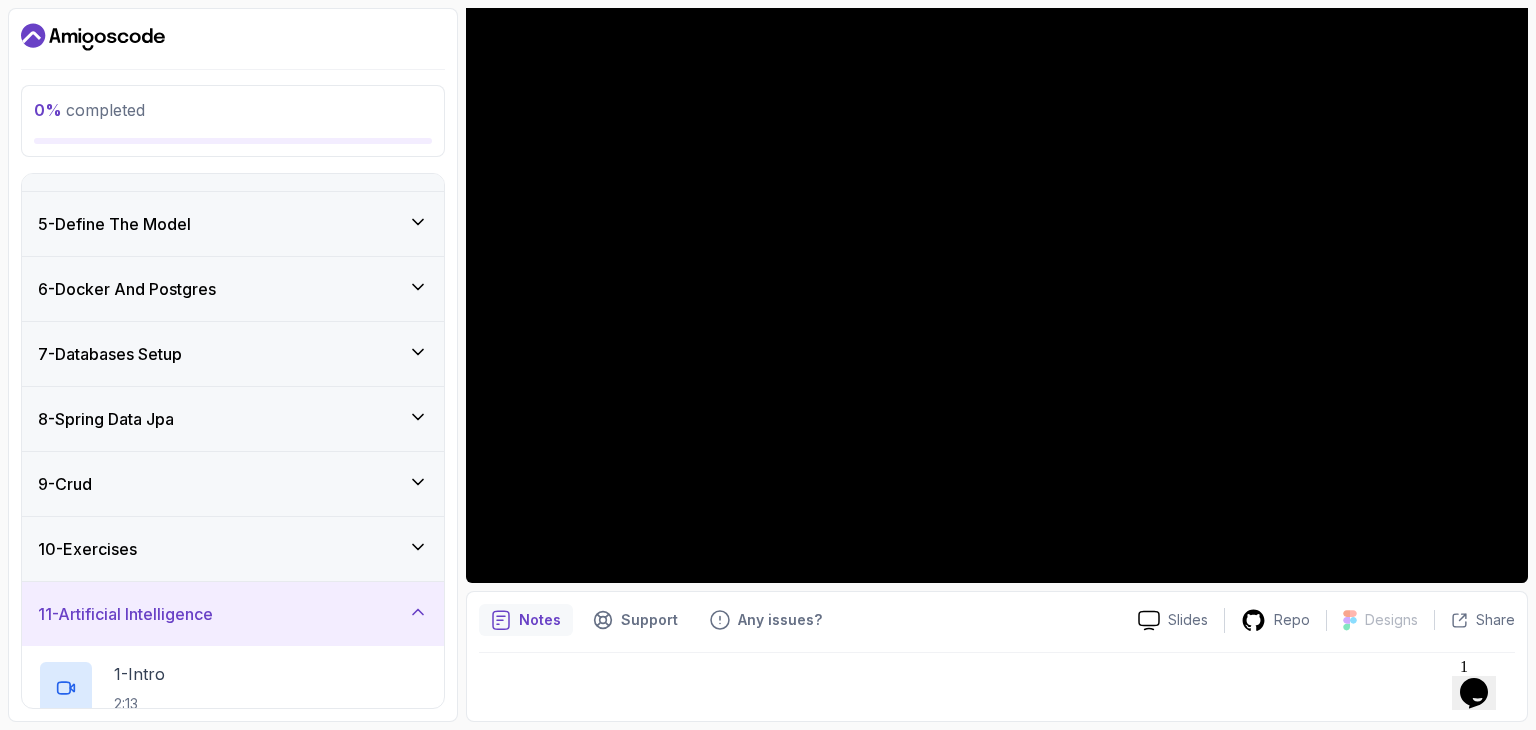 scroll, scrollTop: 442, scrollLeft: 0, axis: vertical 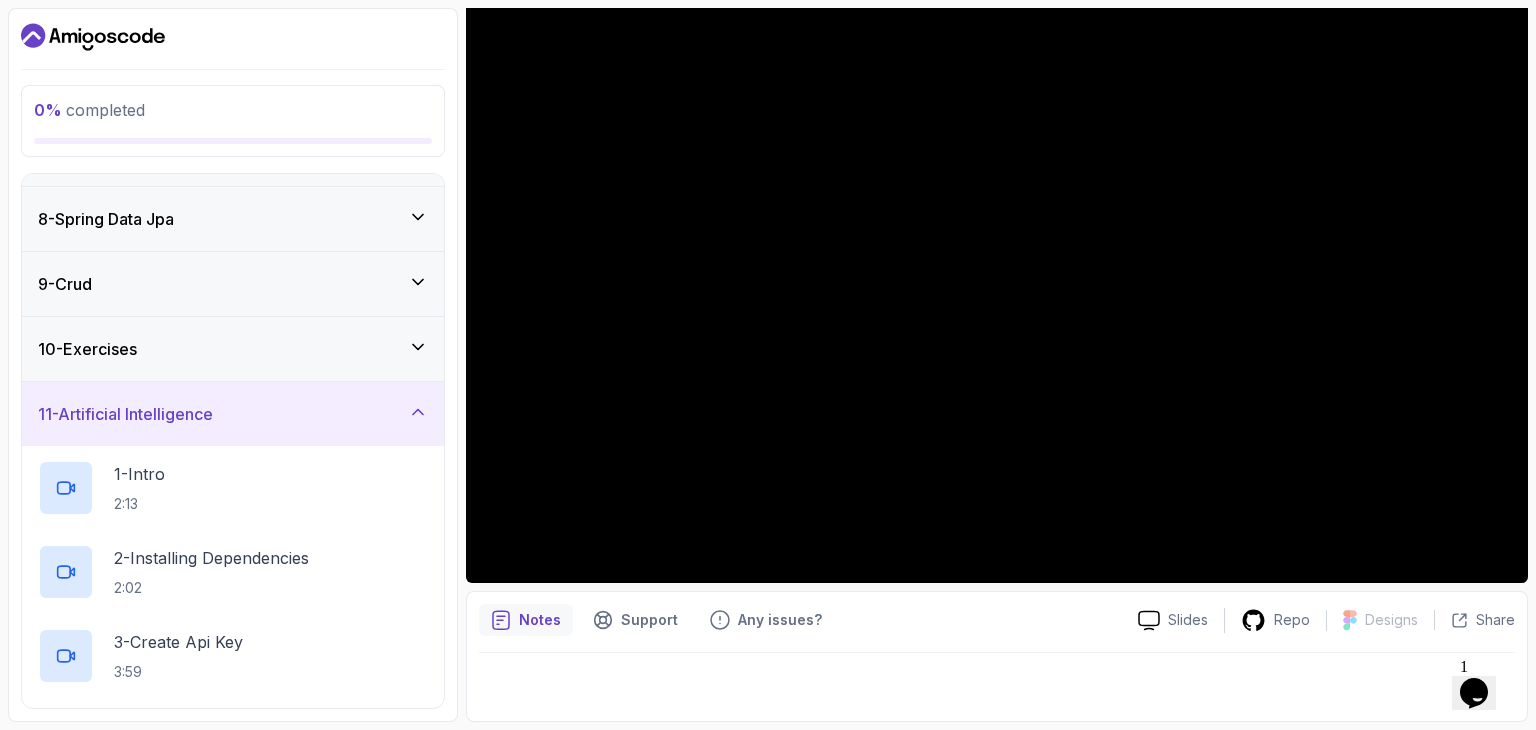click on "11  -  Artificial Intelligence" at bounding box center (233, 414) 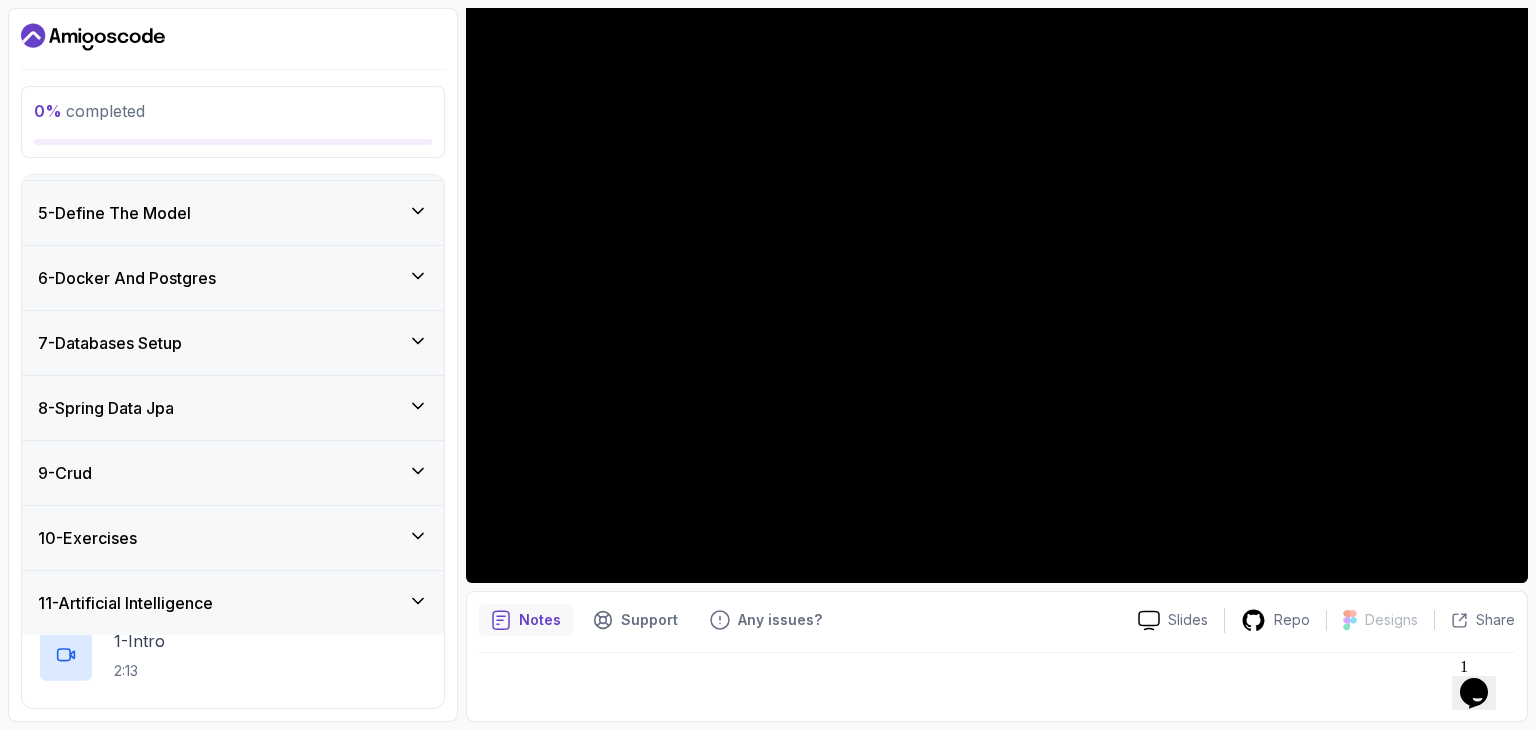 scroll, scrollTop: 242, scrollLeft: 0, axis: vertical 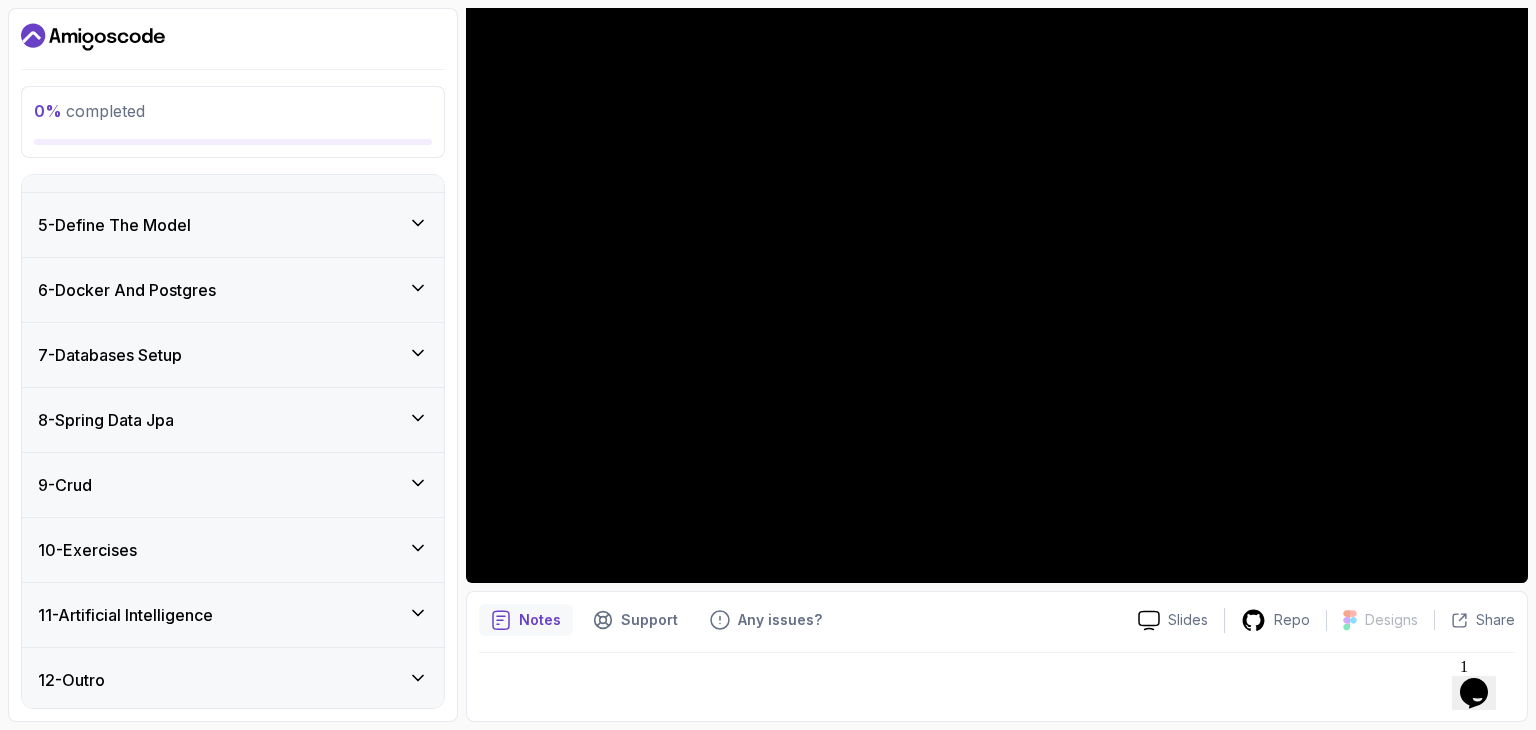 click on "12  -  Outro" at bounding box center (233, 680) 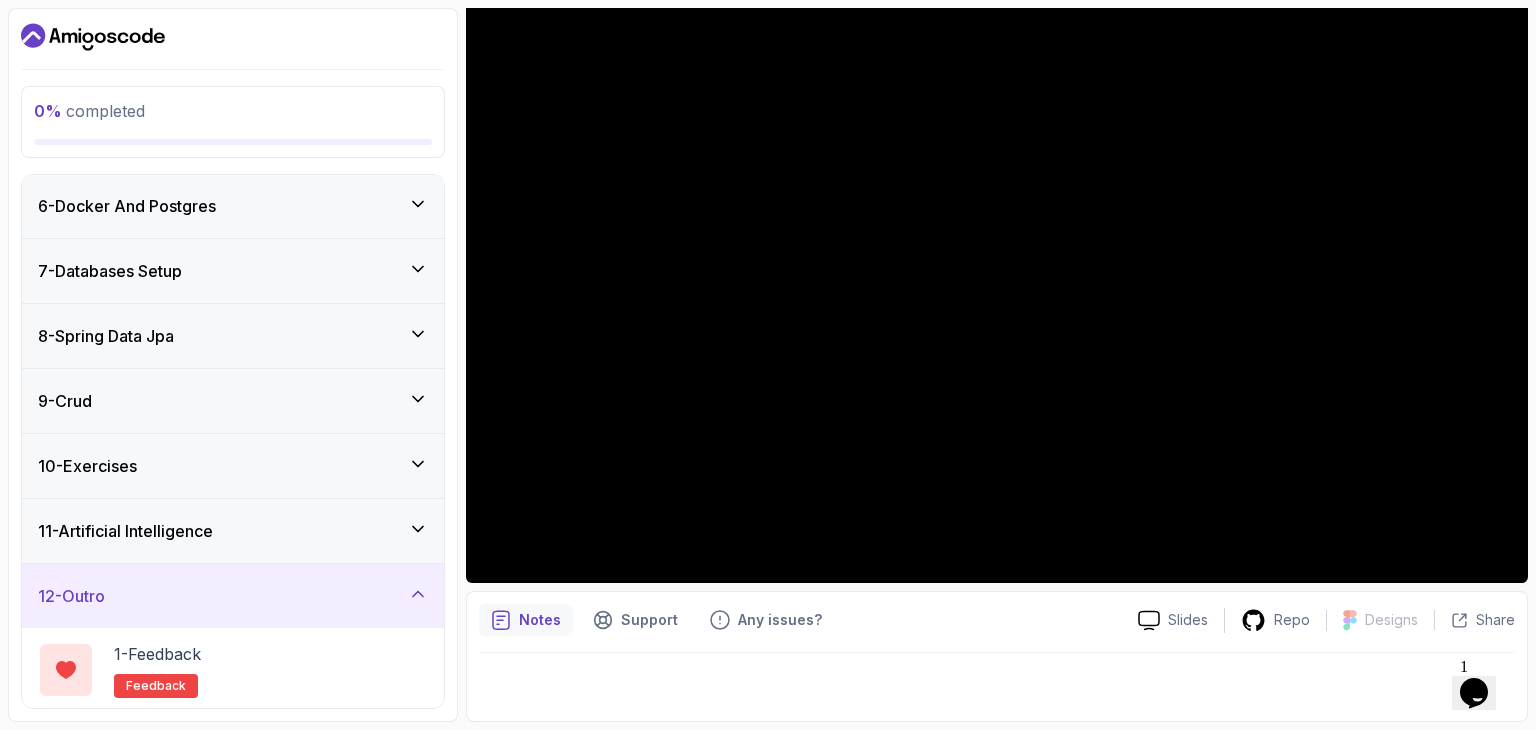 scroll, scrollTop: 410, scrollLeft: 0, axis: vertical 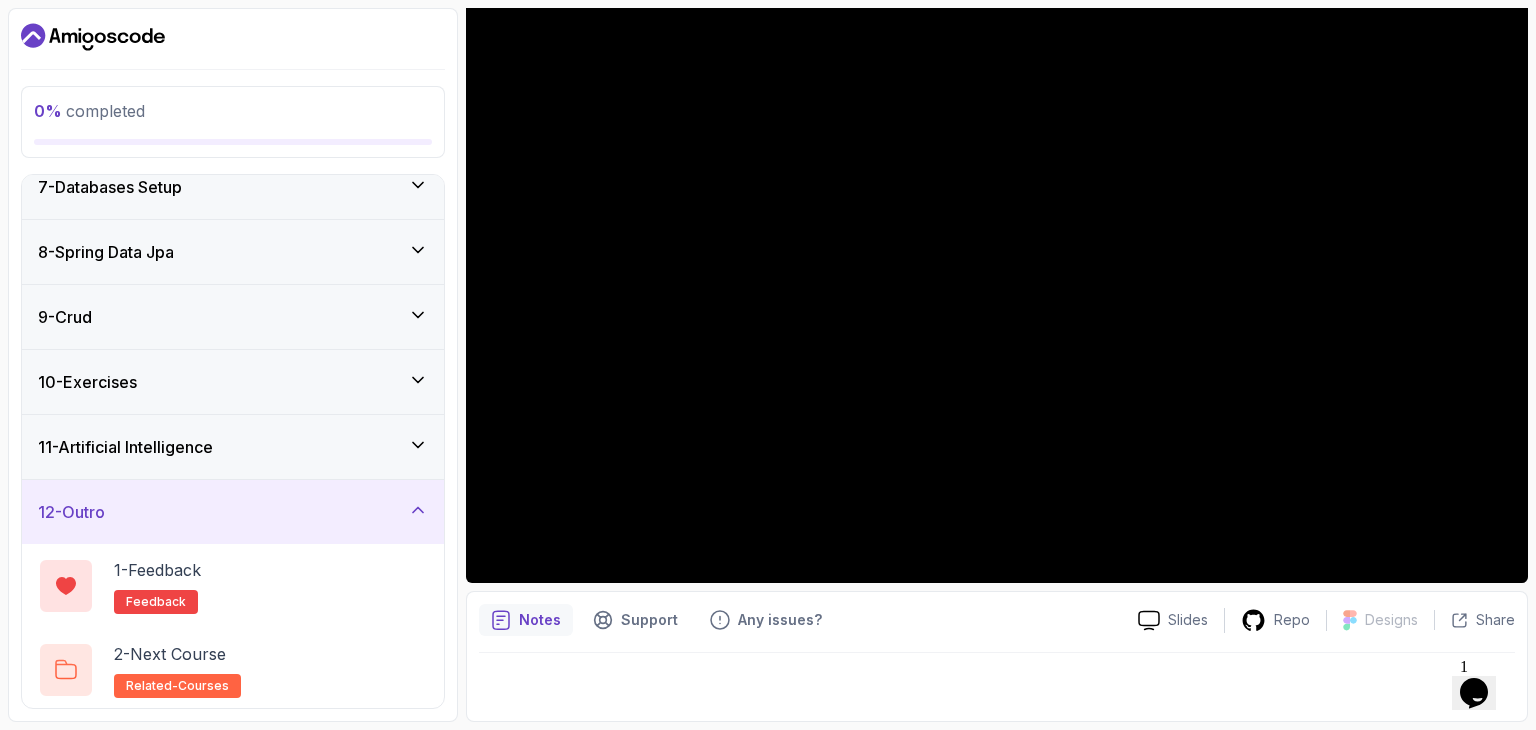 click on "12  -  Outro" at bounding box center [233, 512] 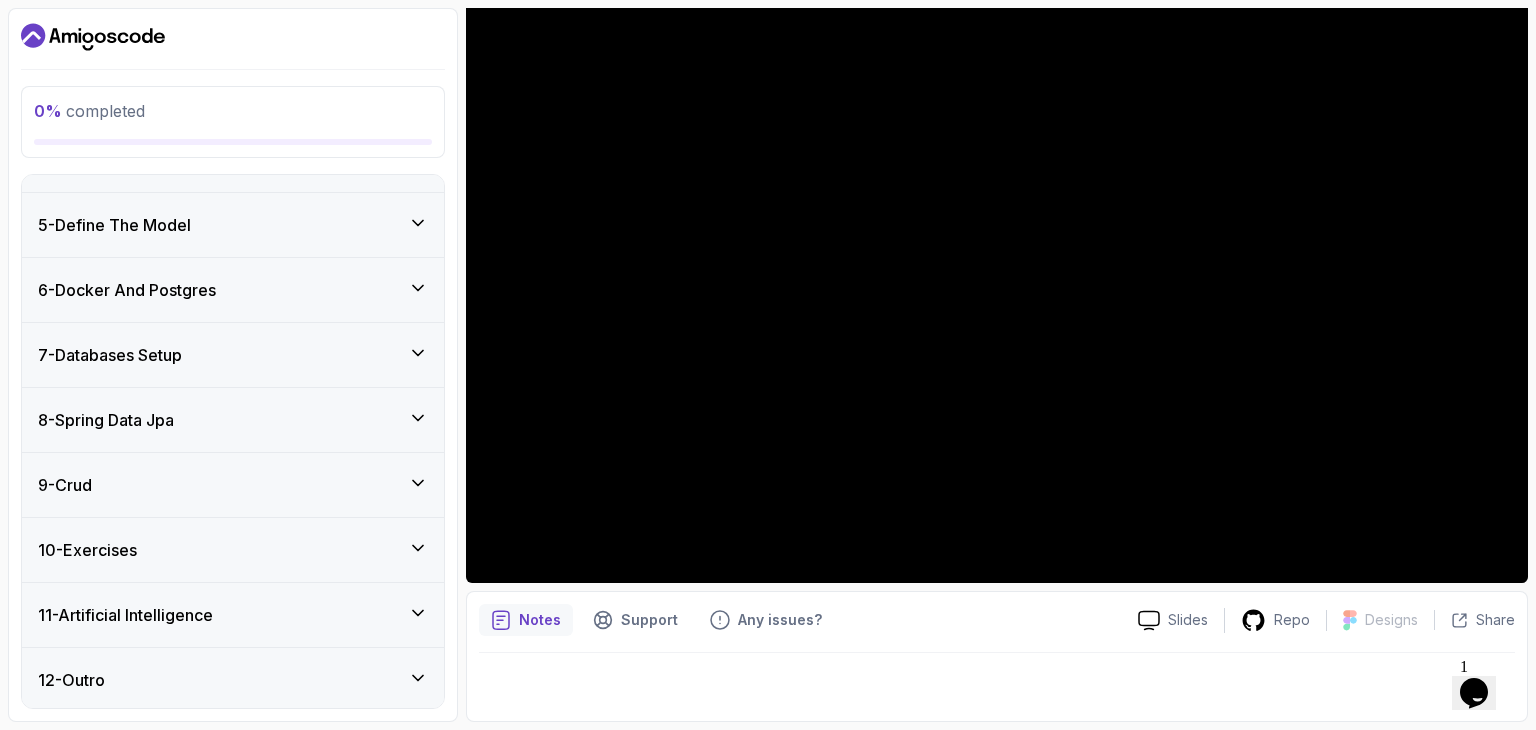 scroll, scrollTop: 0, scrollLeft: 0, axis: both 